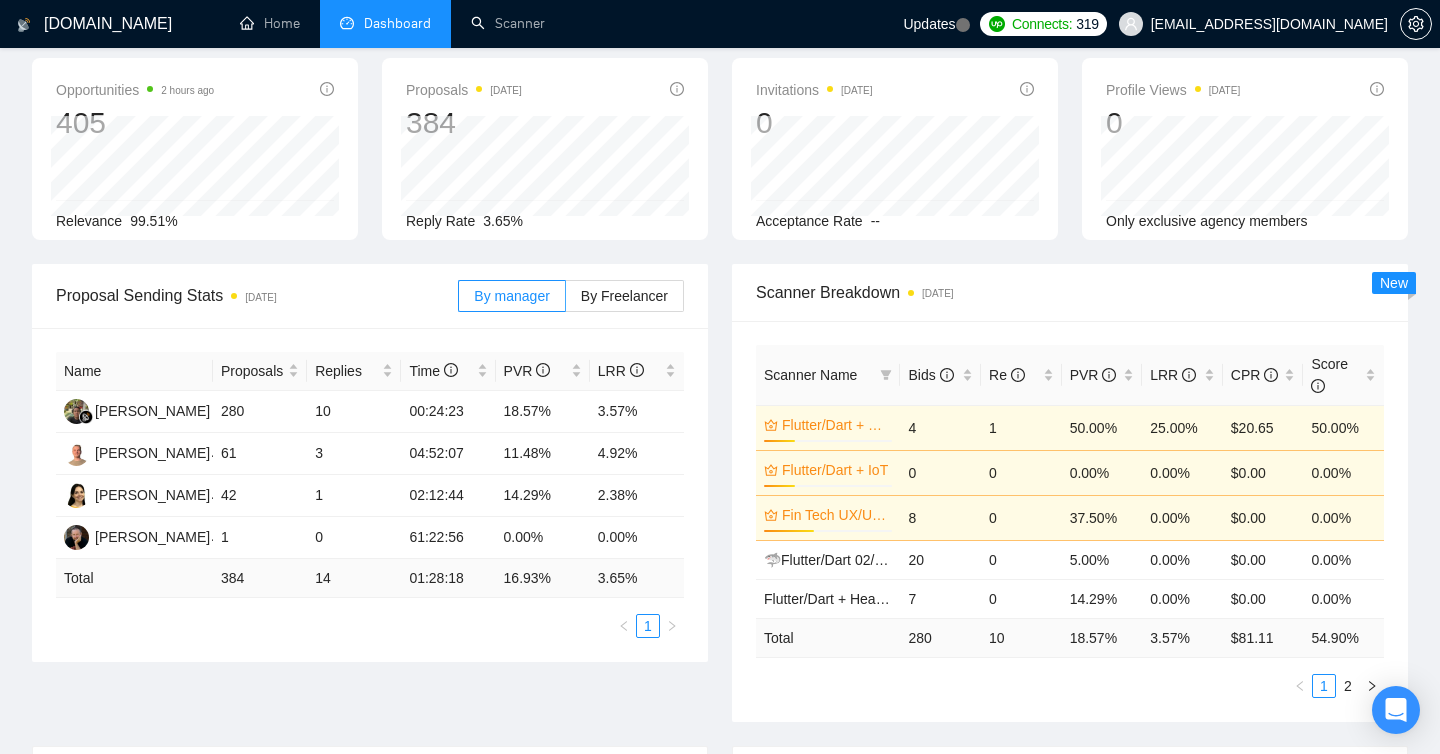 scroll, scrollTop: 0, scrollLeft: 0, axis: both 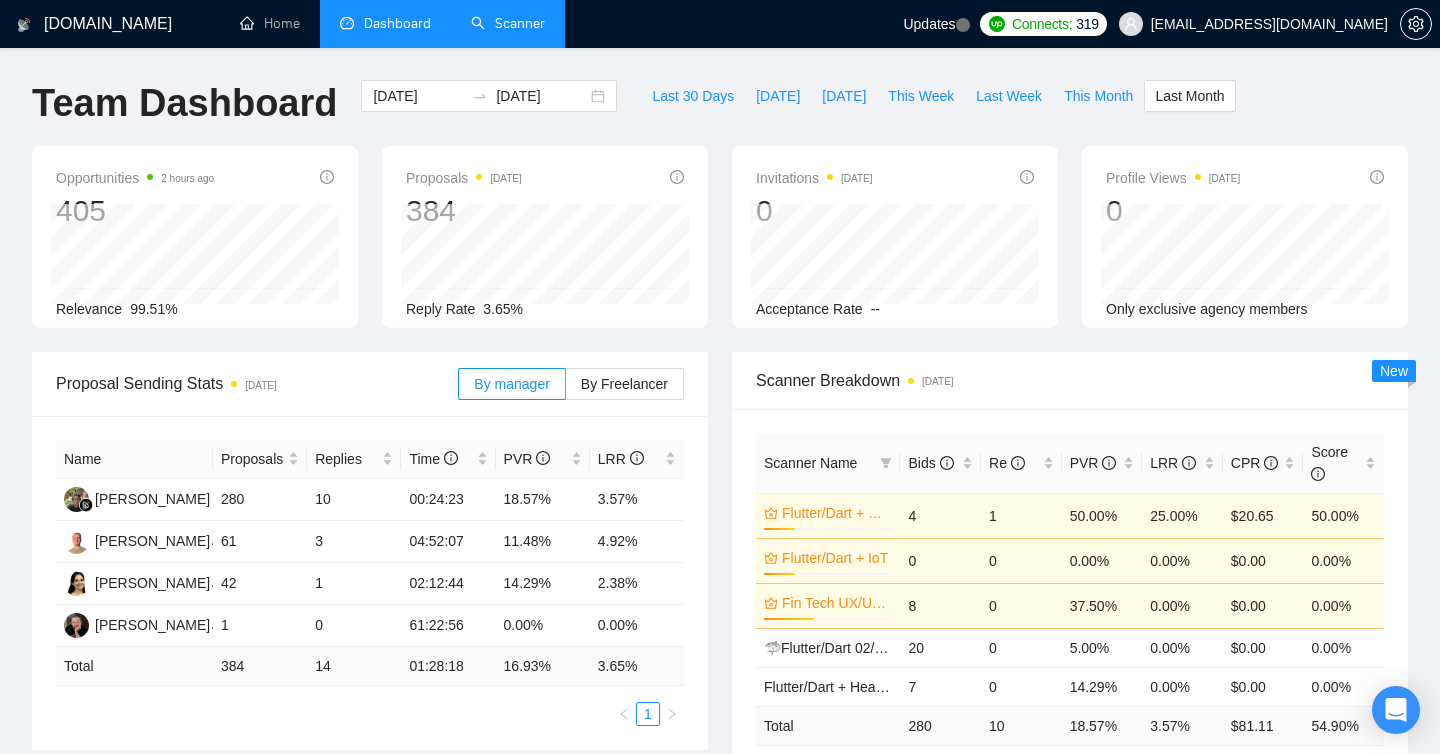 click on "Scanner" at bounding box center (508, 23) 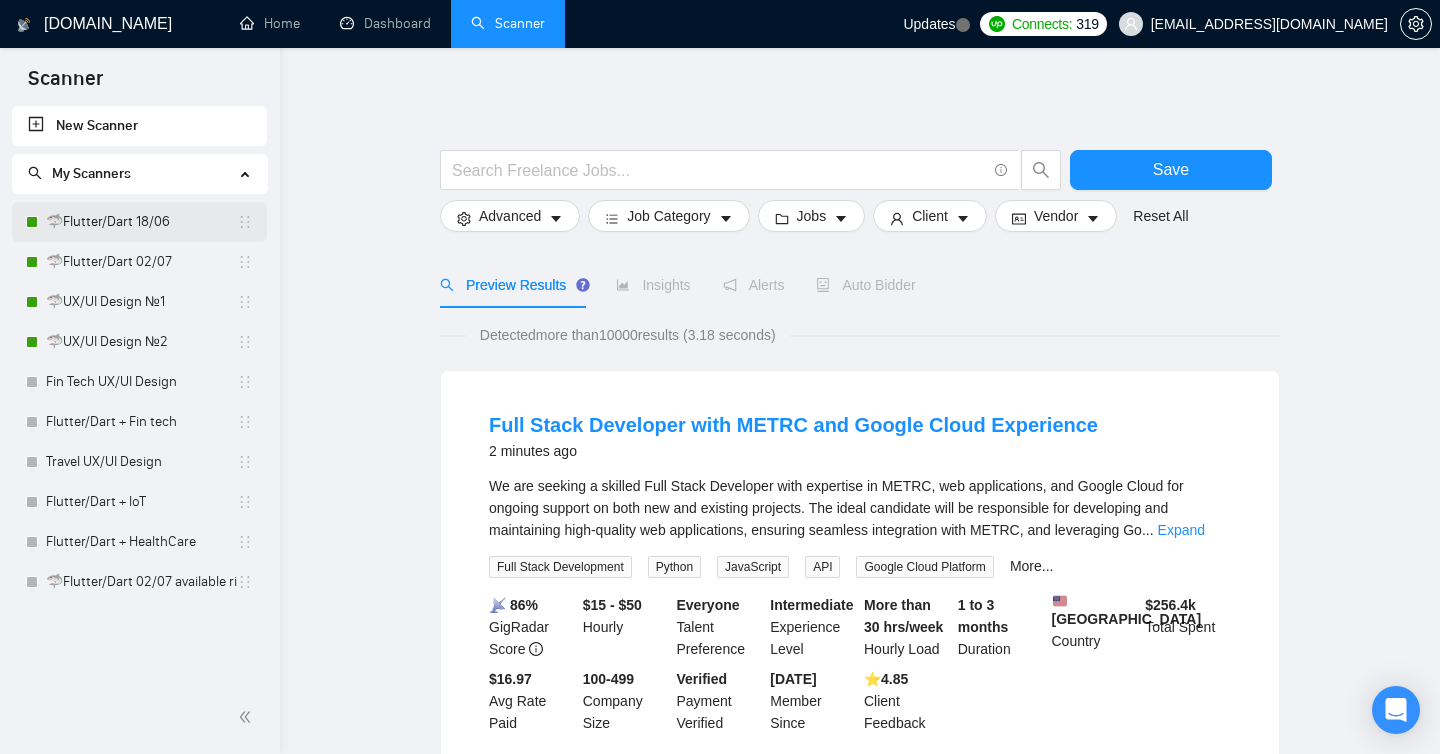 click on "🦈Flutter/Dart 18/06" at bounding box center (141, 222) 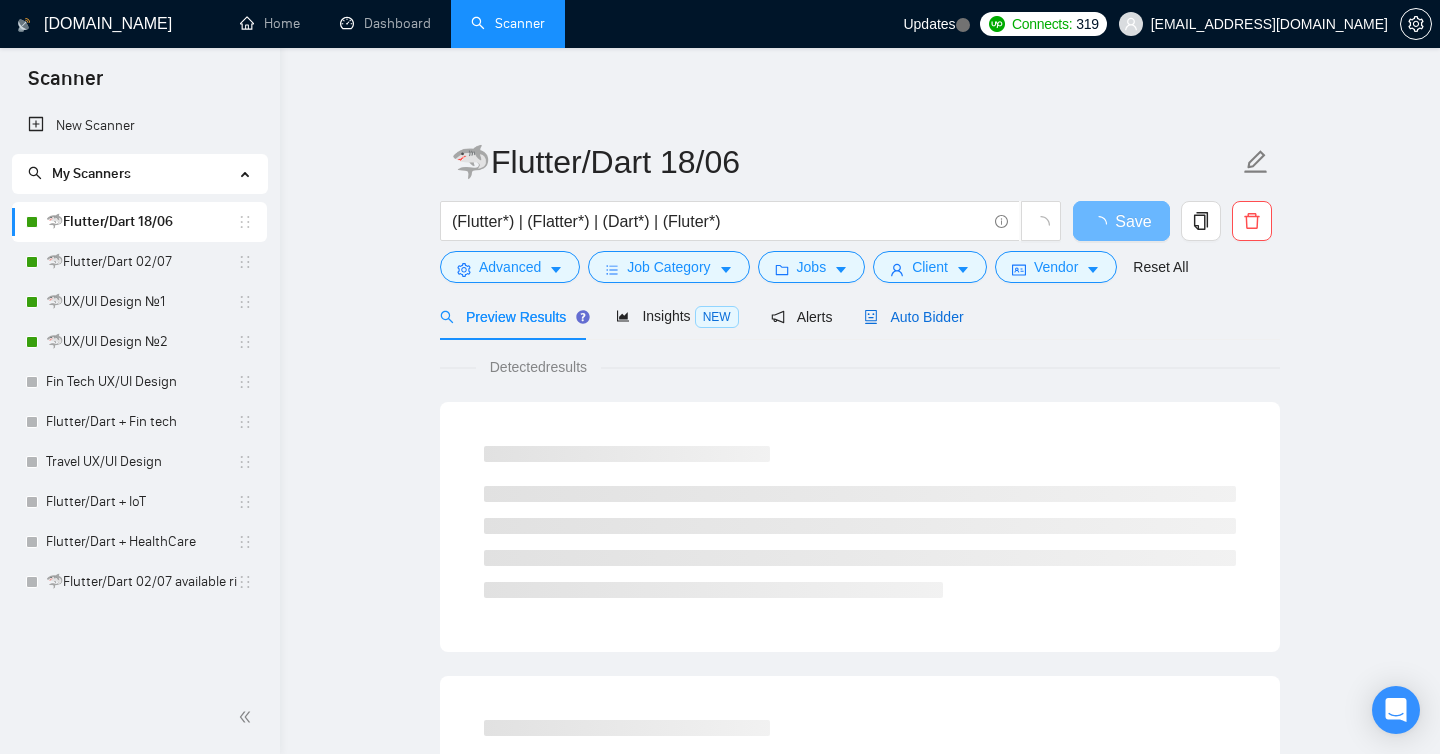click on "Auto Bidder" at bounding box center [913, 317] 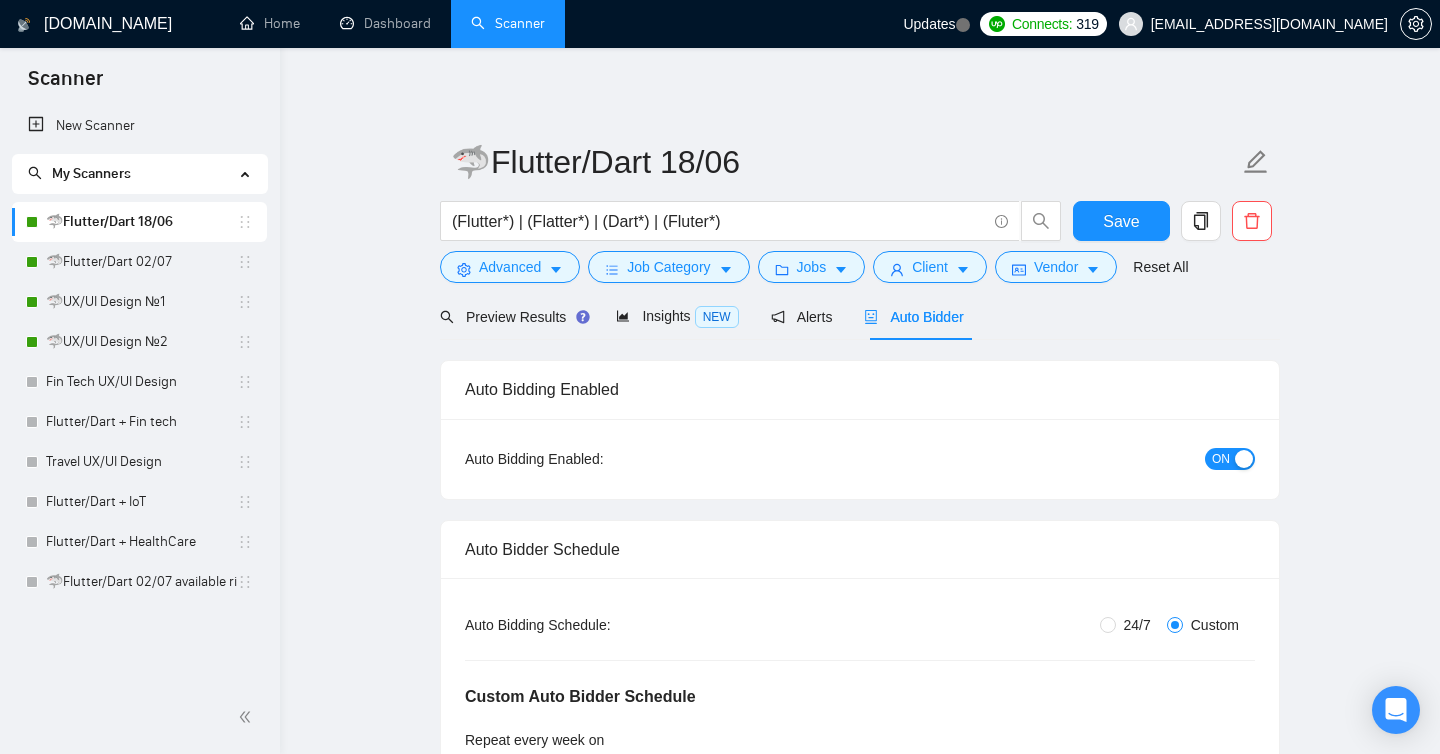 type 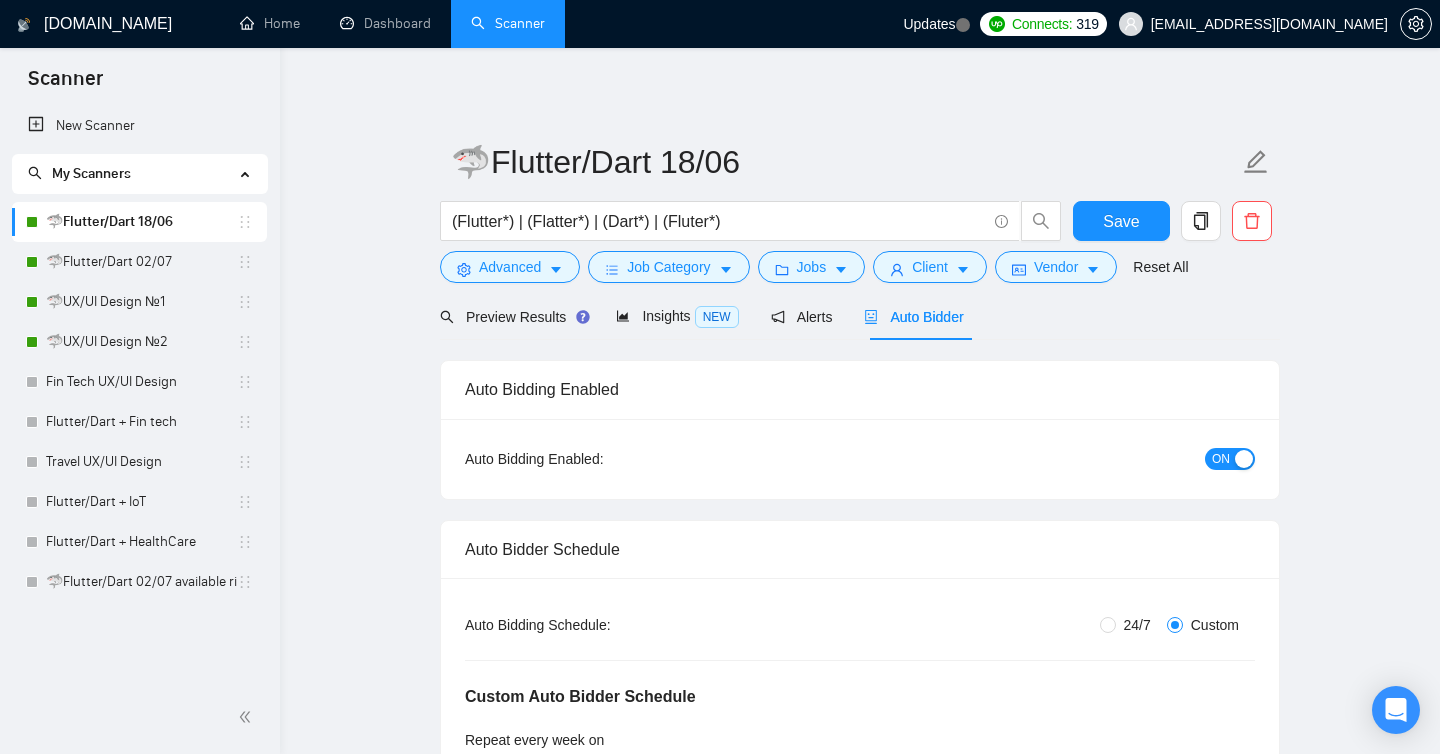 radio on "false" 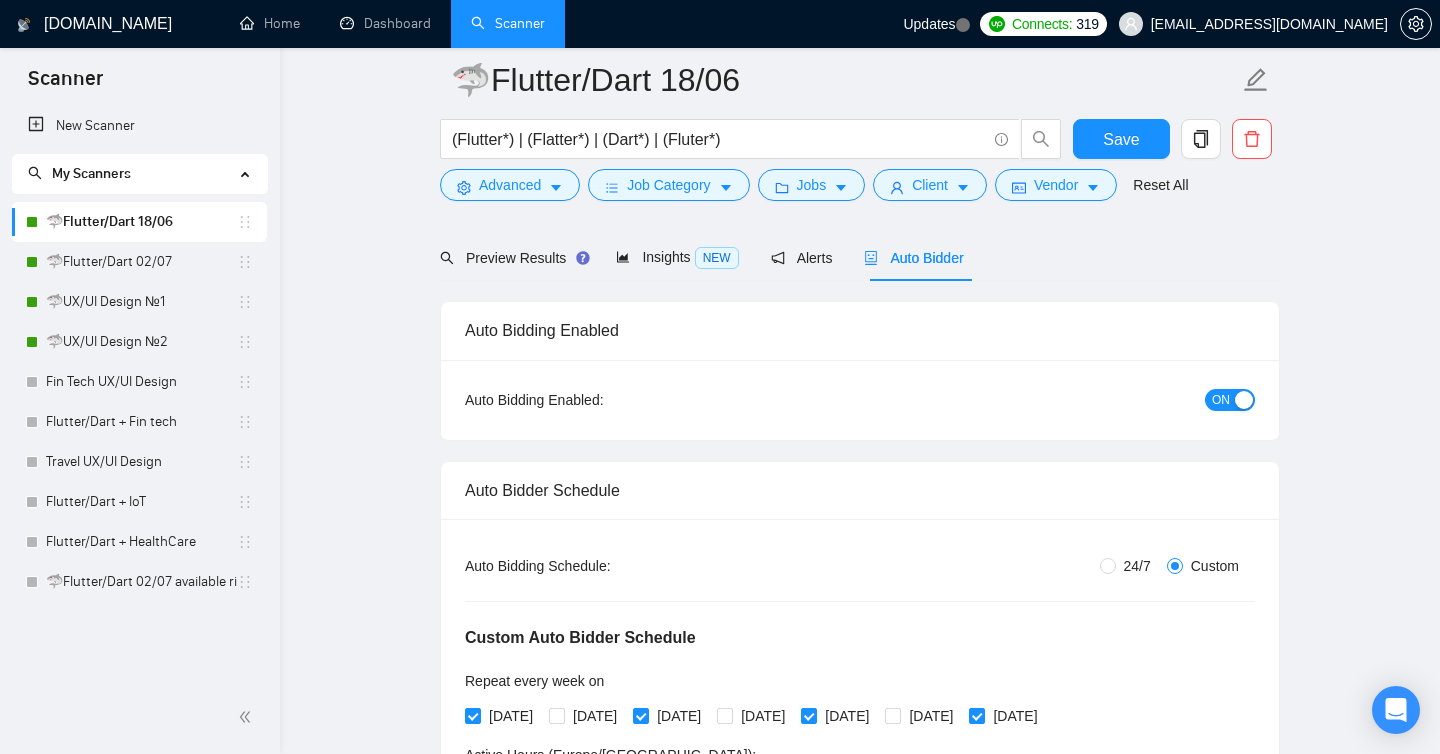 scroll, scrollTop: 129, scrollLeft: 0, axis: vertical 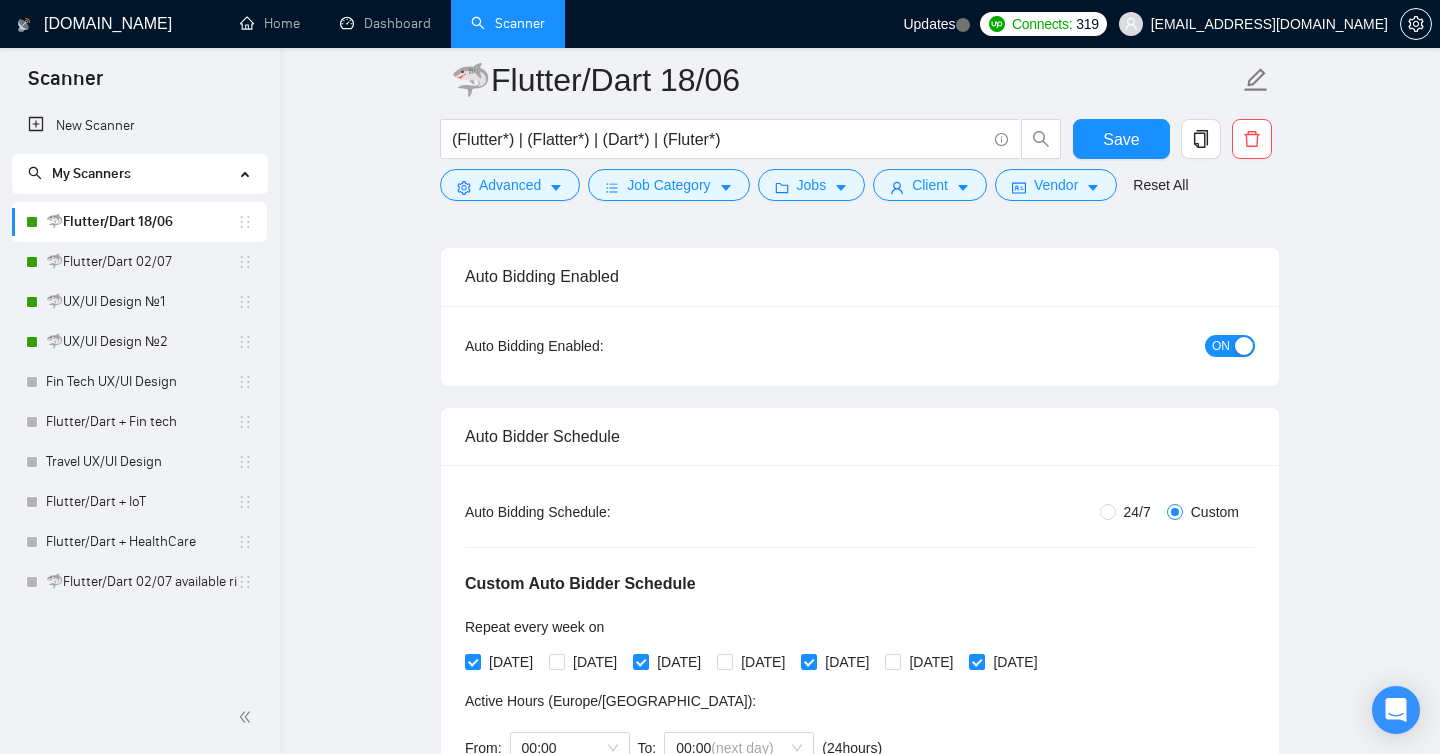 click on "ON" at bounding box center [1221, 346] 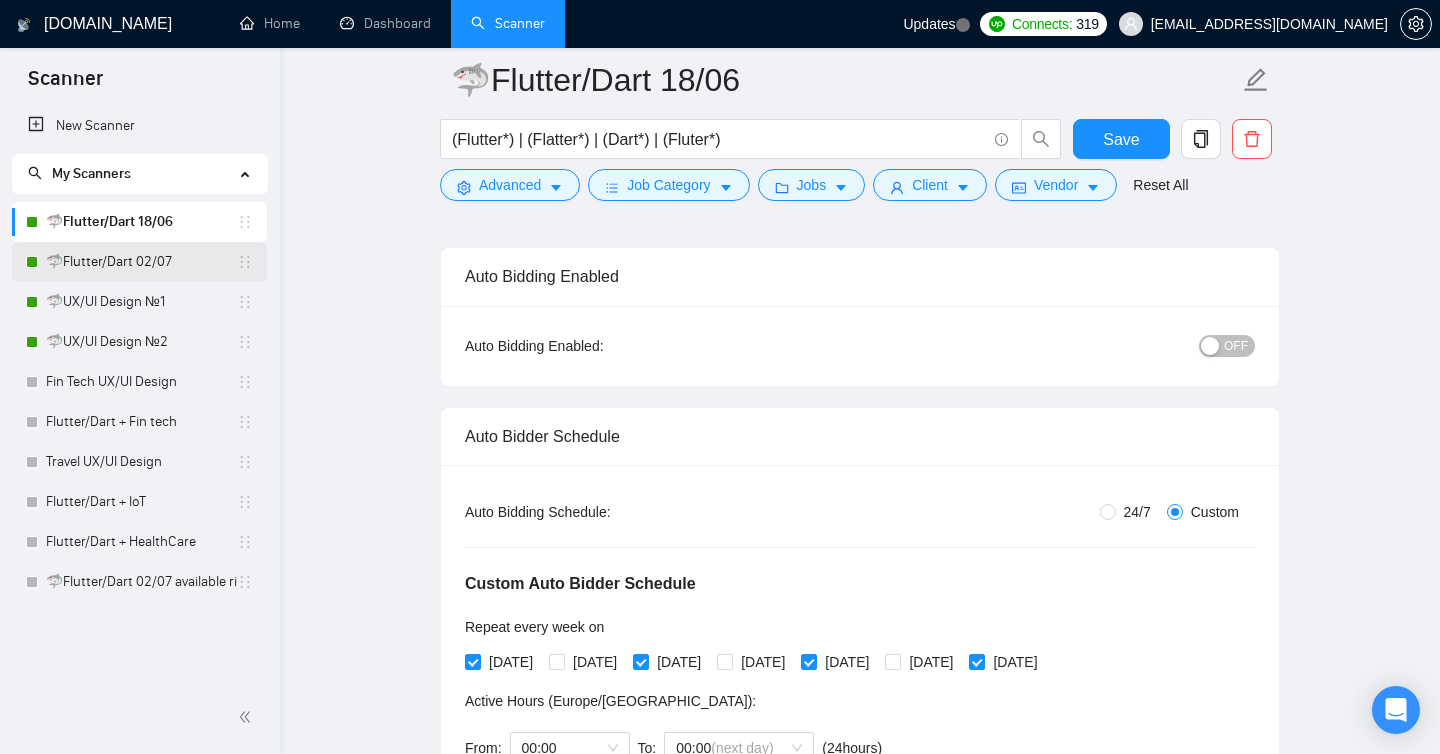 click on "🦈Flutter/Dart 02/07" at bounding box center (141, 262) 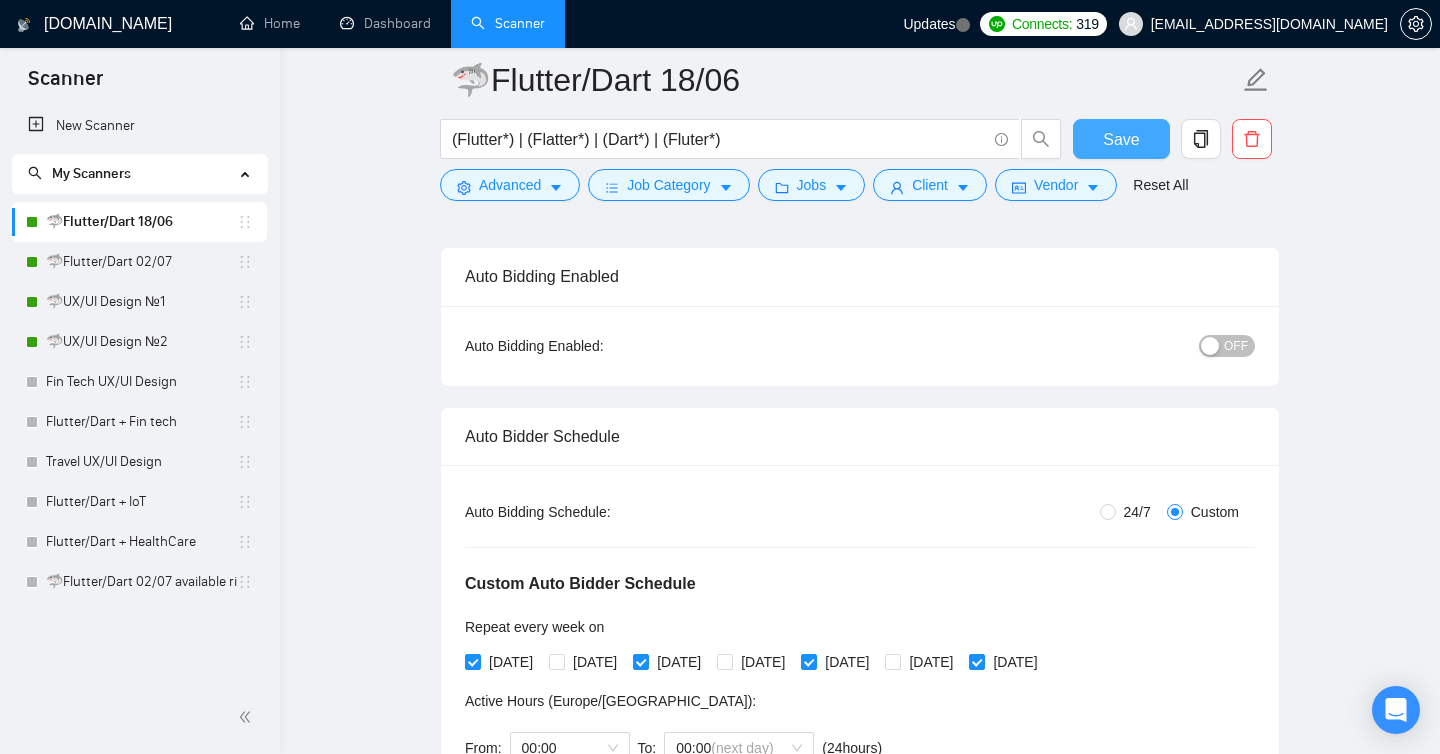 click on "Save" at bounding box center [1121, 139] 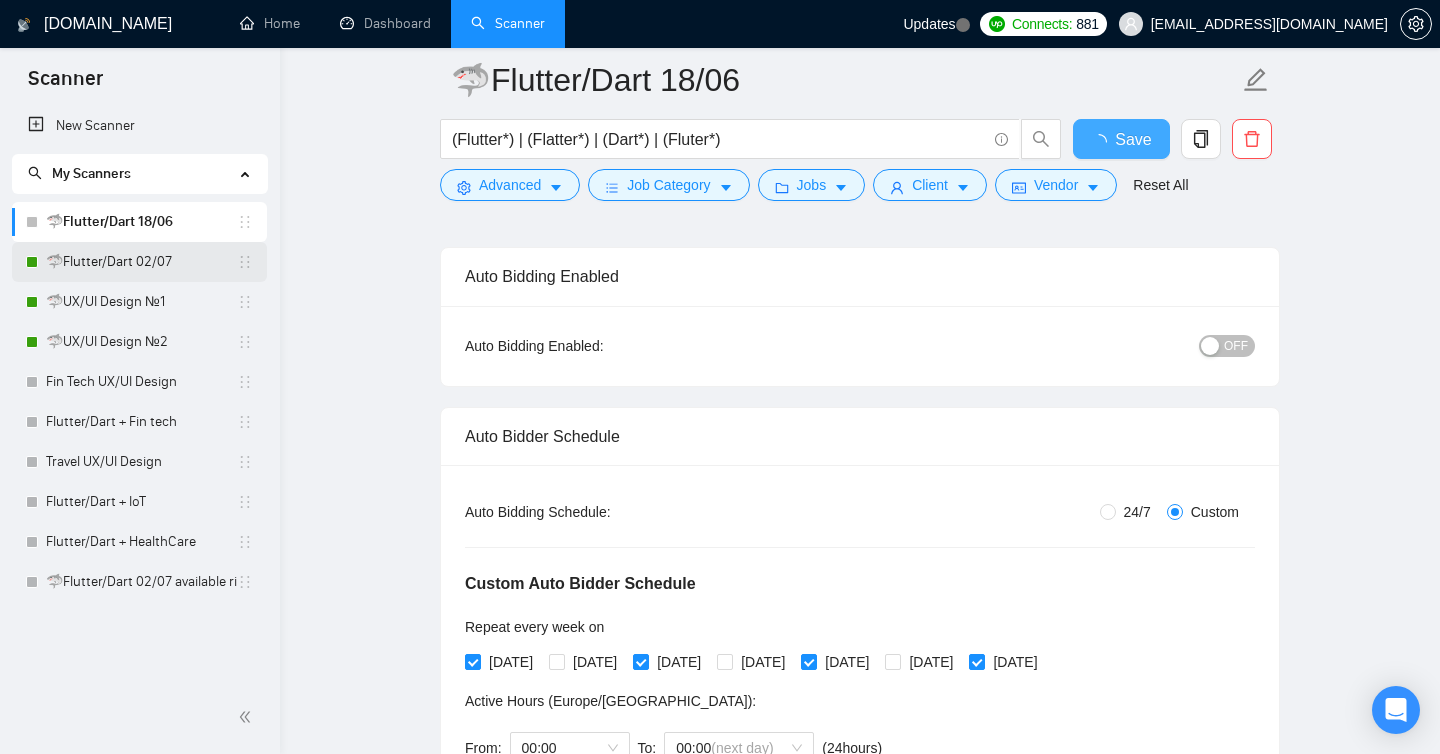 type 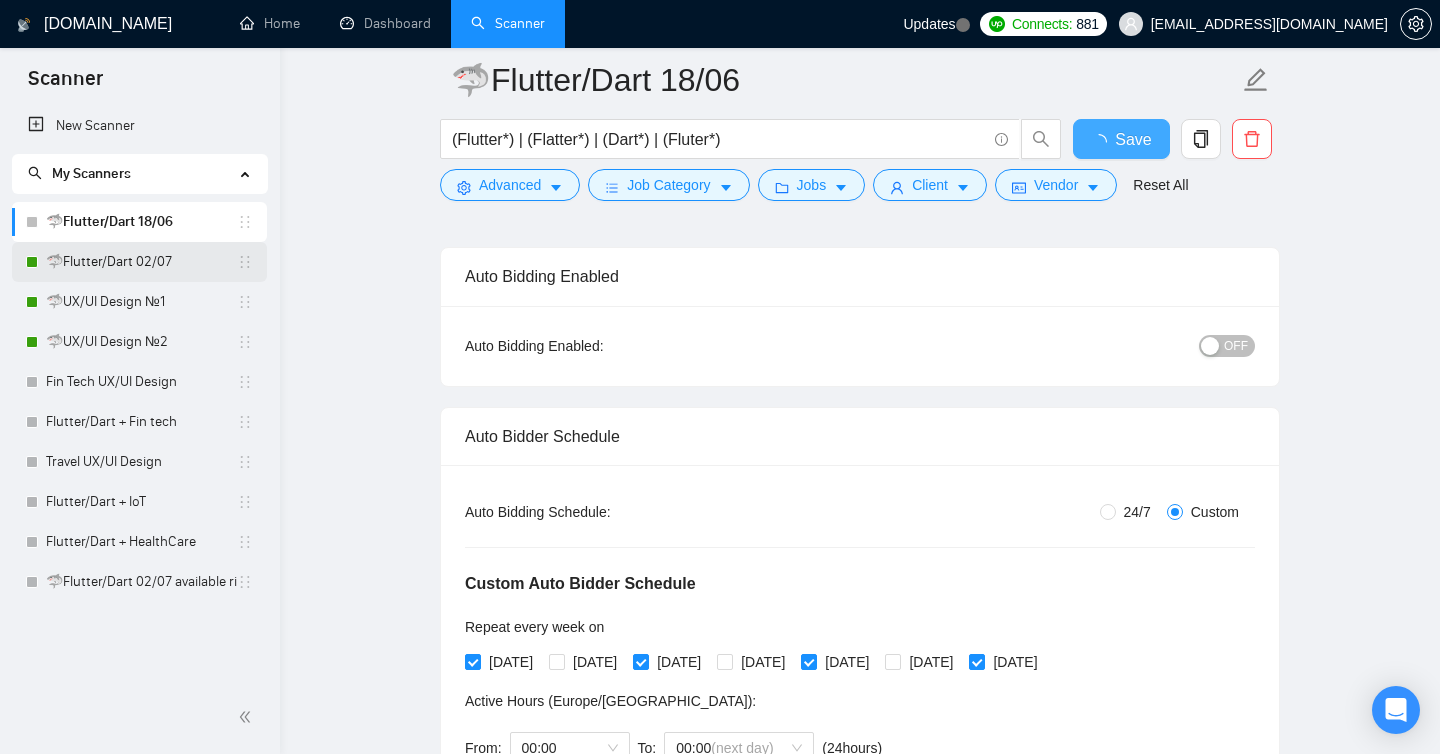 checkbox on "true" 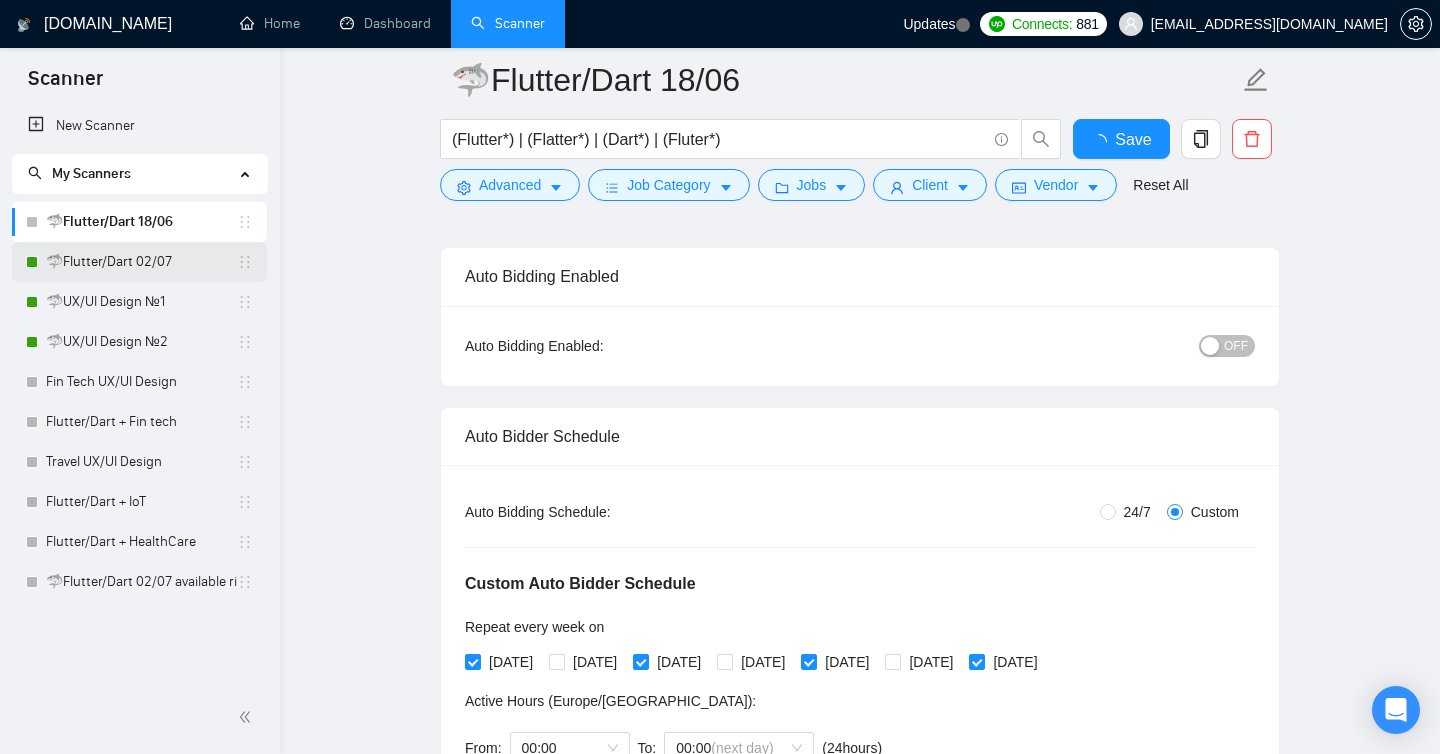 click on "🦈Flutter/Dart 02/07" at bounding box center [141, 262] 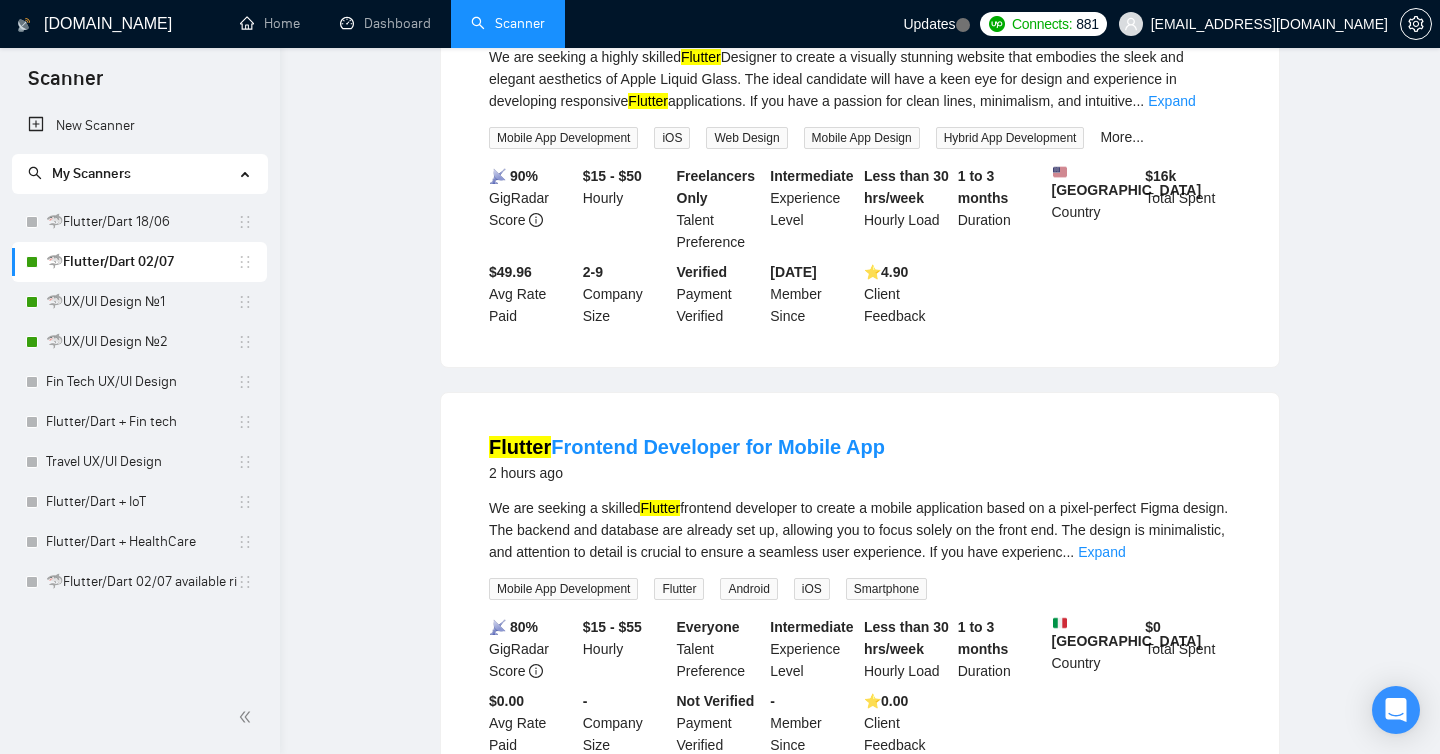 scroll, scrollTop: 0, scrollLeft: 0, axis: both 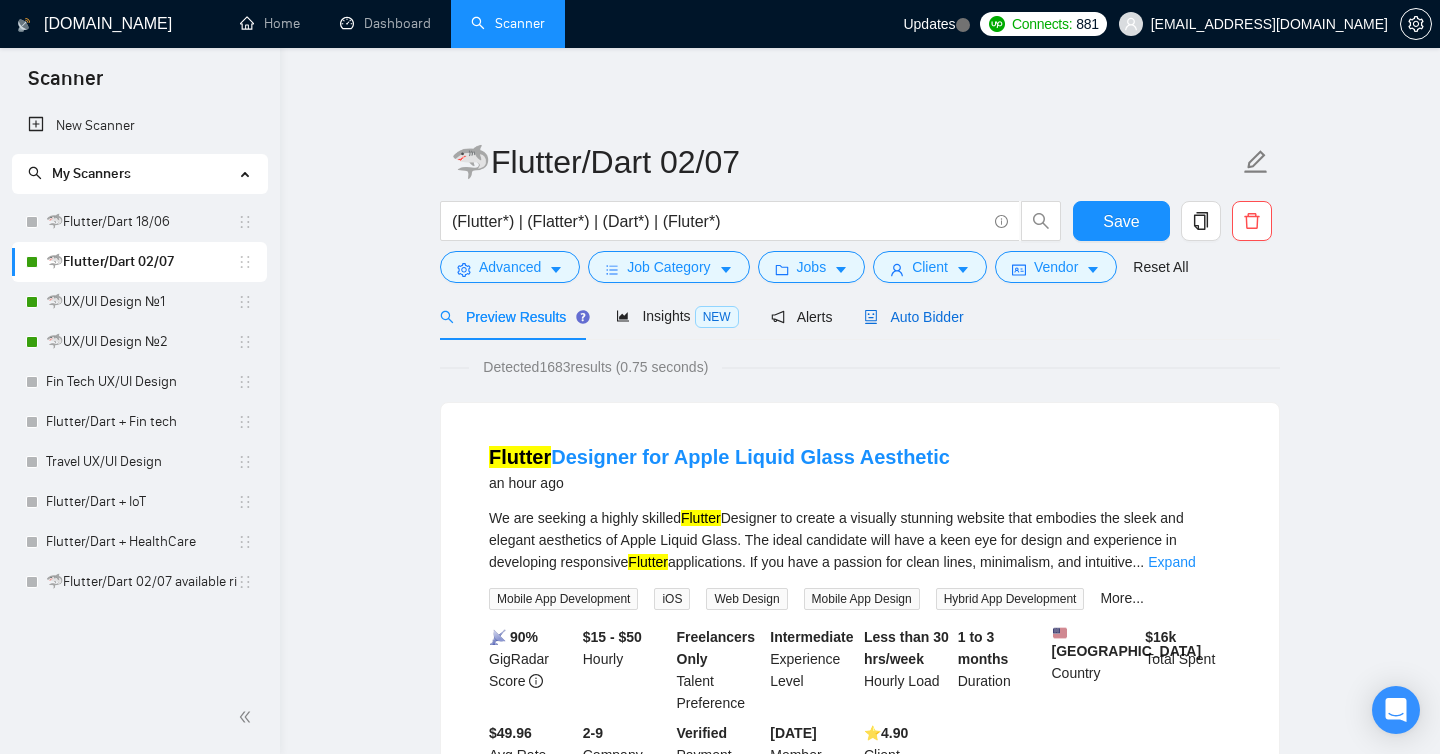 click on "Auto Bidder" at bounding box center (913, 317) 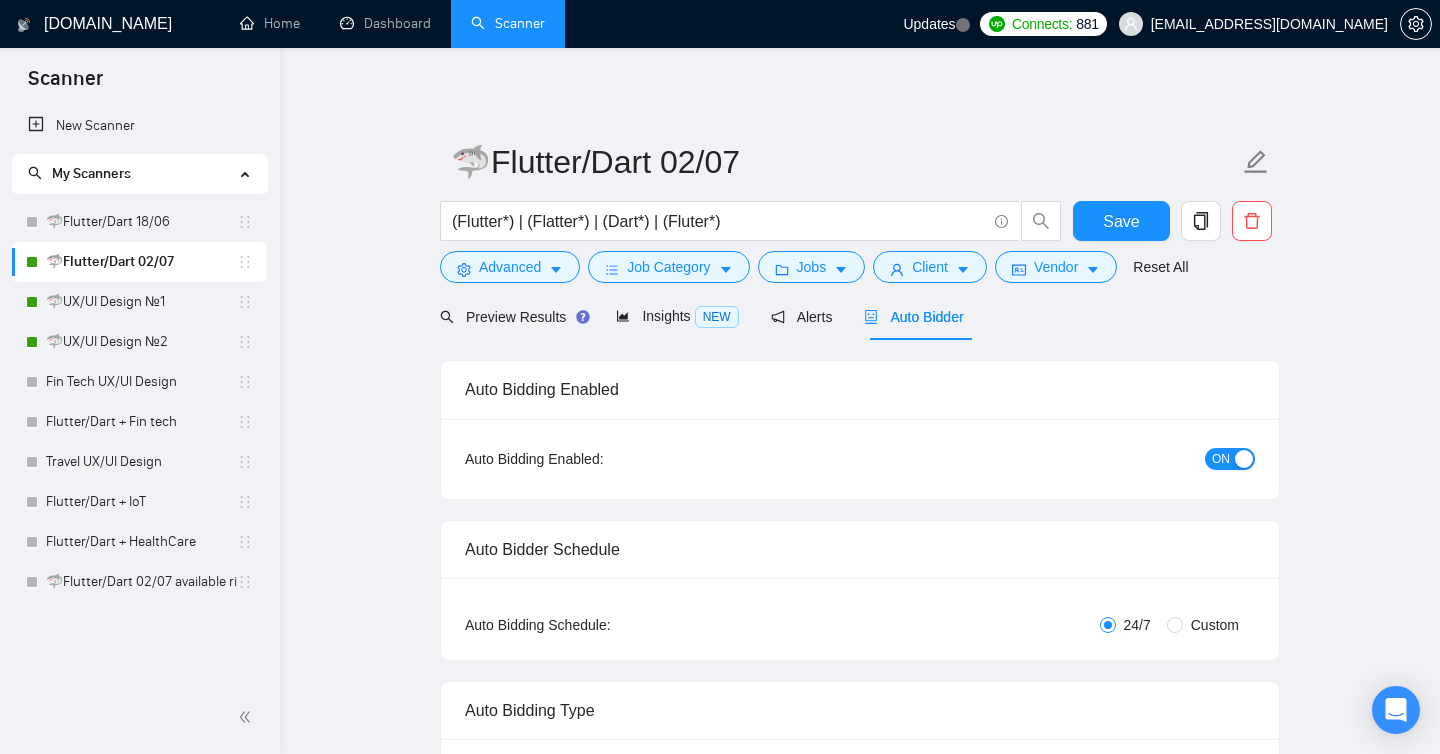 type 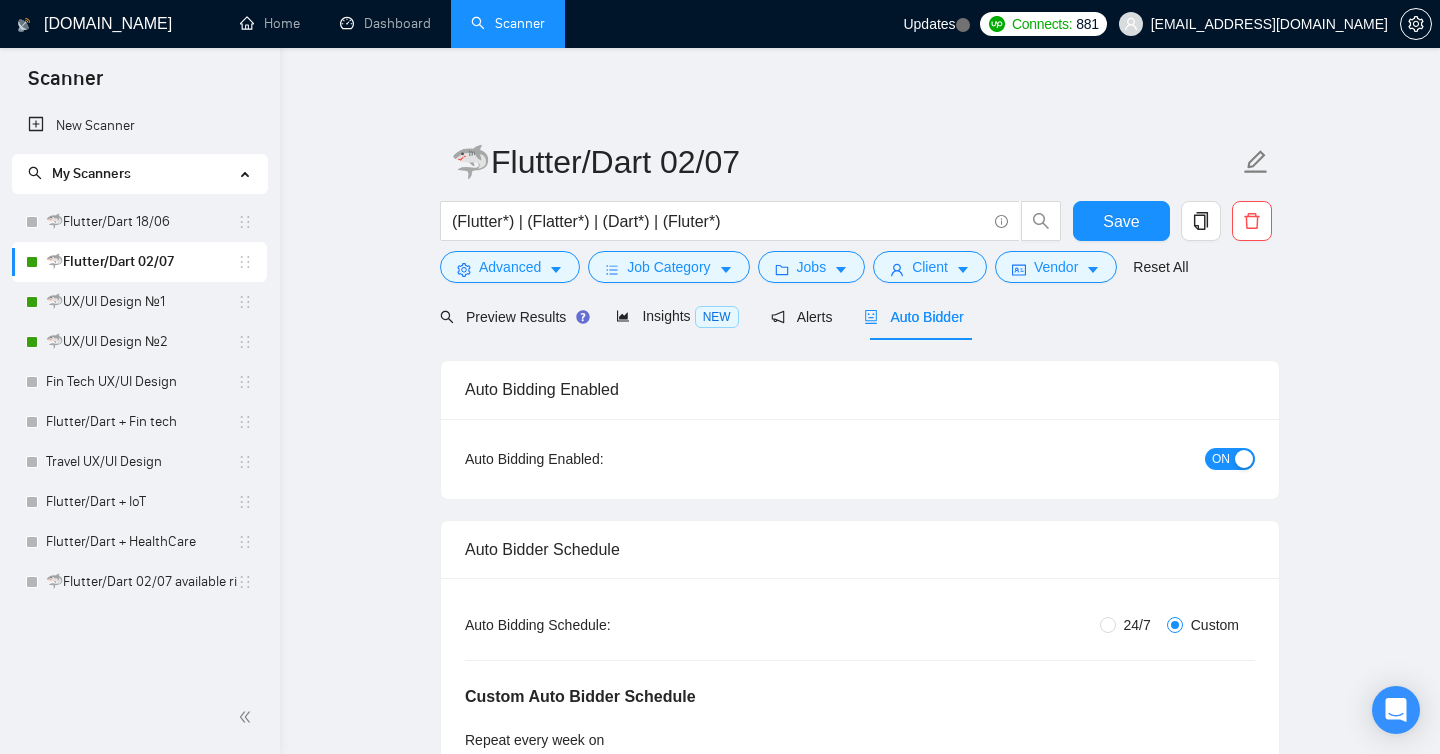 type 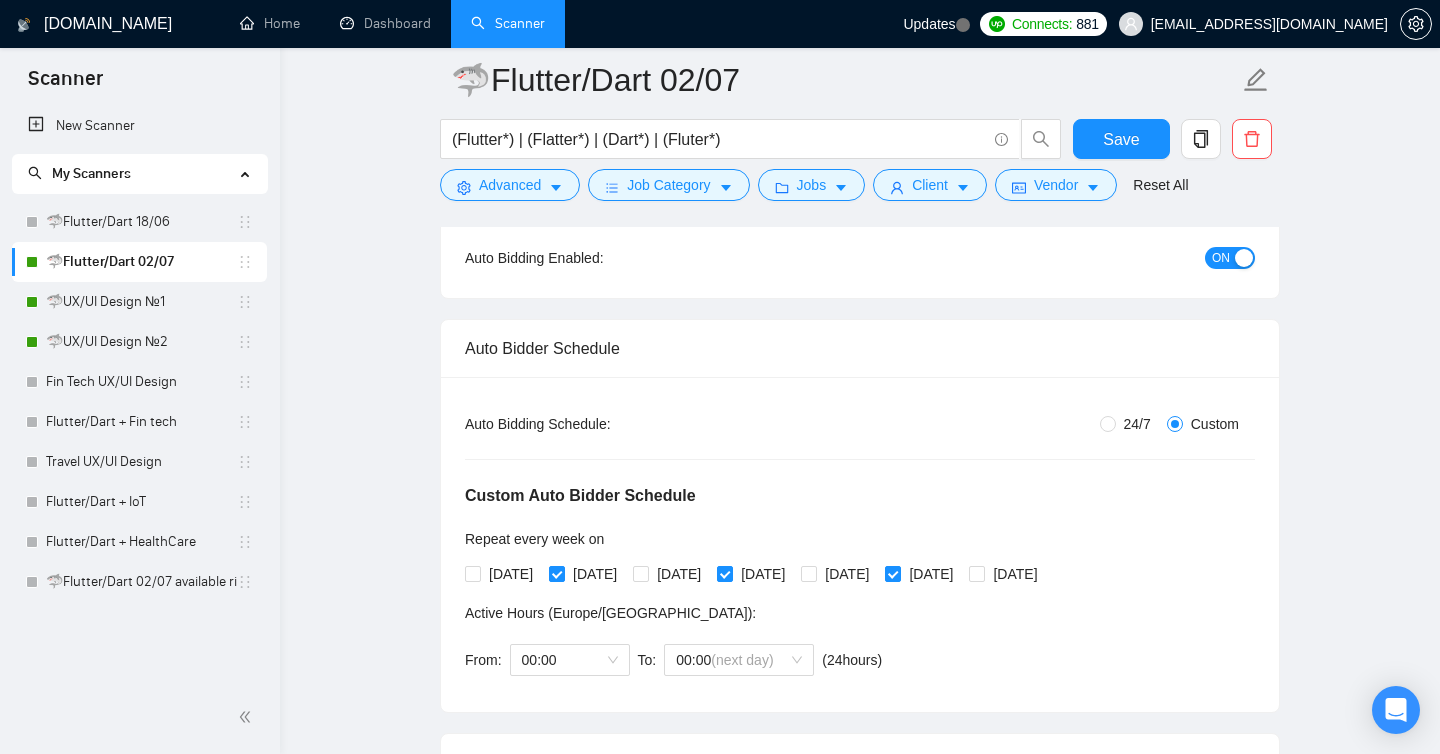 scroll, scrollTop: 242, scrollLeft: 0, axis: vertical 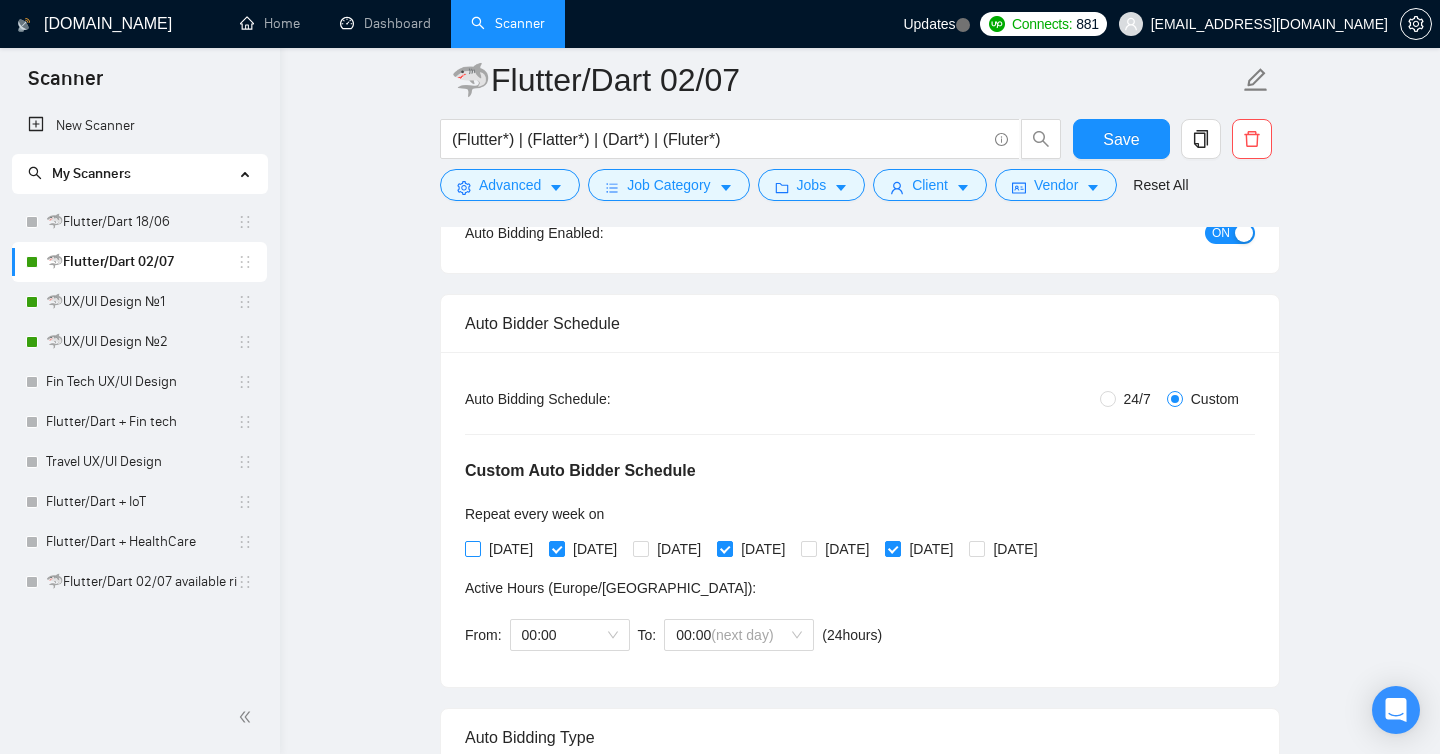 click on "[DATE]" at bounding box center [472, 548] 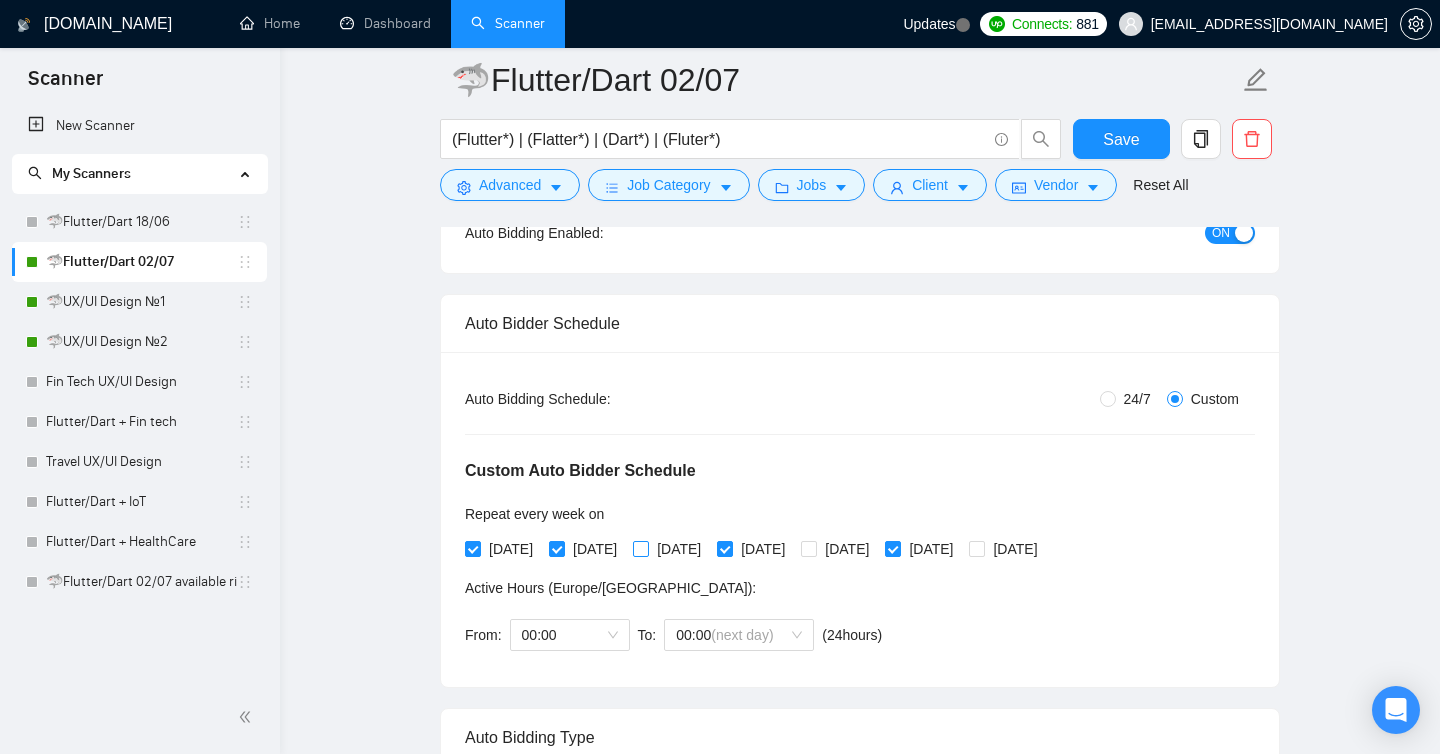 click at bounding box center (641, 549) 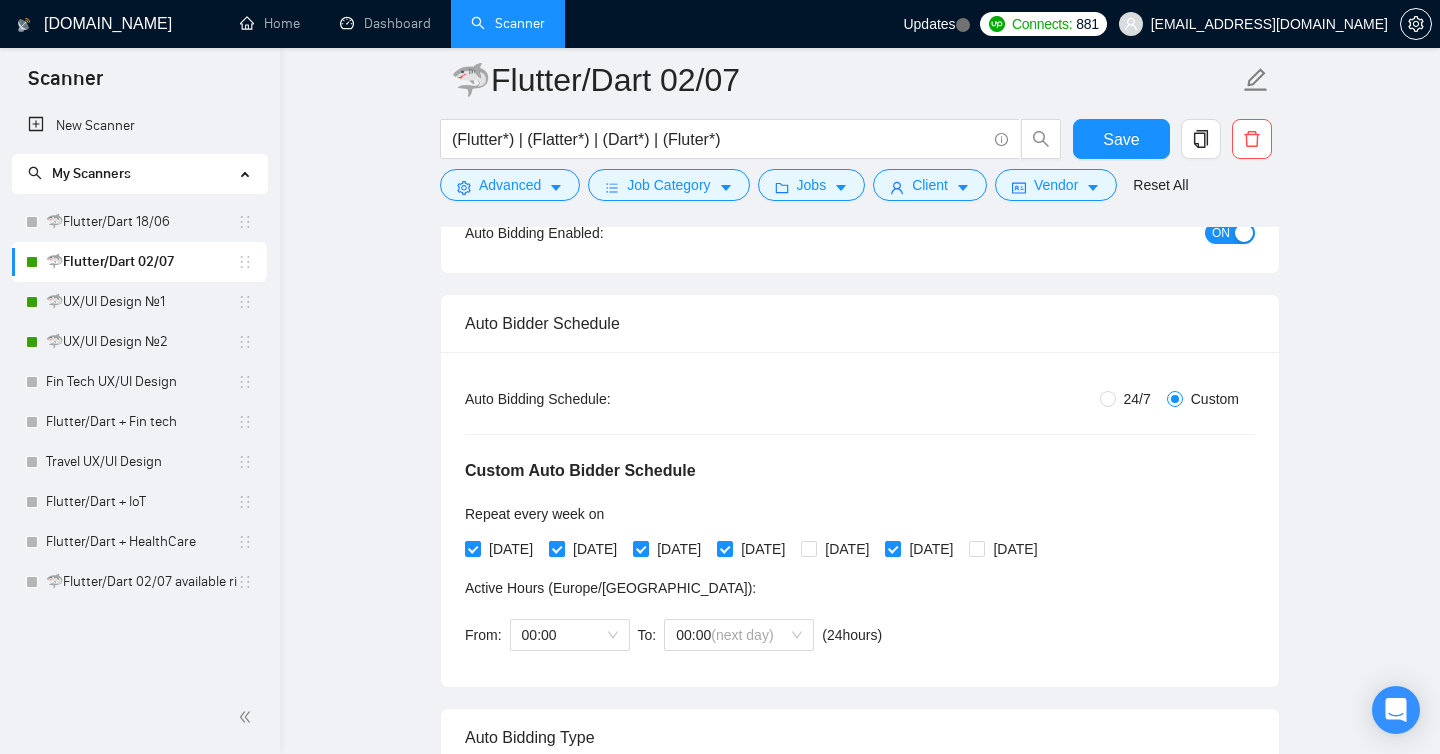 click on "[DATE]" at bounding box center (556, 548) 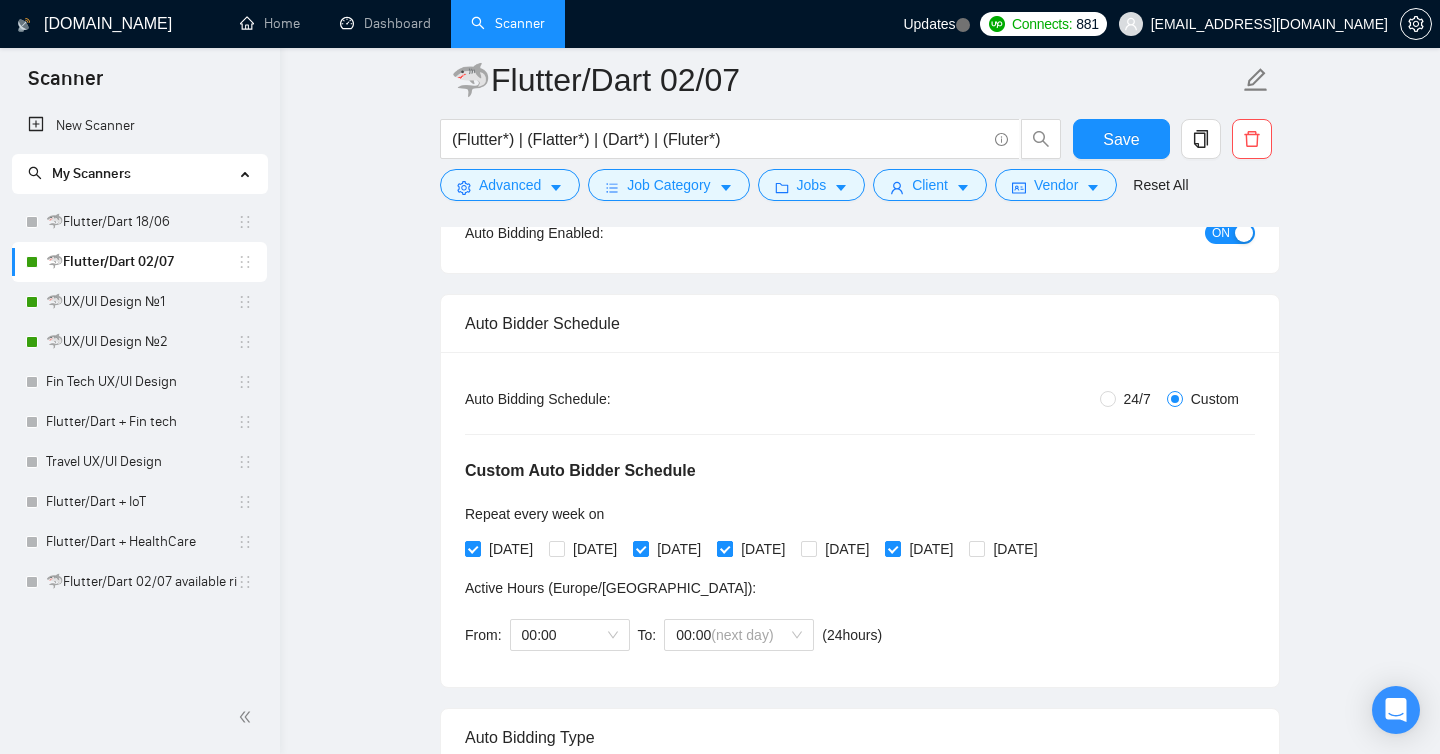 click on "[DATE]" at bounding box center (724, 548) 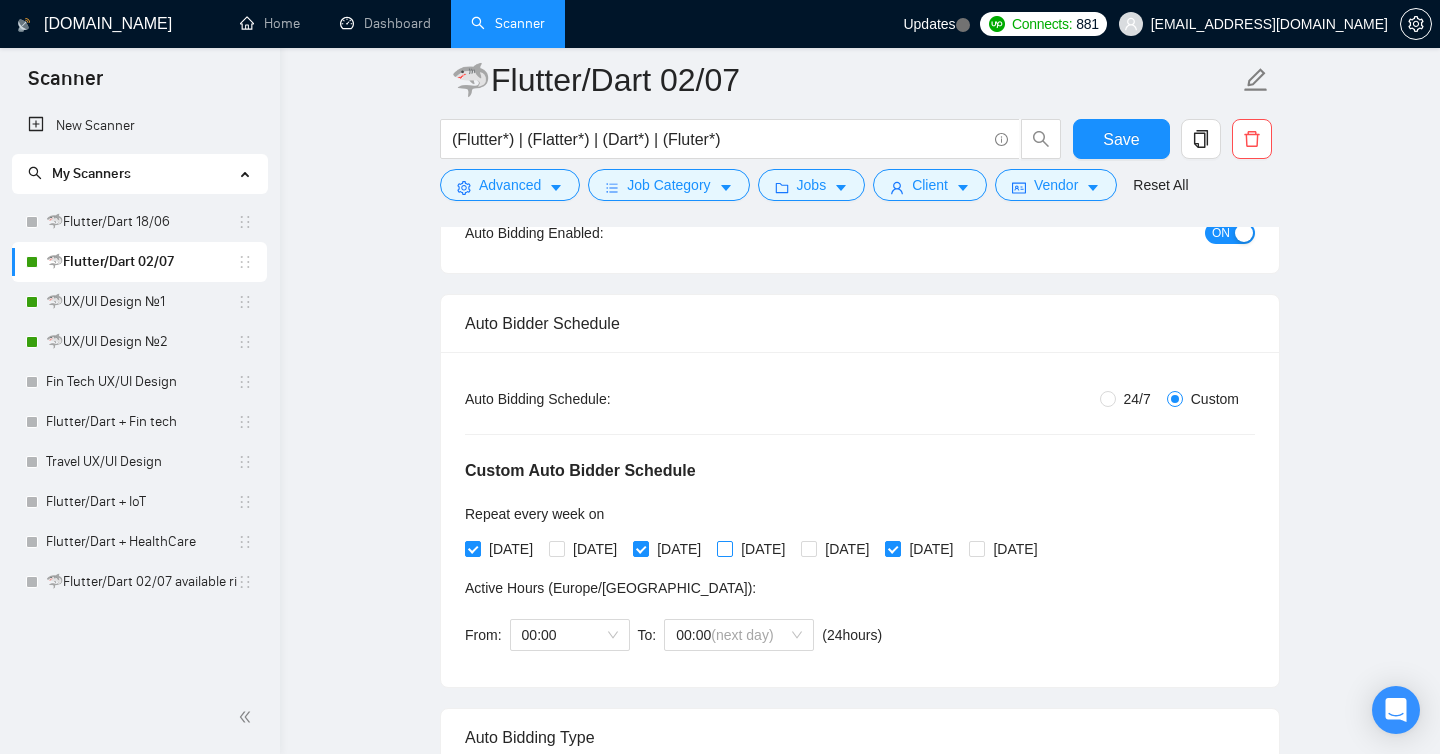 click on "[DATE]" at bounding box center (724, 548) 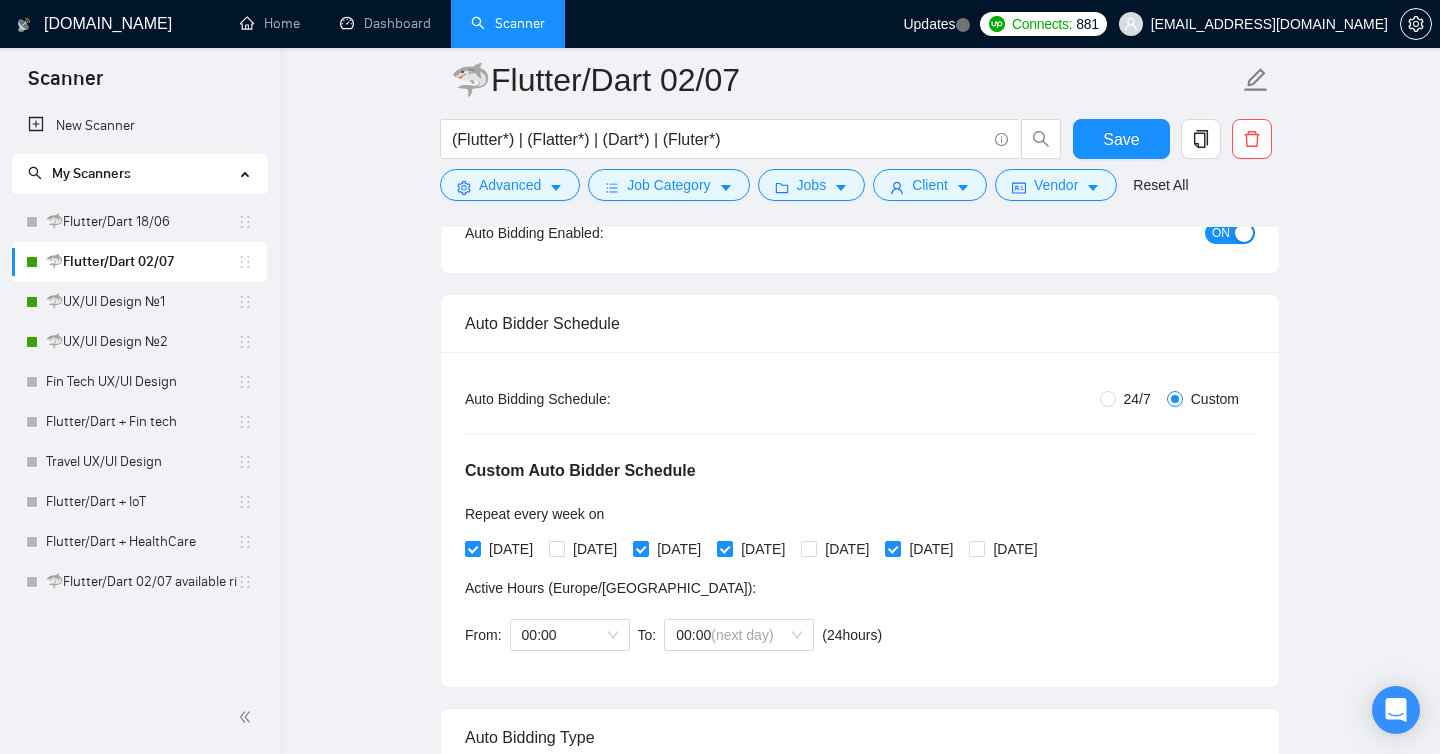 click on "[DATE]" at bounding box center [724, 548] 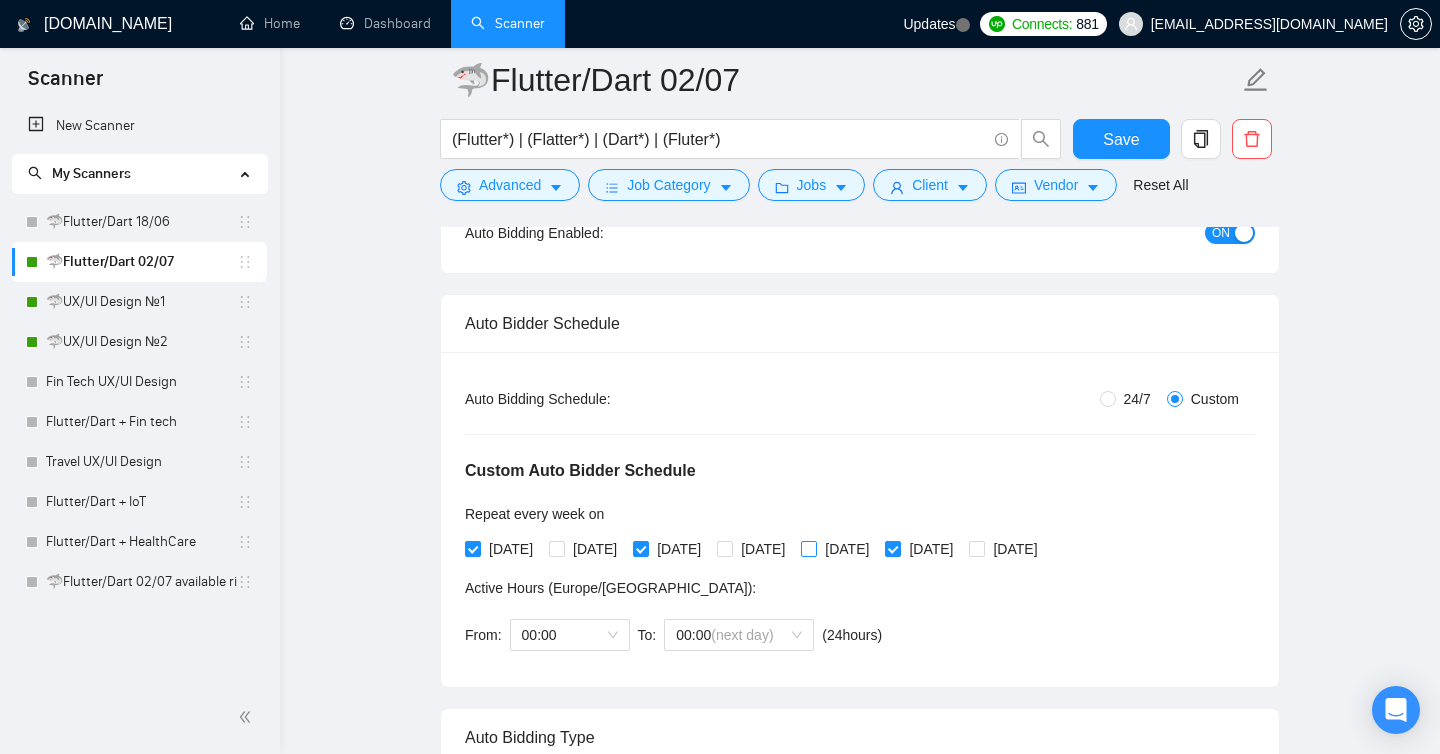 click on "[DATE]" at bounding box center [808, 548] 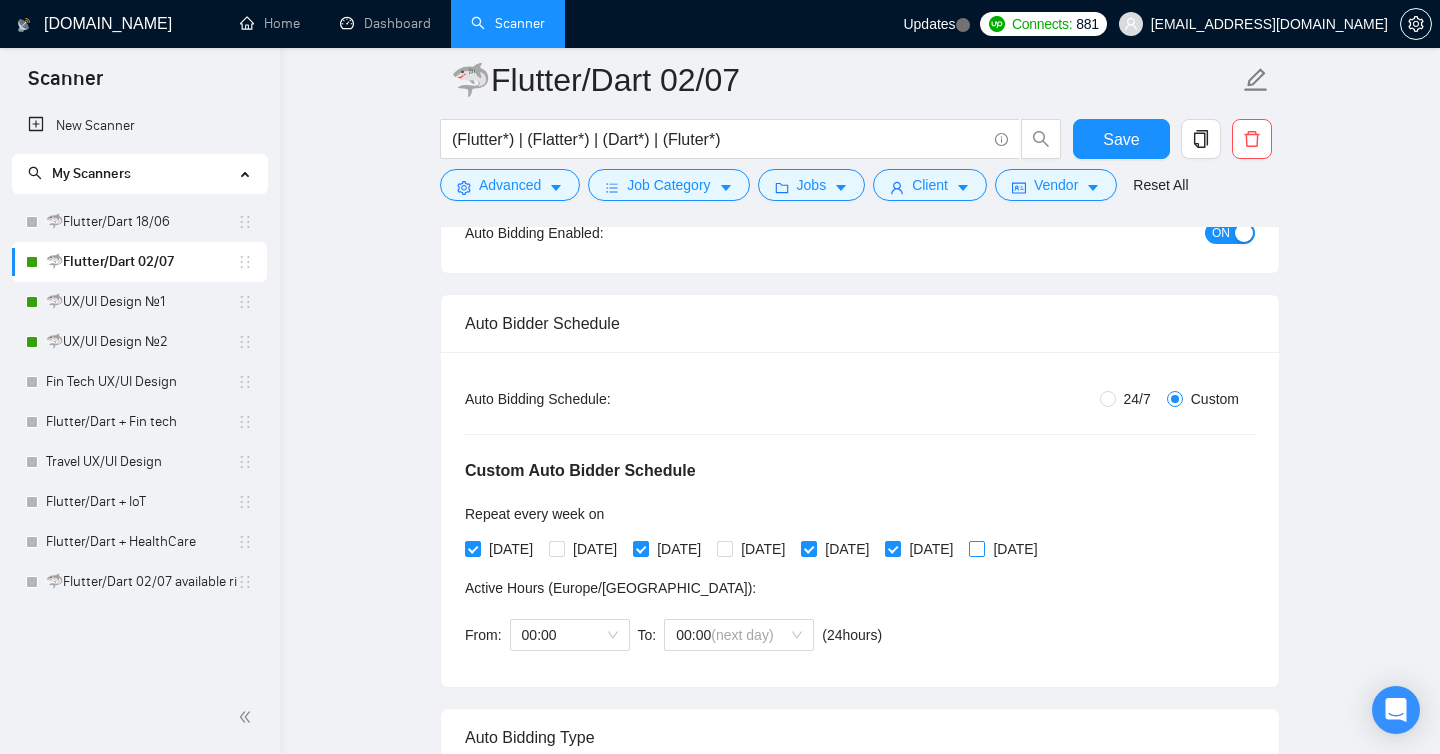 click on "[DATE]" at bounding box center [1015, 549] 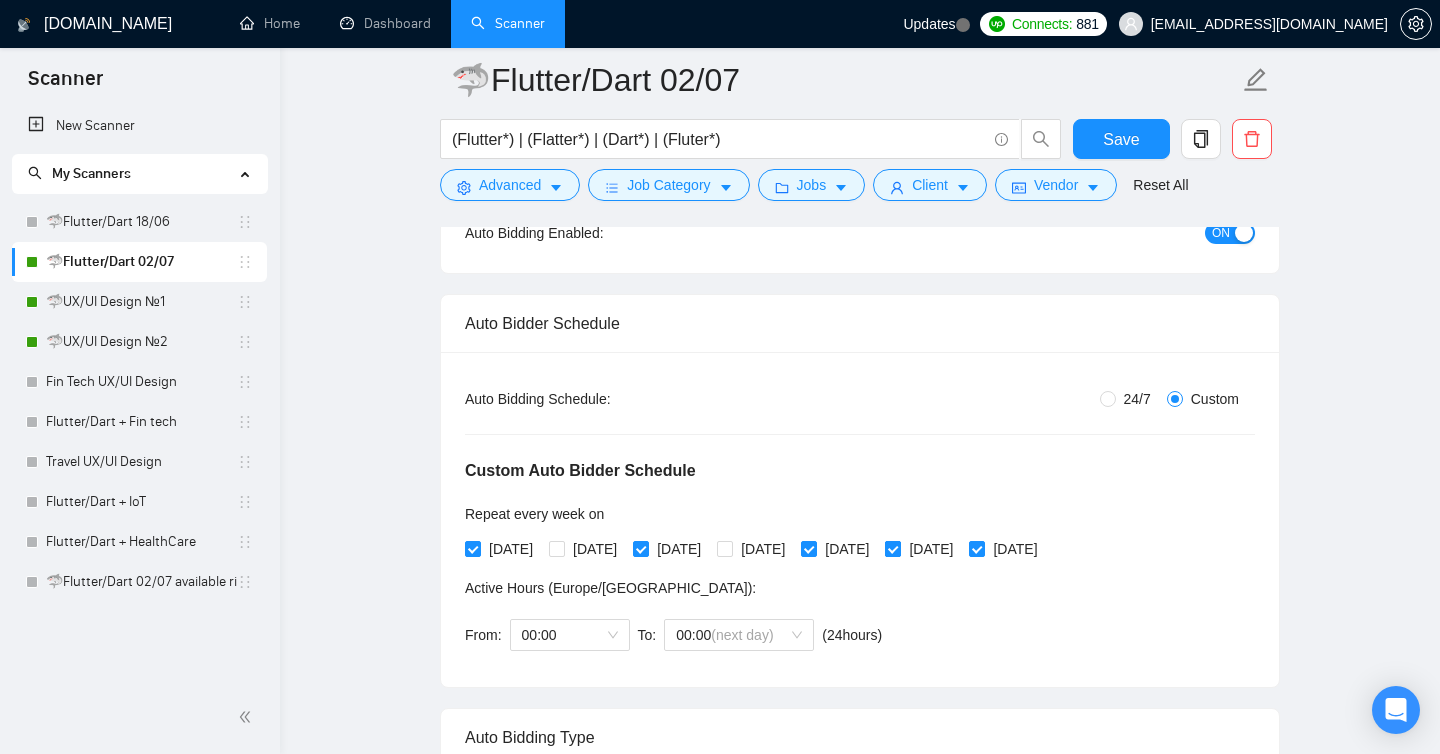 click on "[DATE]" at bounding box center [892, 548] 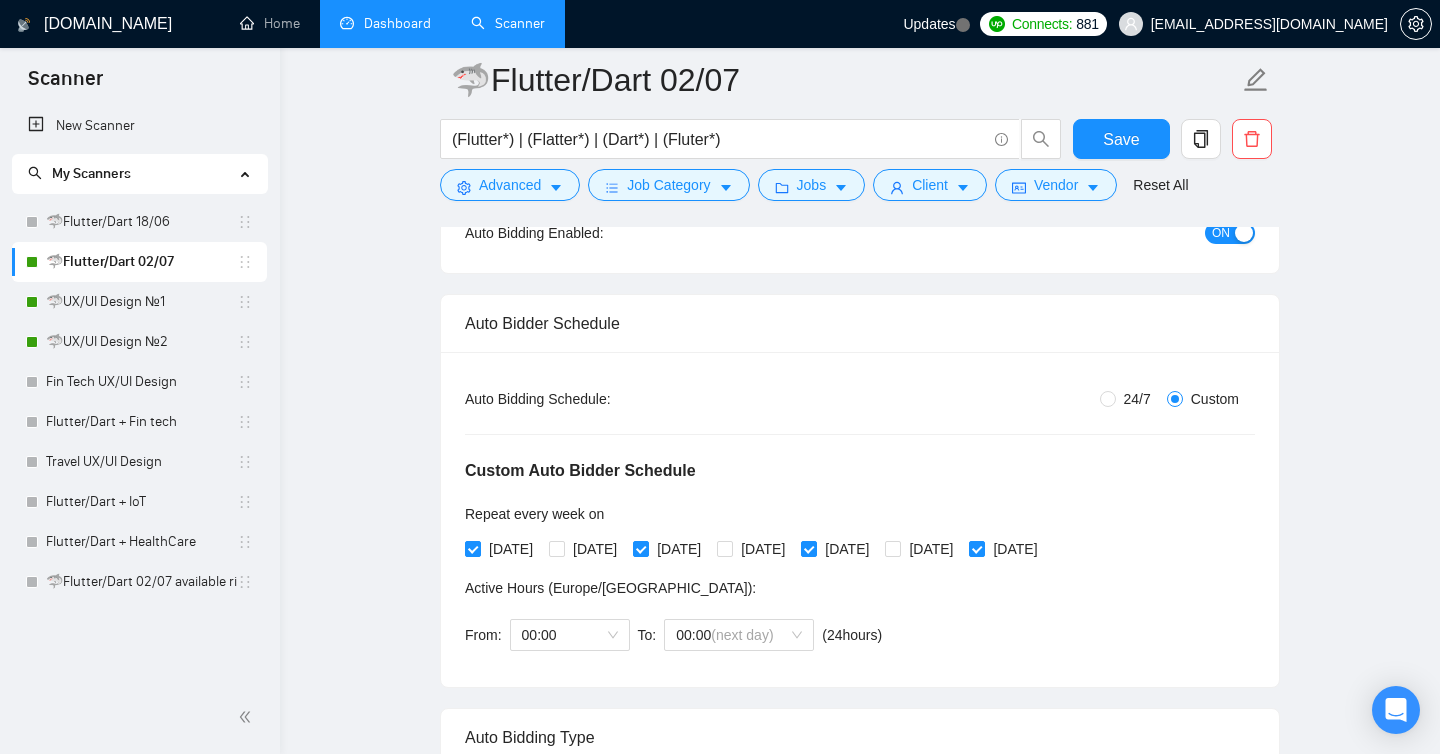 click on "Dashboard" at bounding box center (385, 23) 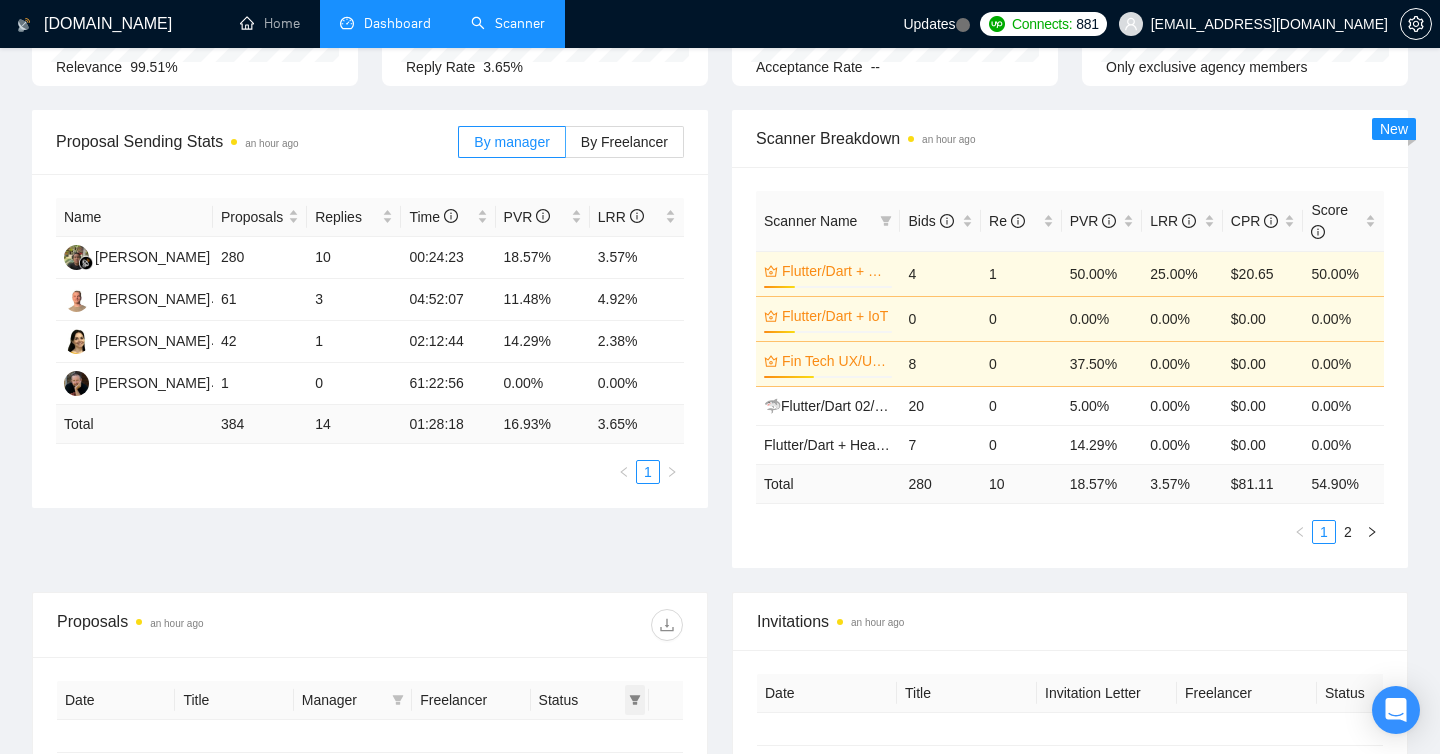 type on "[DATE]" 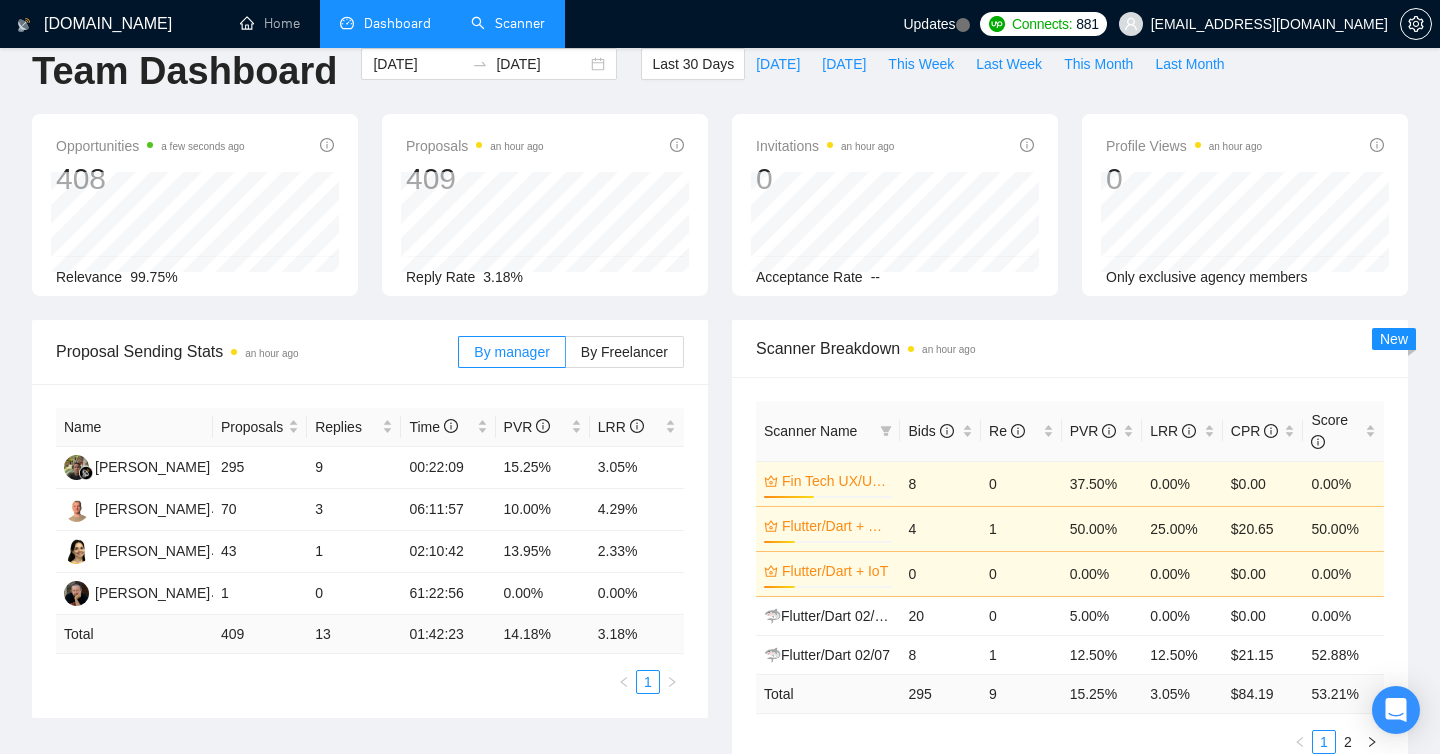 scroll, scrollTop: 0, scrollLeft: 0, axis: both 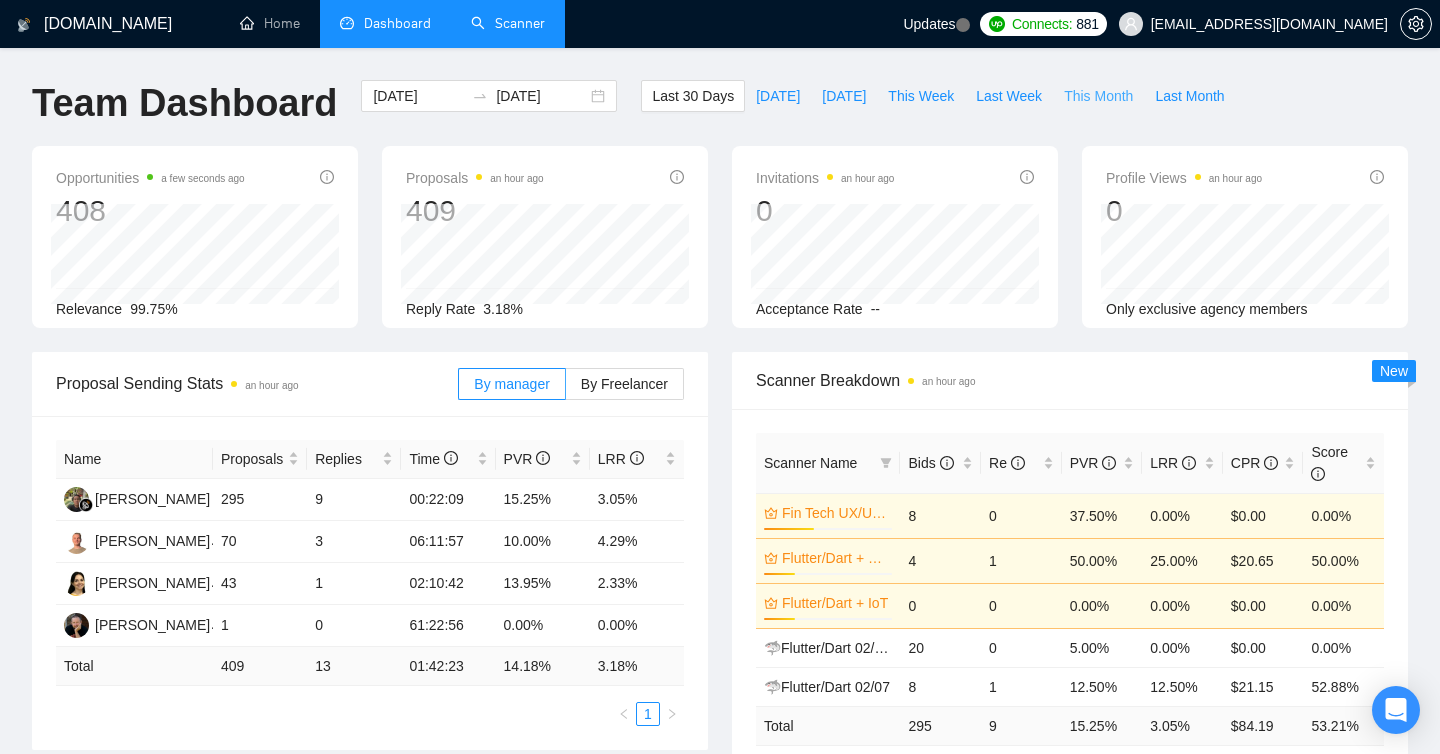 click on "This Month" at bounding box center [1098, 96] 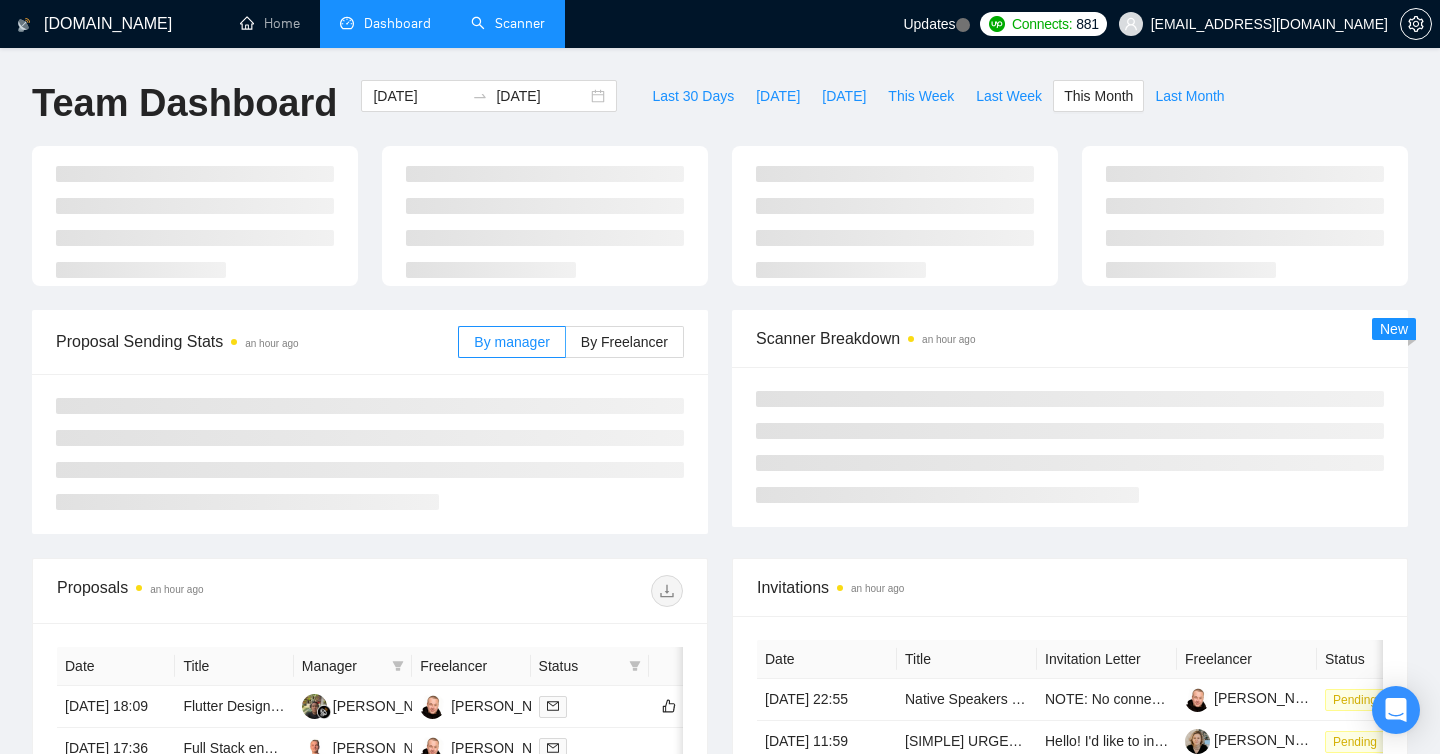 type on "[DATE]" 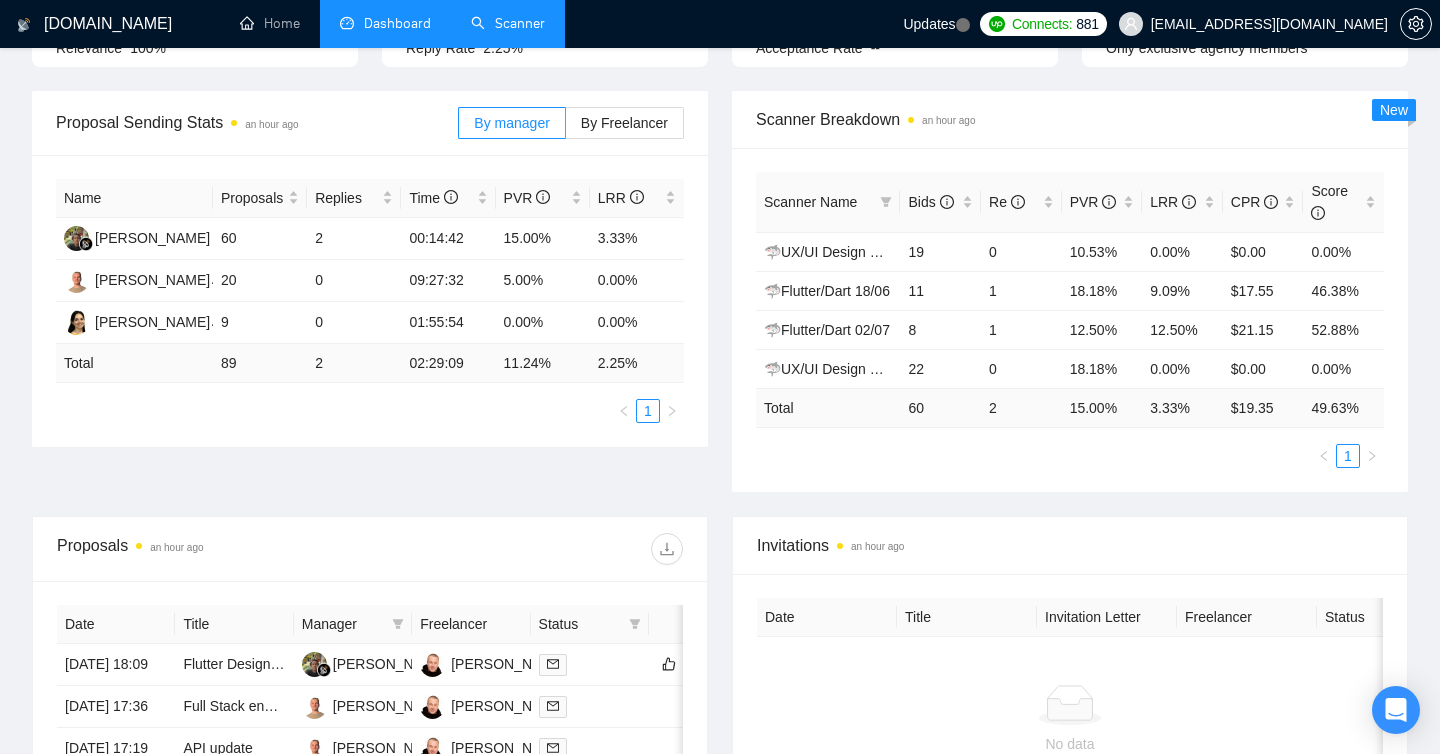 scroll, scrollTop: 281, scrollLeft: 0, axis: vertical 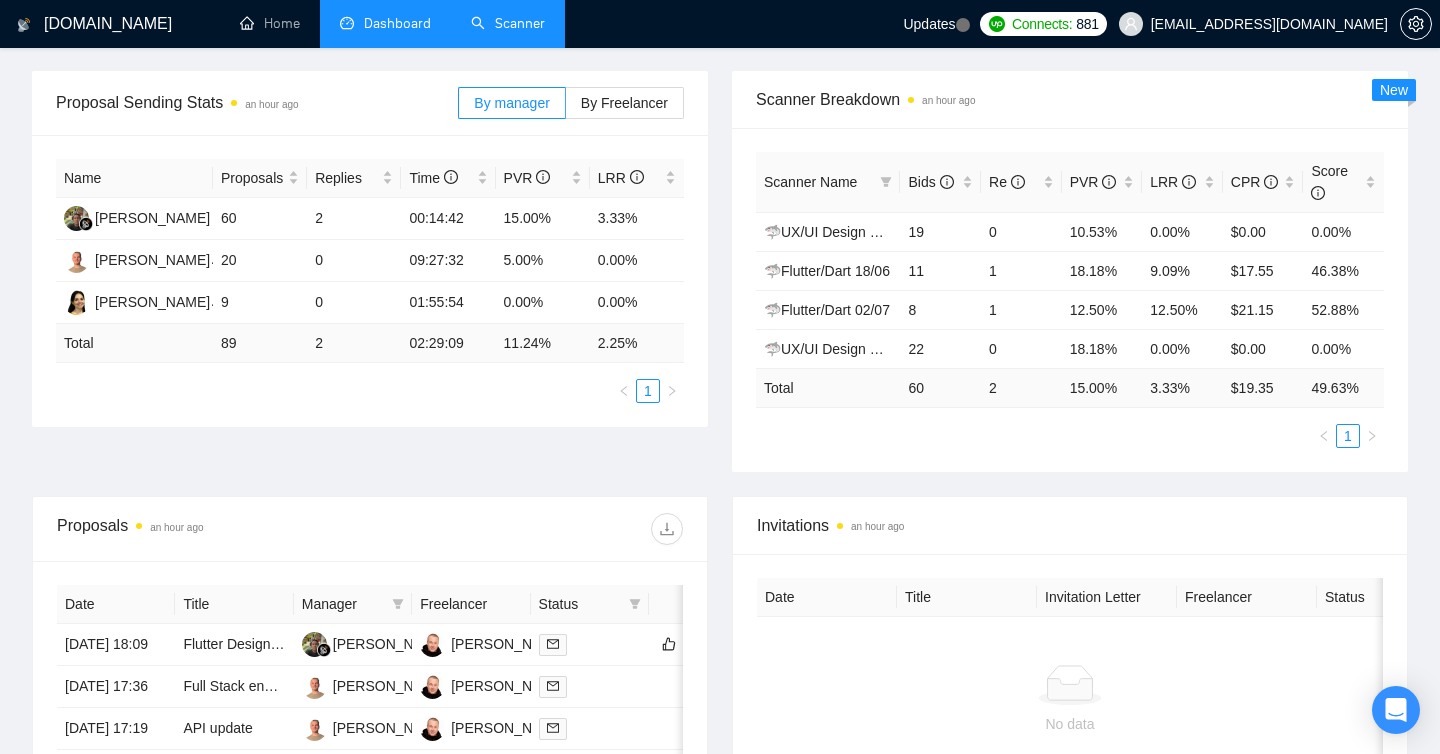 click on "Scanner" at bounding box center (508, 23) 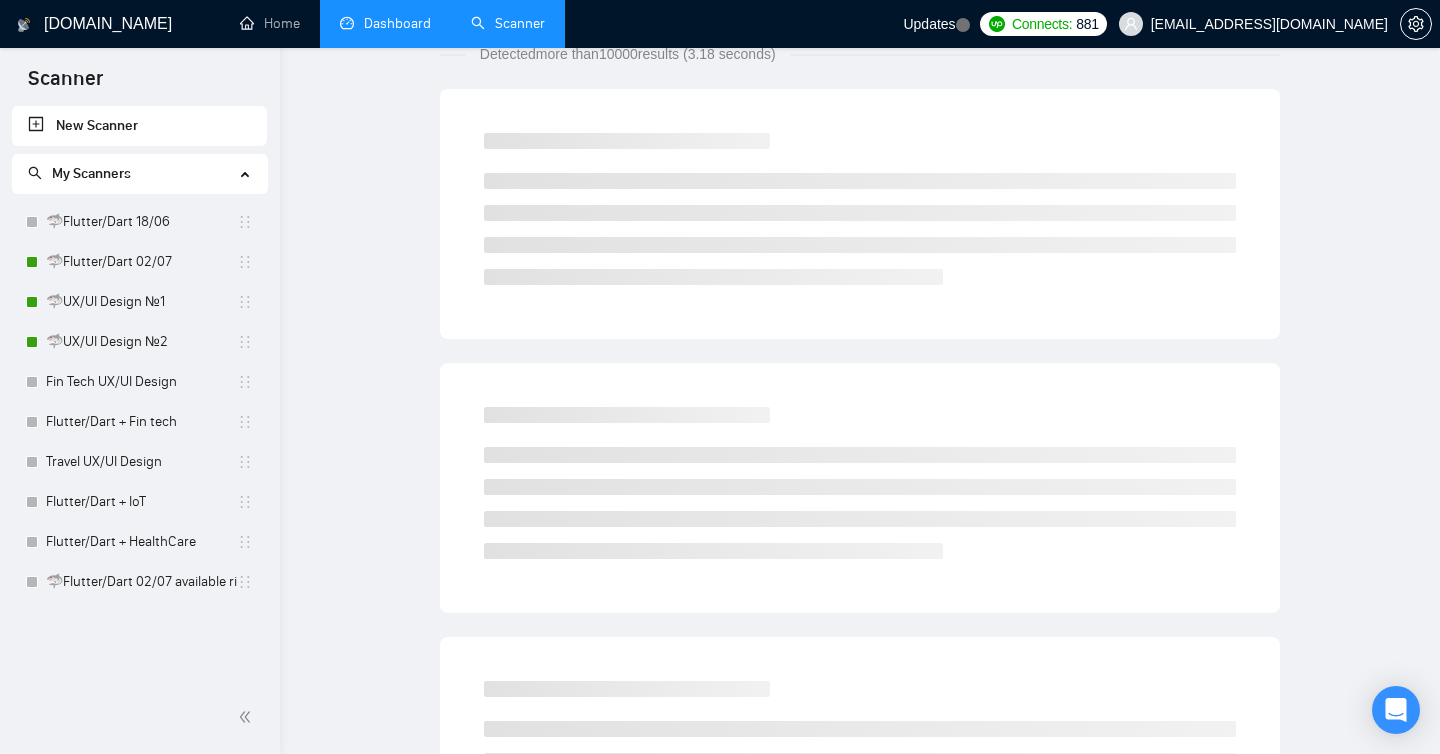 scroll, scrollTop: 0, scrollLeft: 0, axis: both 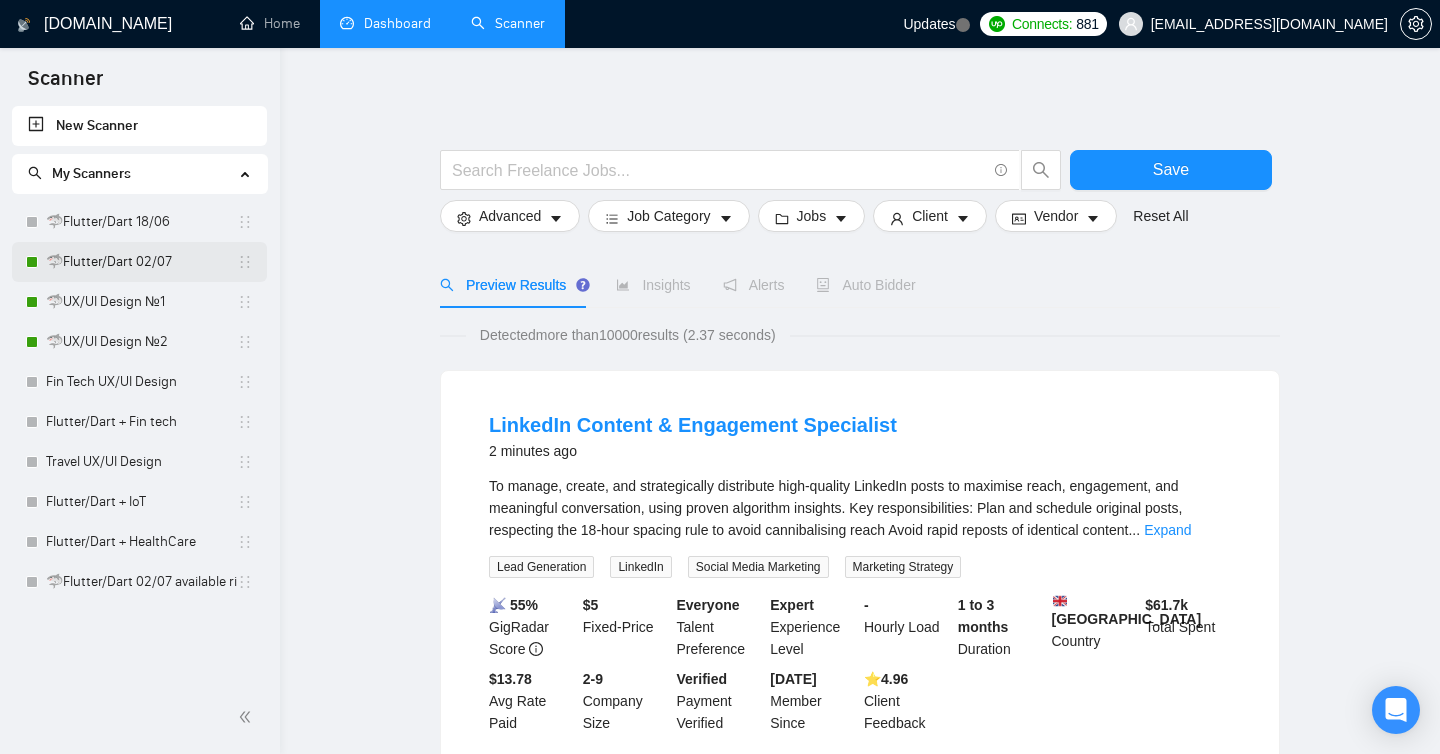 click on "🦈Flutter/Dart 02/07" at bounding box center (141, 262) 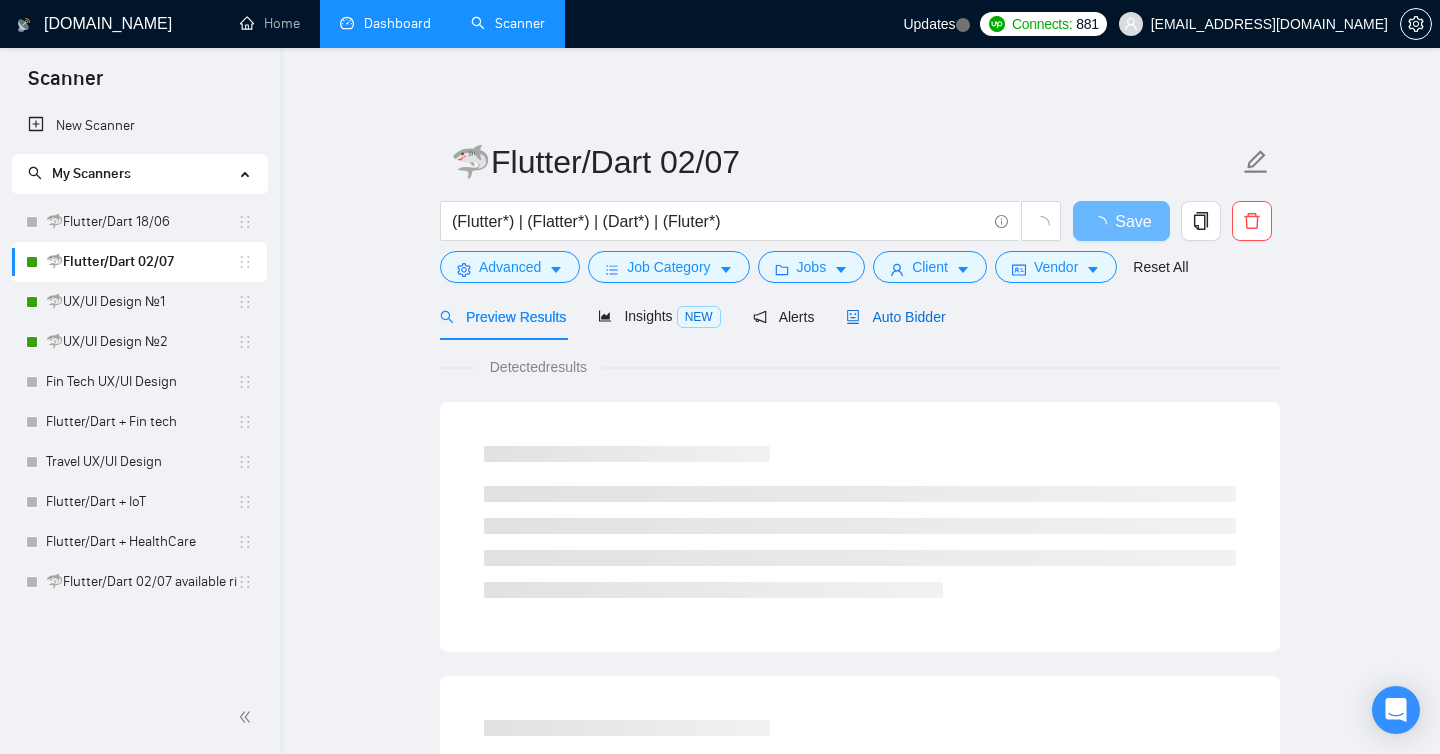 click on "Auto Bidder" at bounding box center [895, 317] 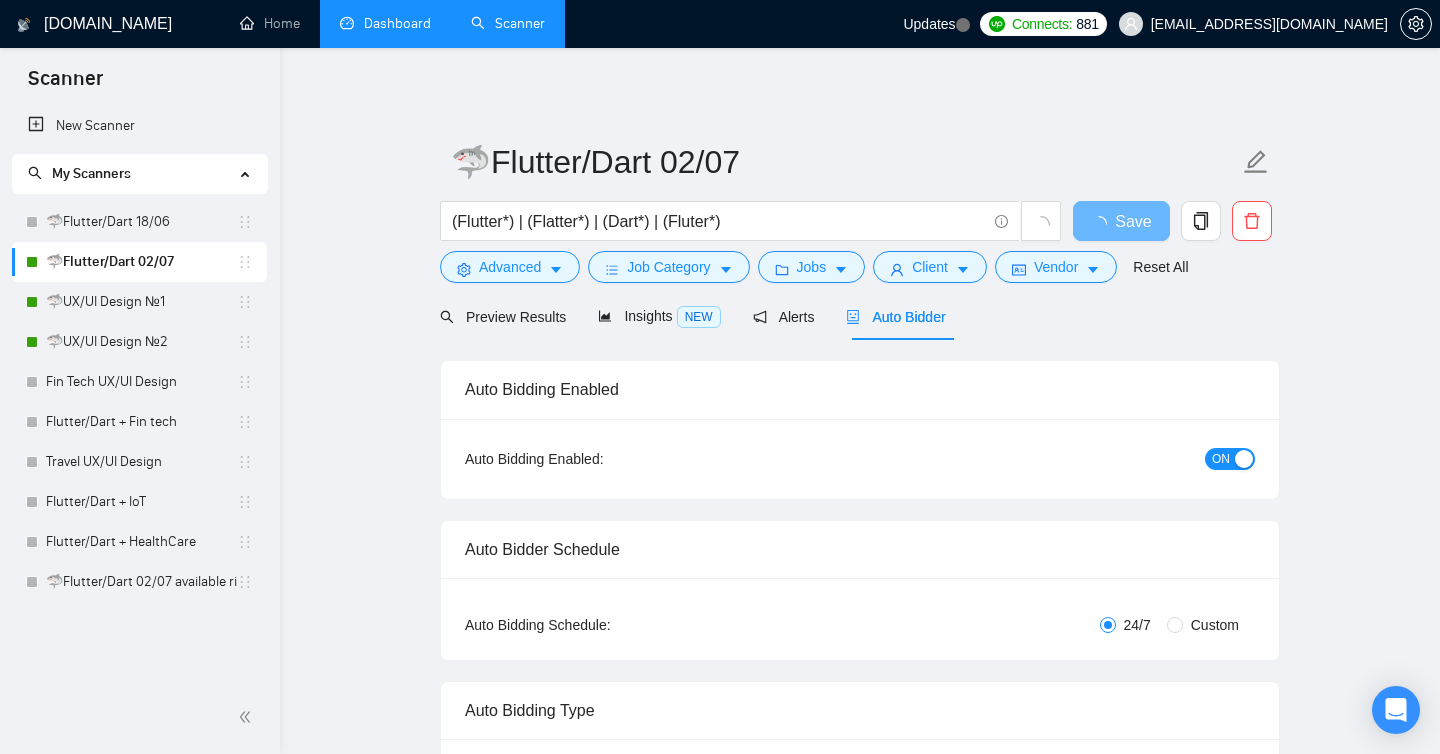 type 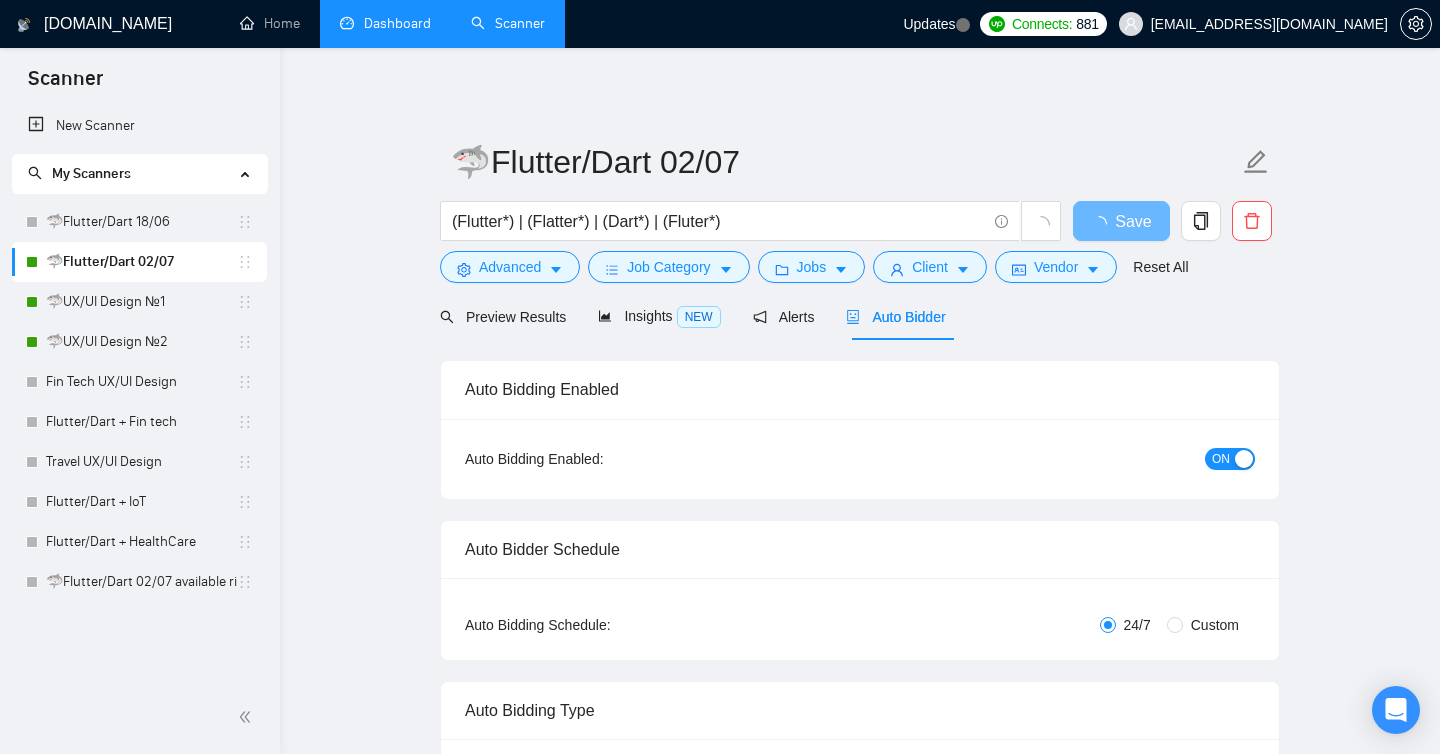 radio on "false" 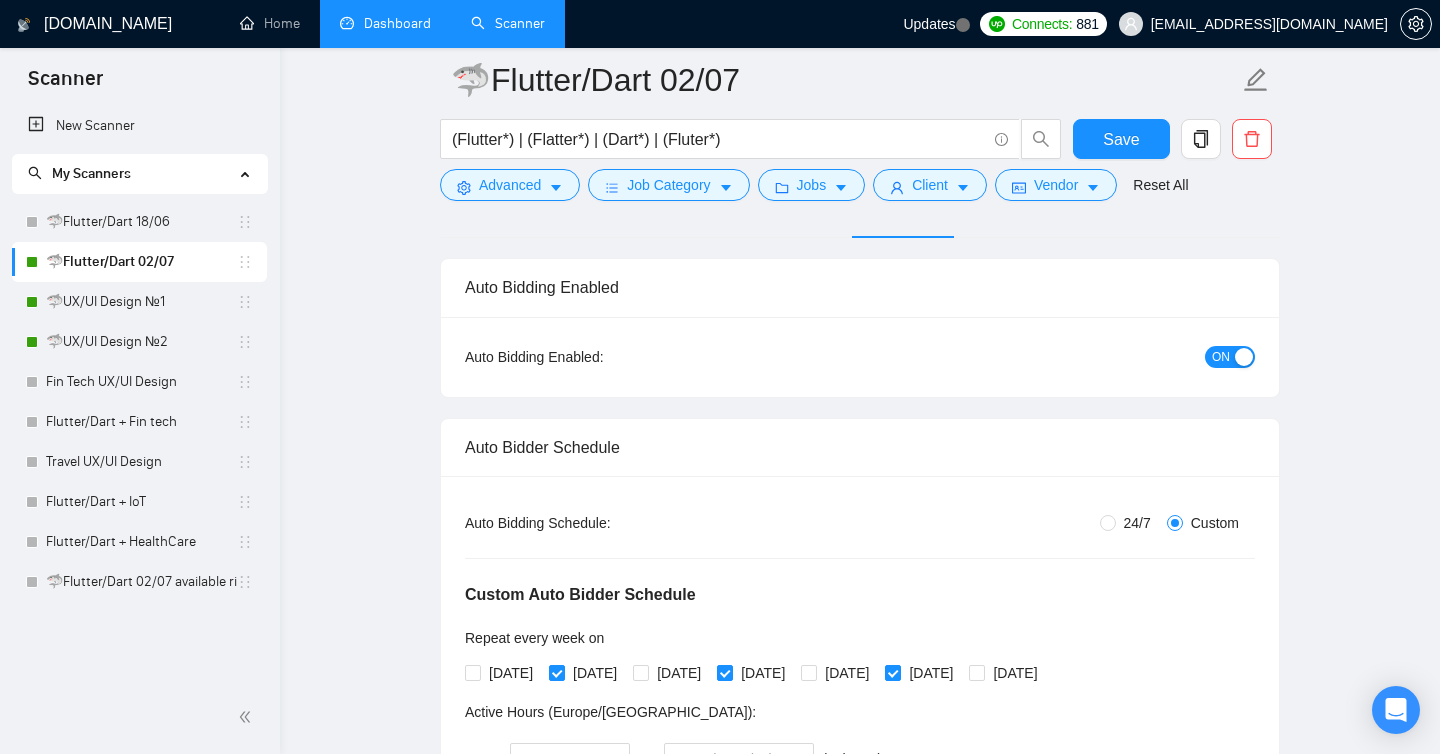 type 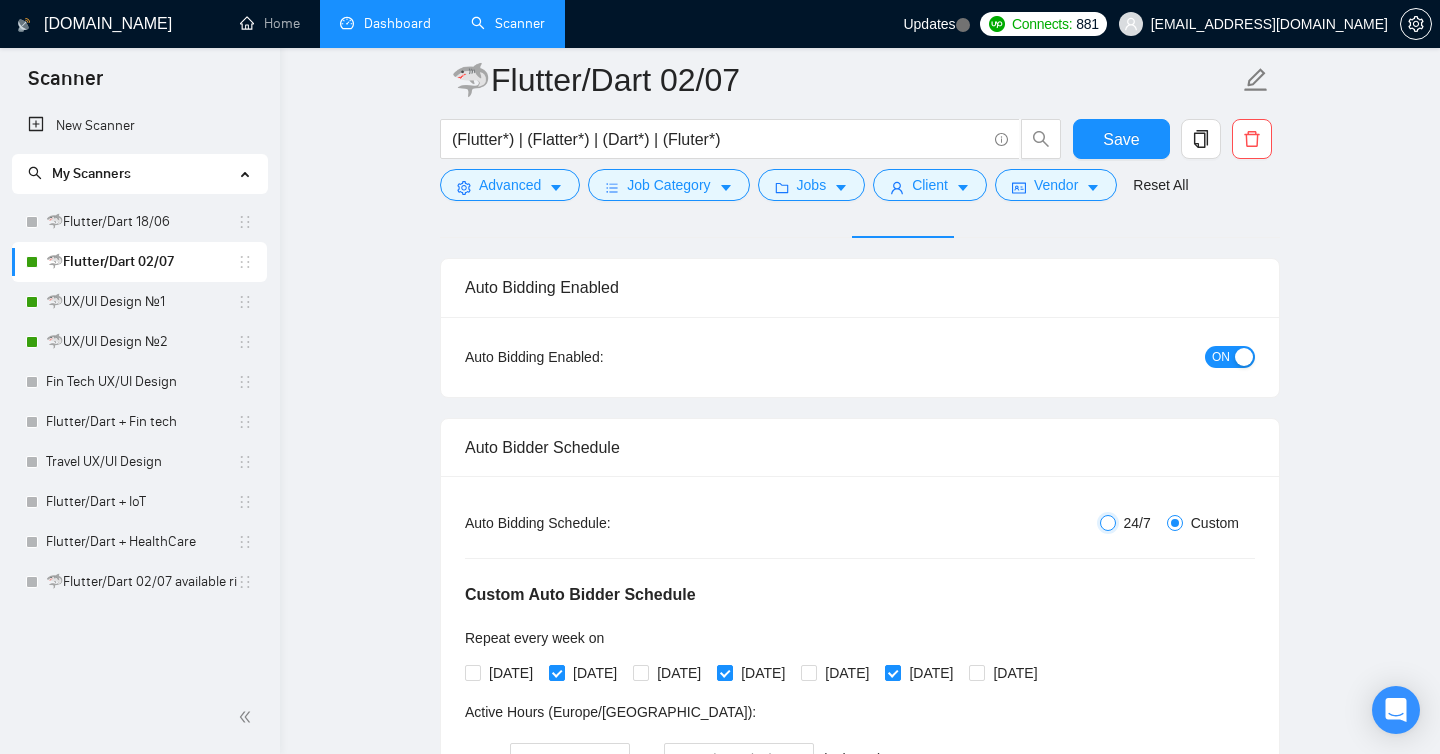 click on "Auto Bidding Type: Automated (recommended) Semi-automated Auto Bidding Schedule: 24/7 Custom Custom Auto Bidder Schedule Repeat every week [DATE] [DATE] [DATE] [DATE] [DATE] [DATE] [DATE] Active Hours ( [GEOGRAPHIC_DATA]/[GEOGRAPHIC_DATA] ): From: 00:00 To: 00:00  (next day) ( 24  hours) [GEOGRAPHIC_DATA]/[GEOGRAPHIC_DATA]" at bounding box center [860, 643] 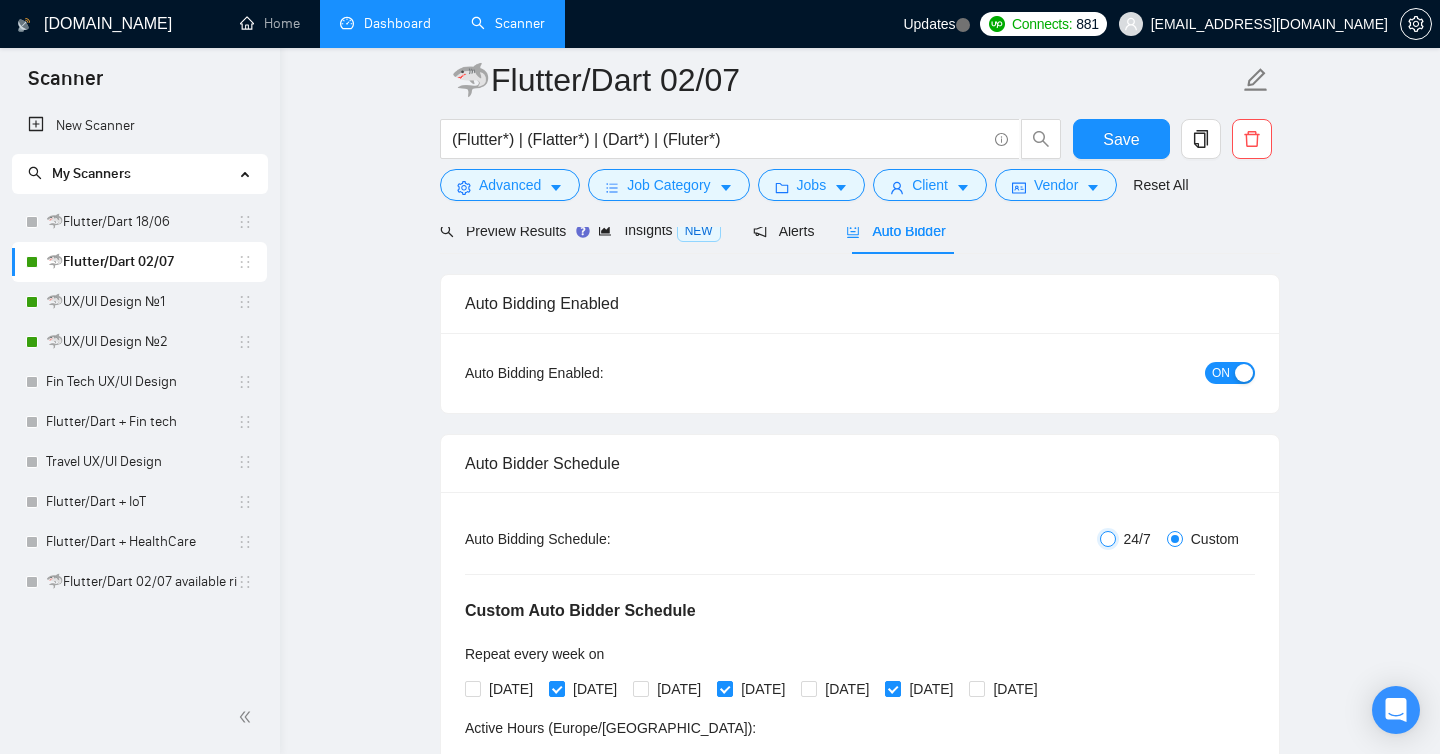 scroll, scrollTop: 213, scrollLeft: 0, axis: vertical 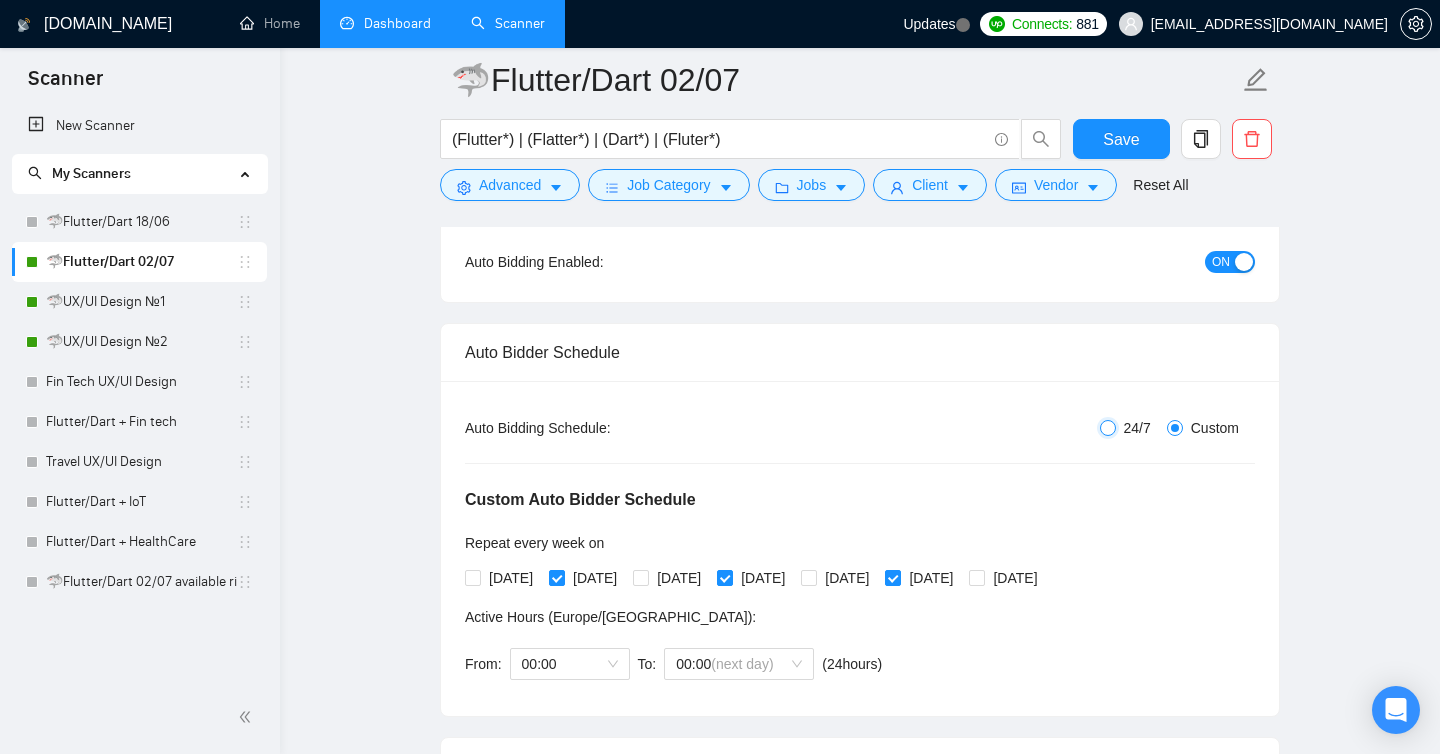 click on "24/7" at bounding box center (1108, 428) 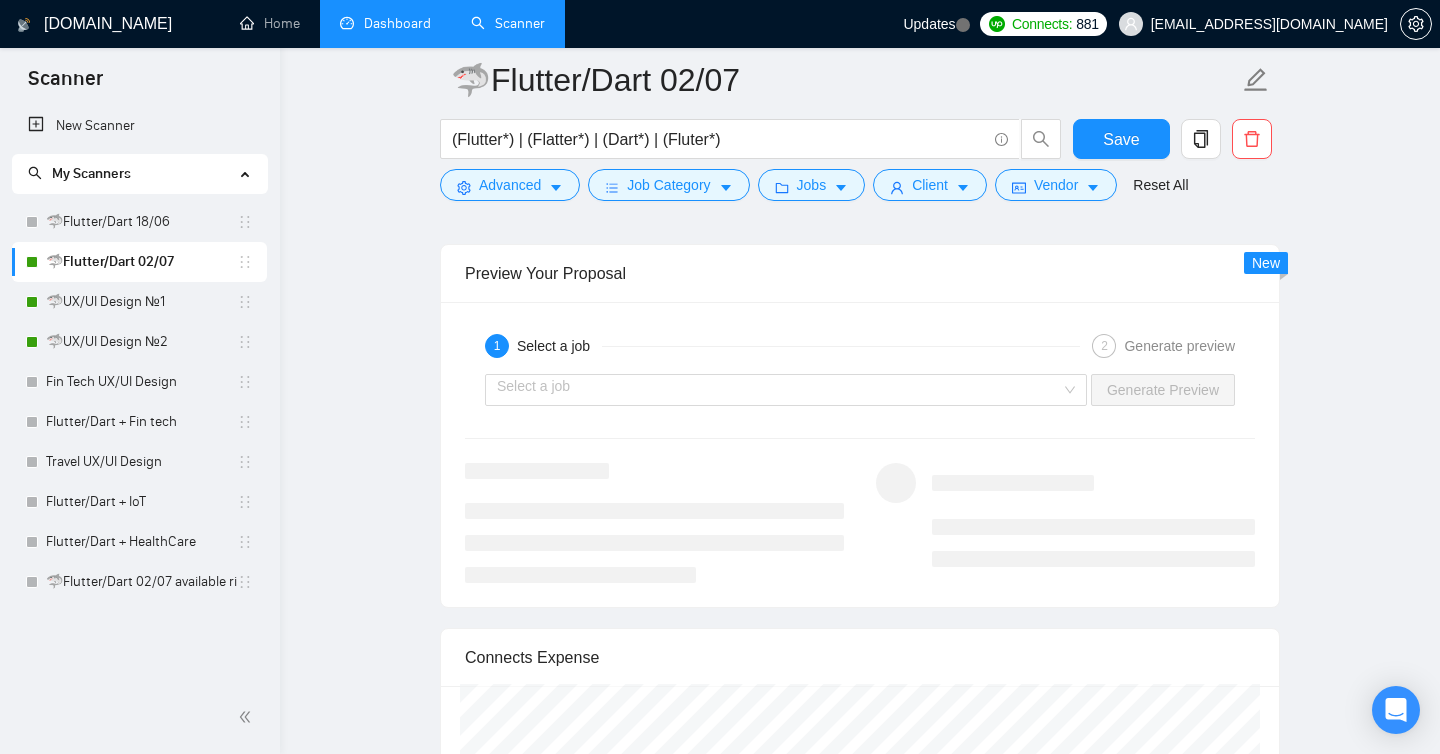 scroll, scrollTop: 2884, scrollLeft: 0, axis: vertical 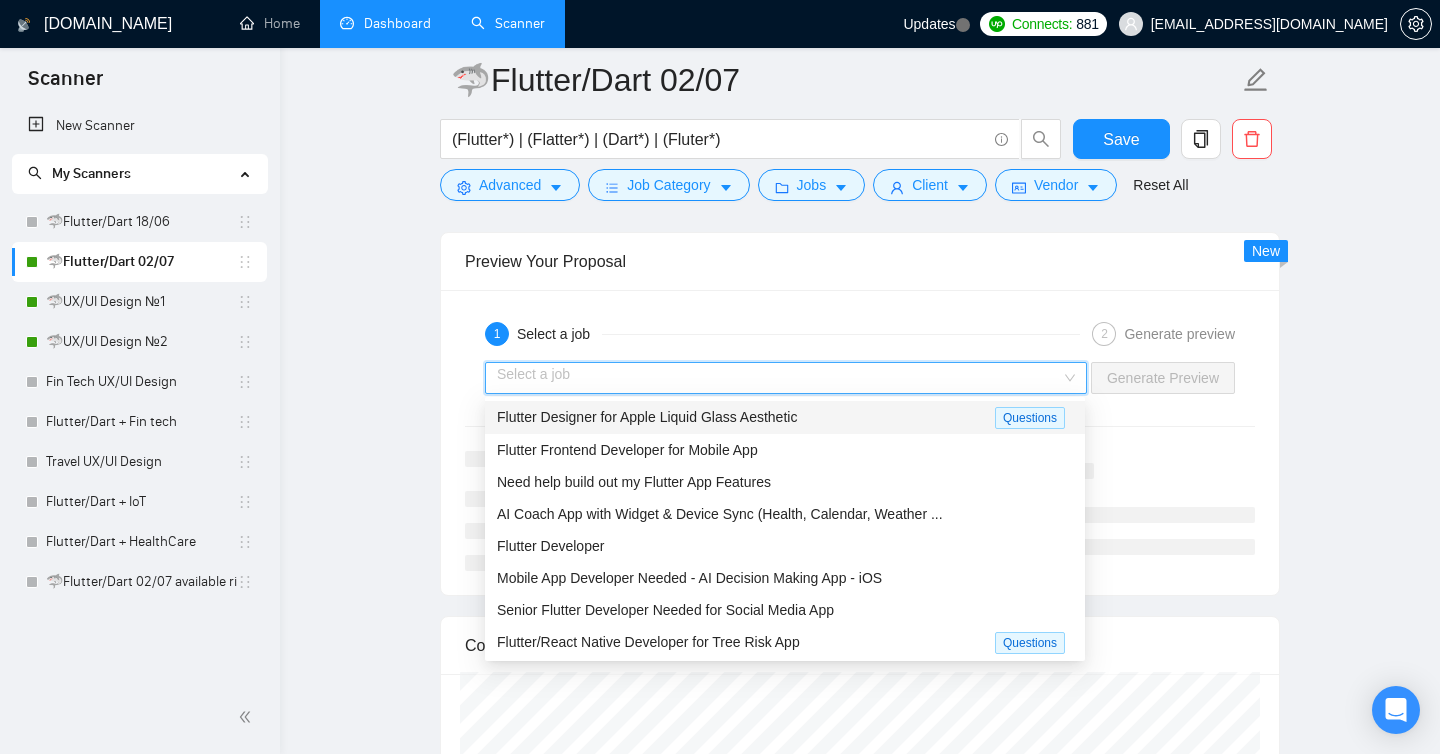 click at bounding box center [779, 378] 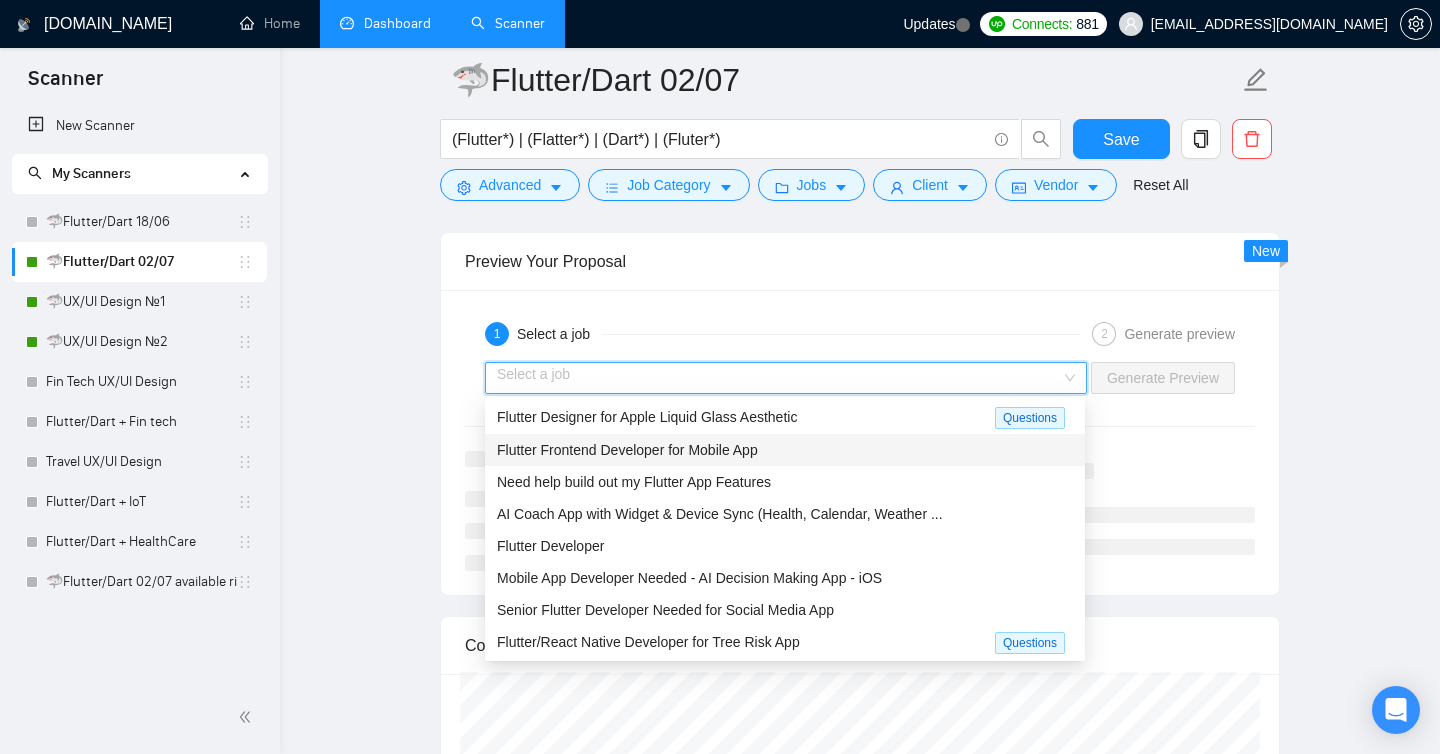 click on "Flutter Frontend Developer for Mobile App" at bounding box center [627, 450] 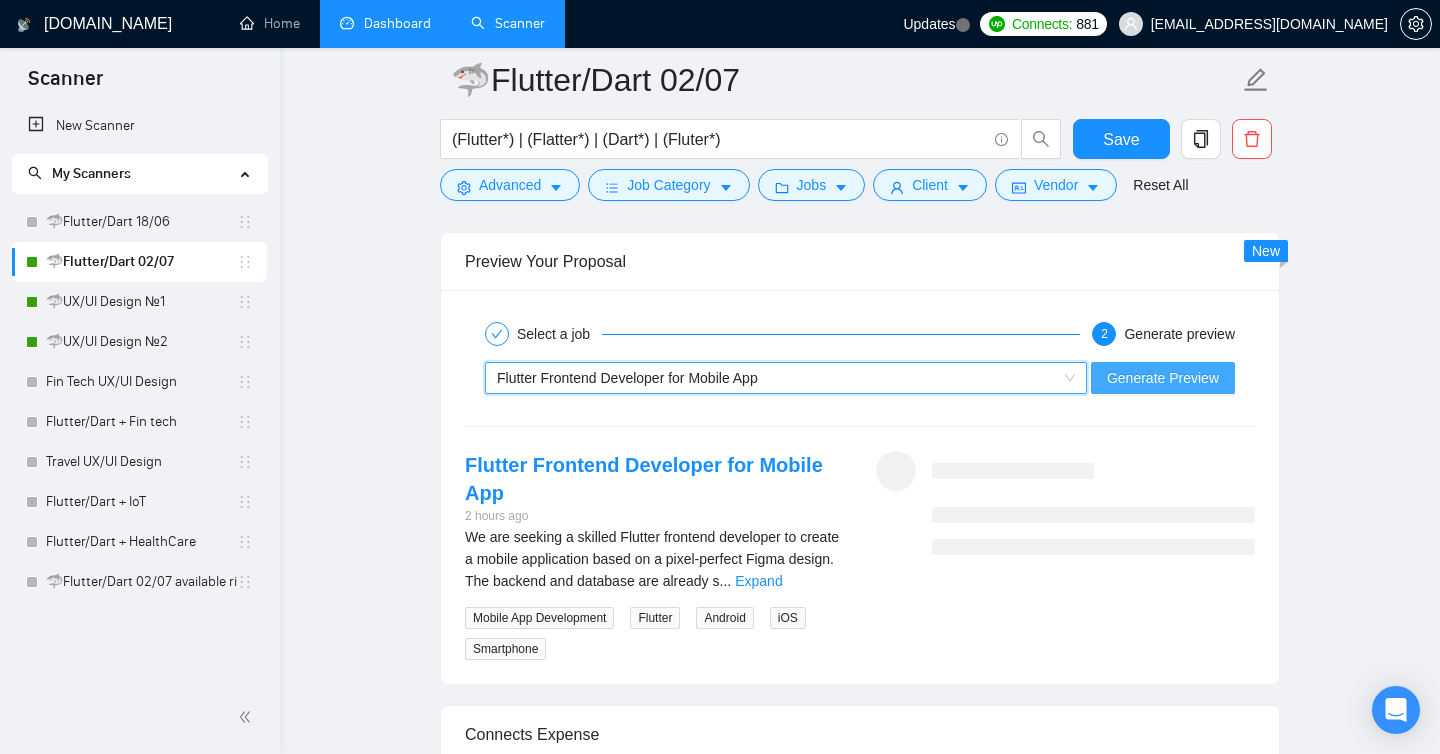 click on "Generate Preview" at bounding box center [1163, 378] 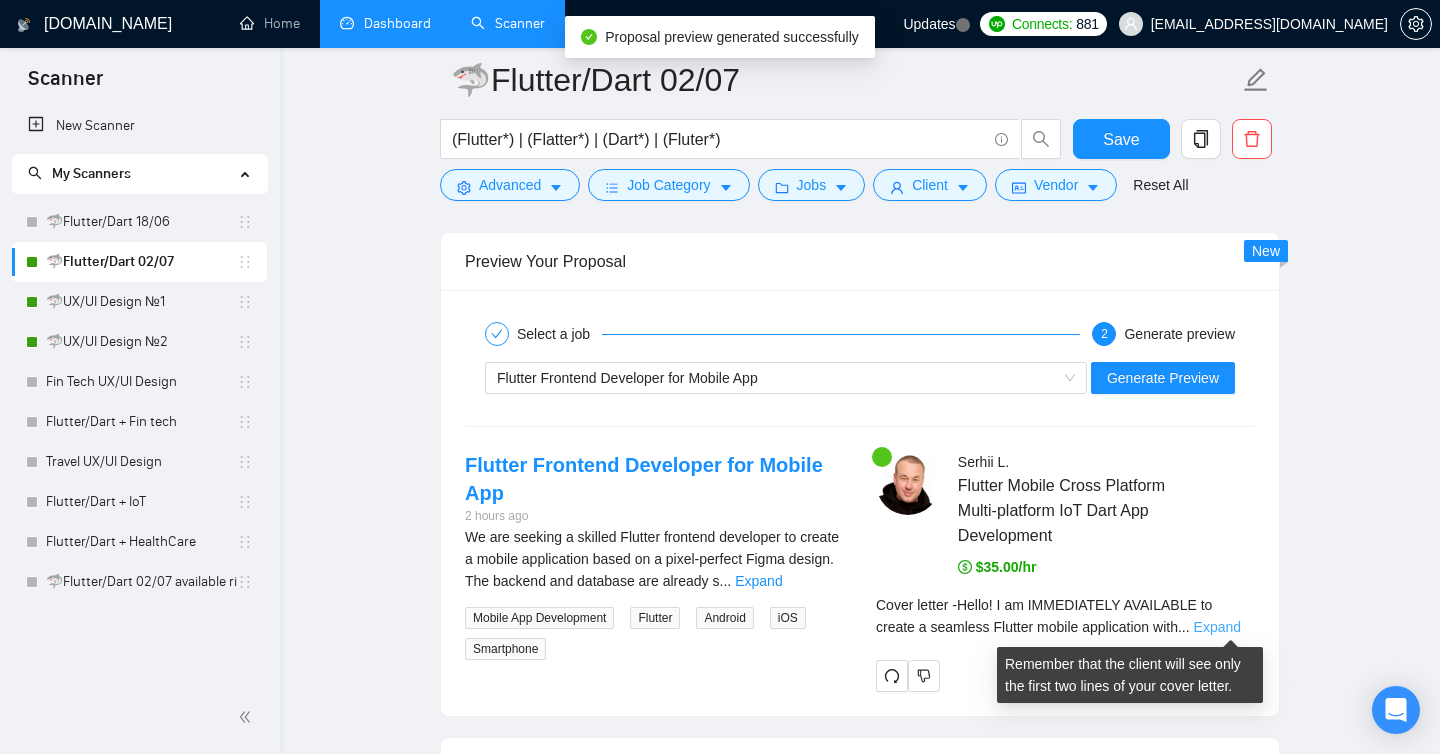 click on "Expand" at bounding box center [1217, 627] 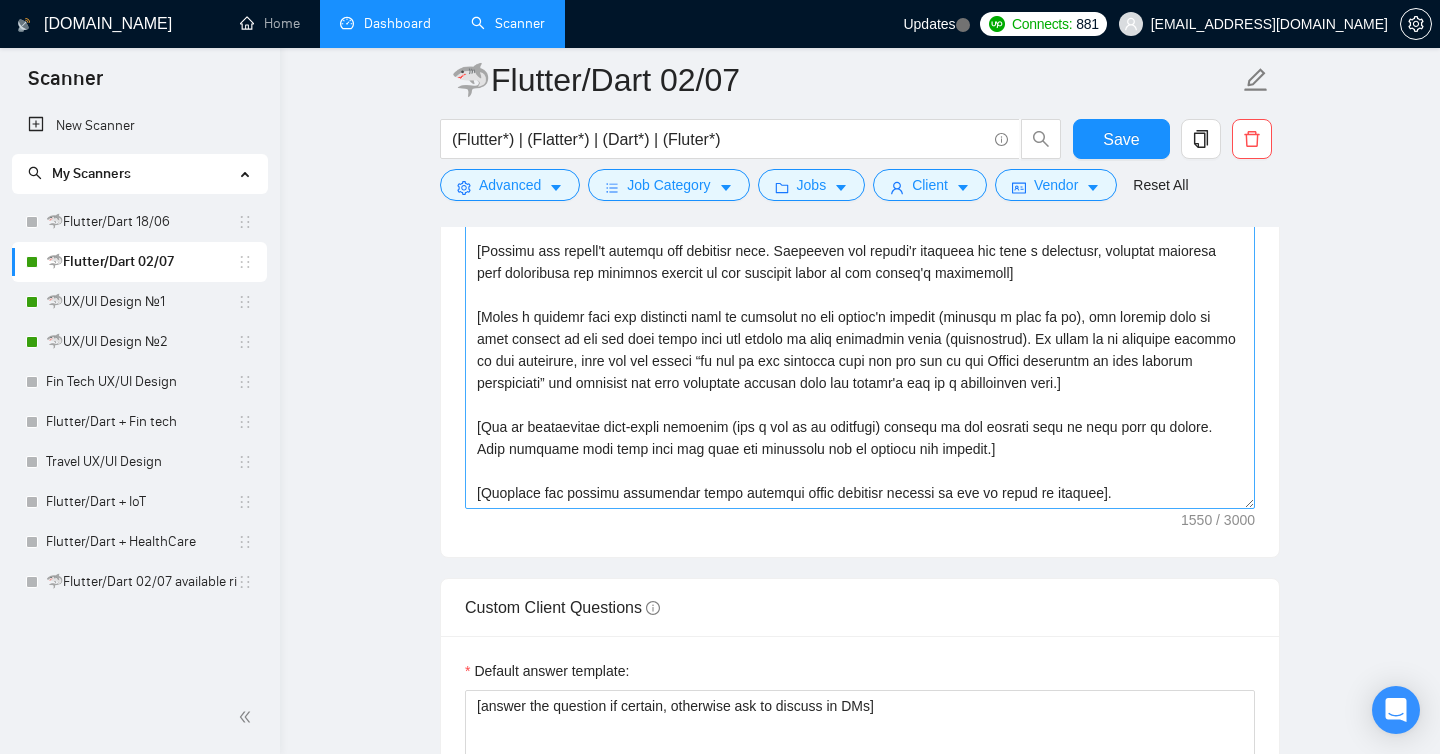 scroll, scrollTop: 1576, scrollLeft: 0, axis: vertical 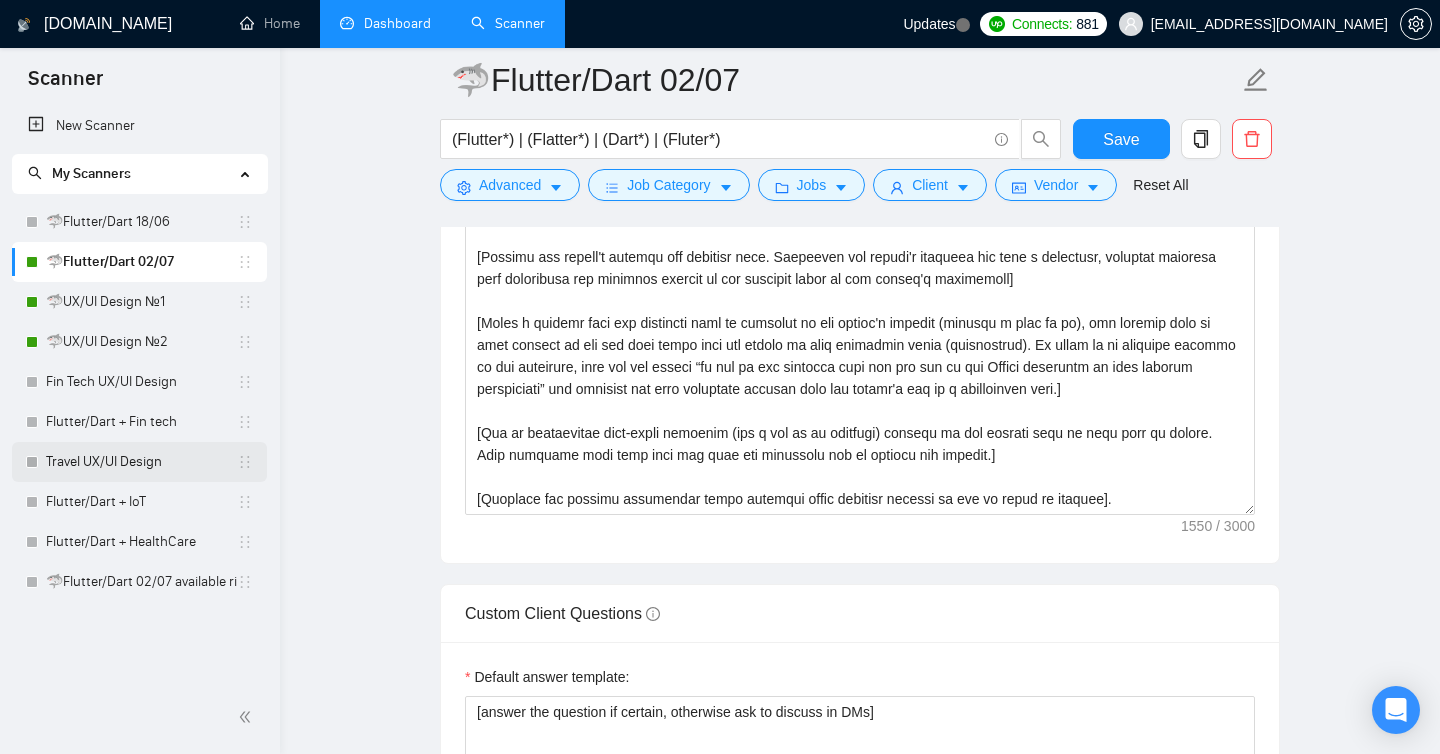 click on "Travel UX/UI Design" at bounding box center (141, 462) 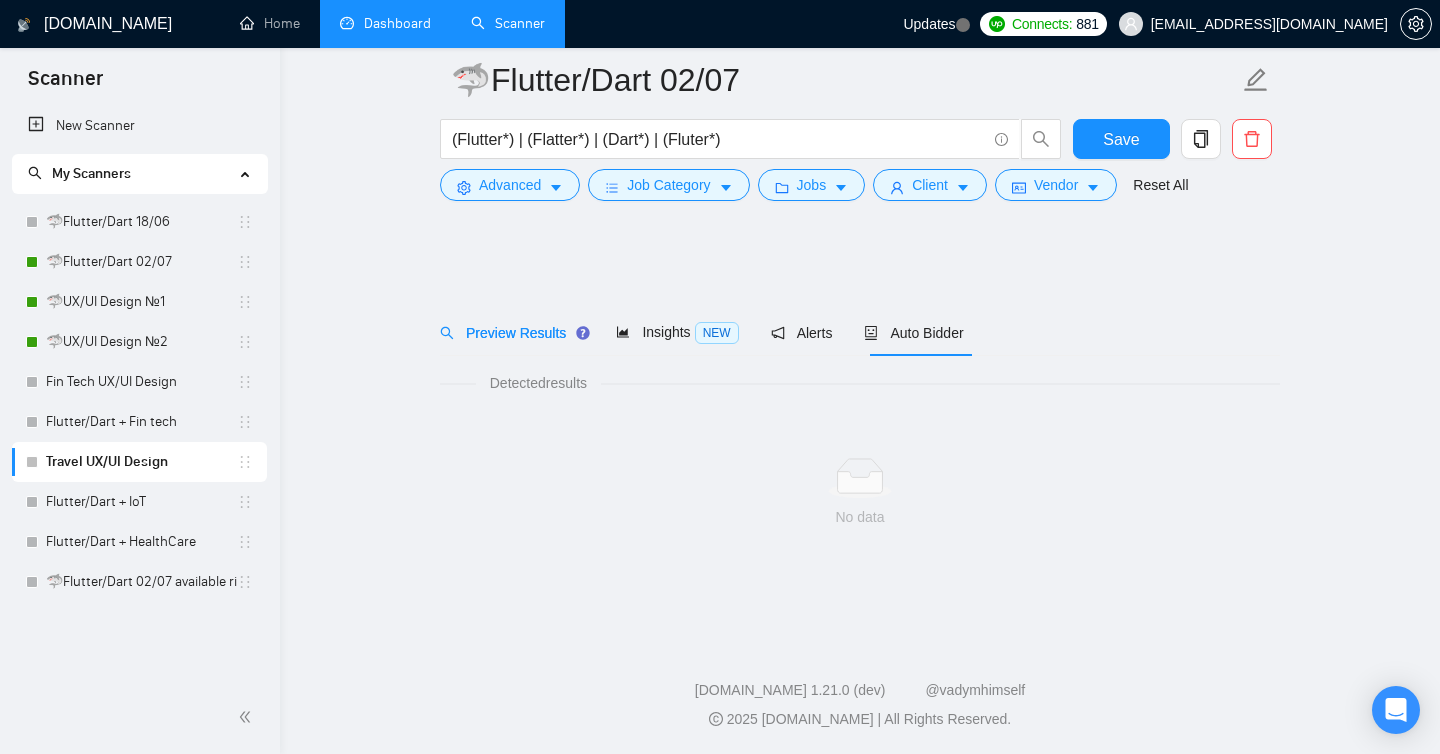 scroll, scrollTop: 0, scrollLeft: 0, axis: both 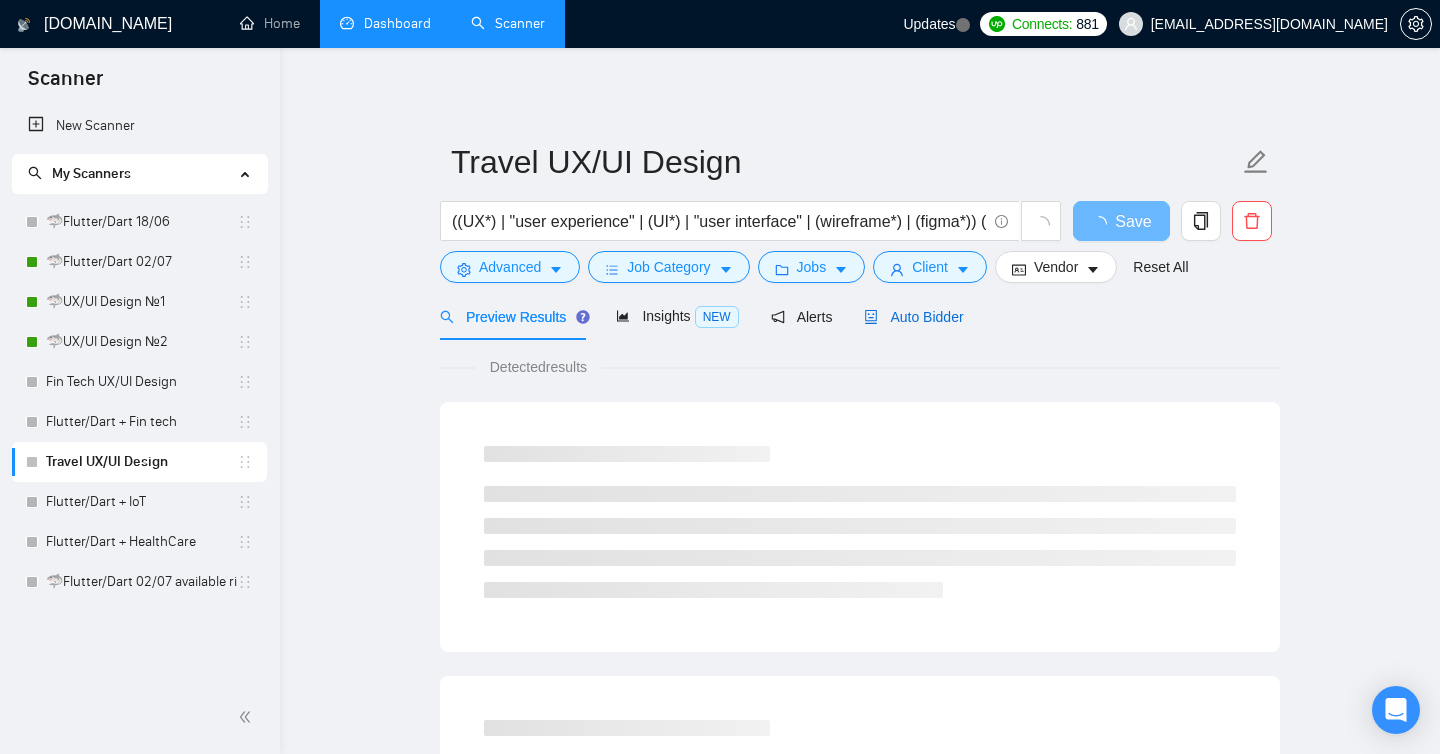 click on "Auto Bidder" at bounding box center [913, 317] 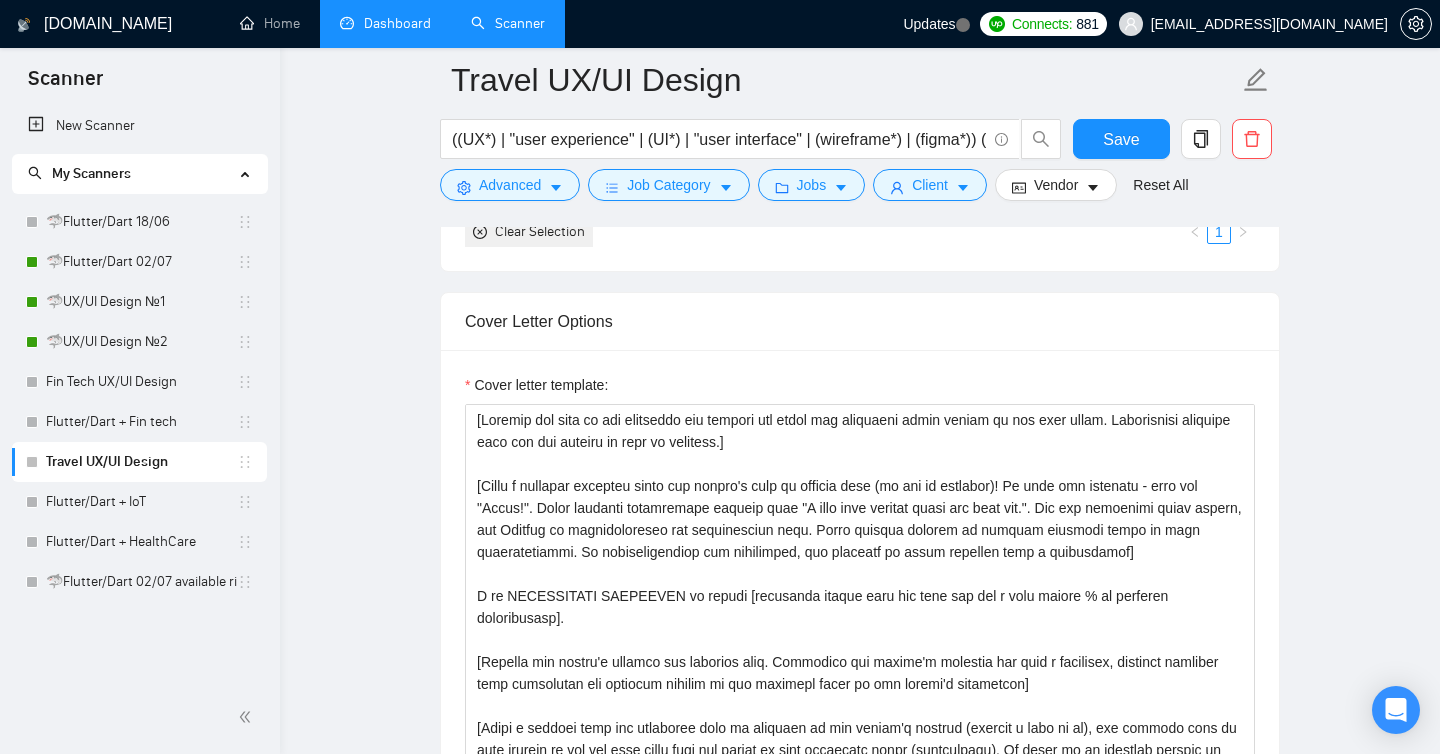 scroll, scrollTop: 1862, scrollLeft: 0, axis: vertical 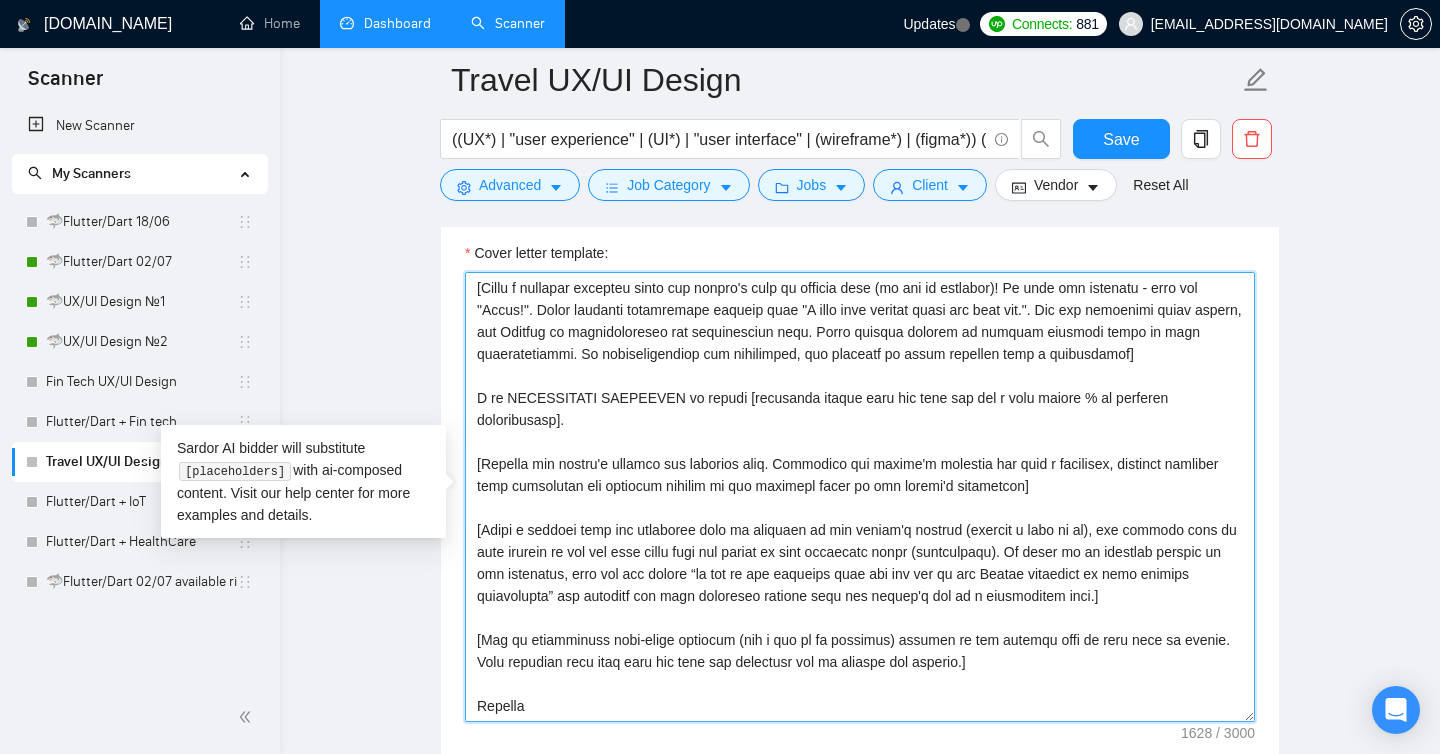 drag, startPoint x: 473, startPoint y: 593, endPoint x: 809, endPoint y: 645, distance: 340 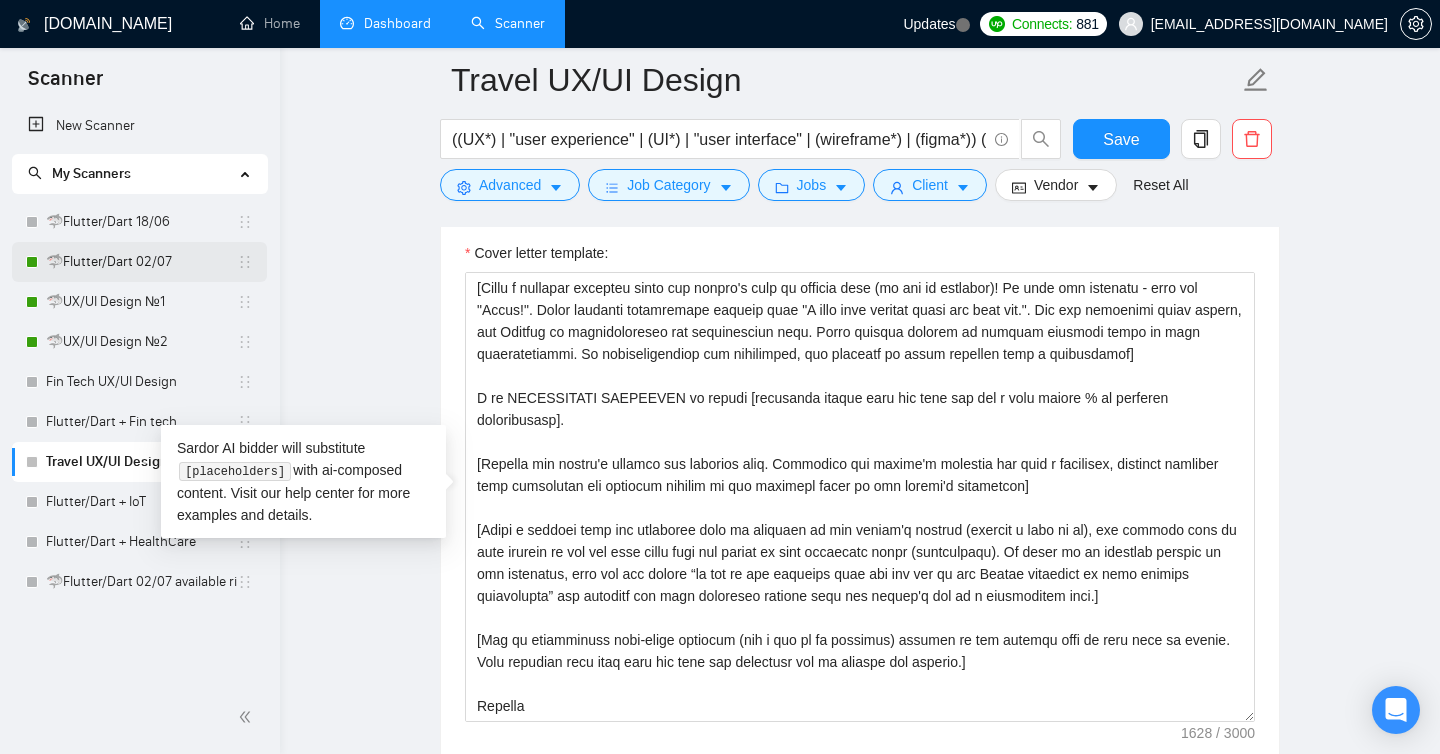 click on "🦈Flutter/Dart 02/07" at bounding box center (141, 262) 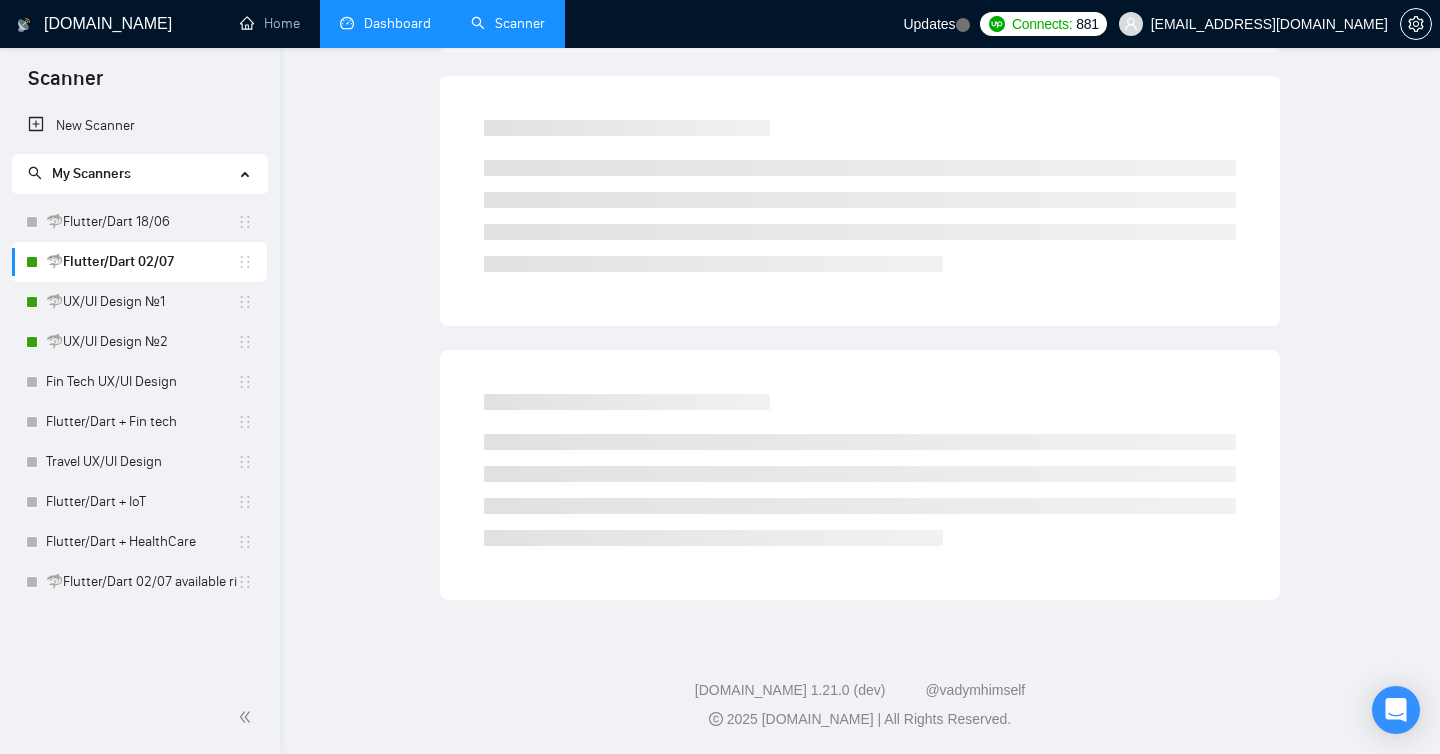scroll, scrollTop: 0, scrollLeft: 0, axis: both 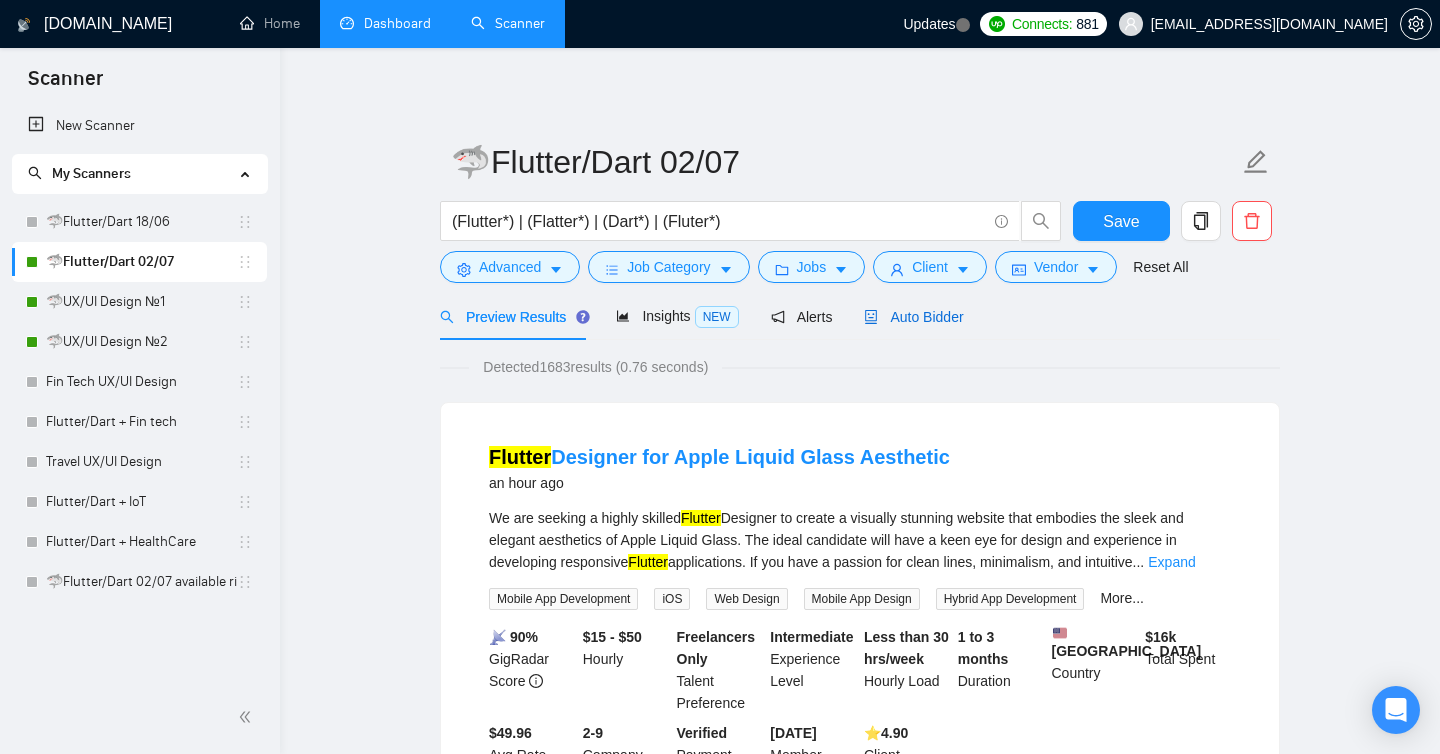 click on "Auto Bidder" at bounding box center (913, 317) 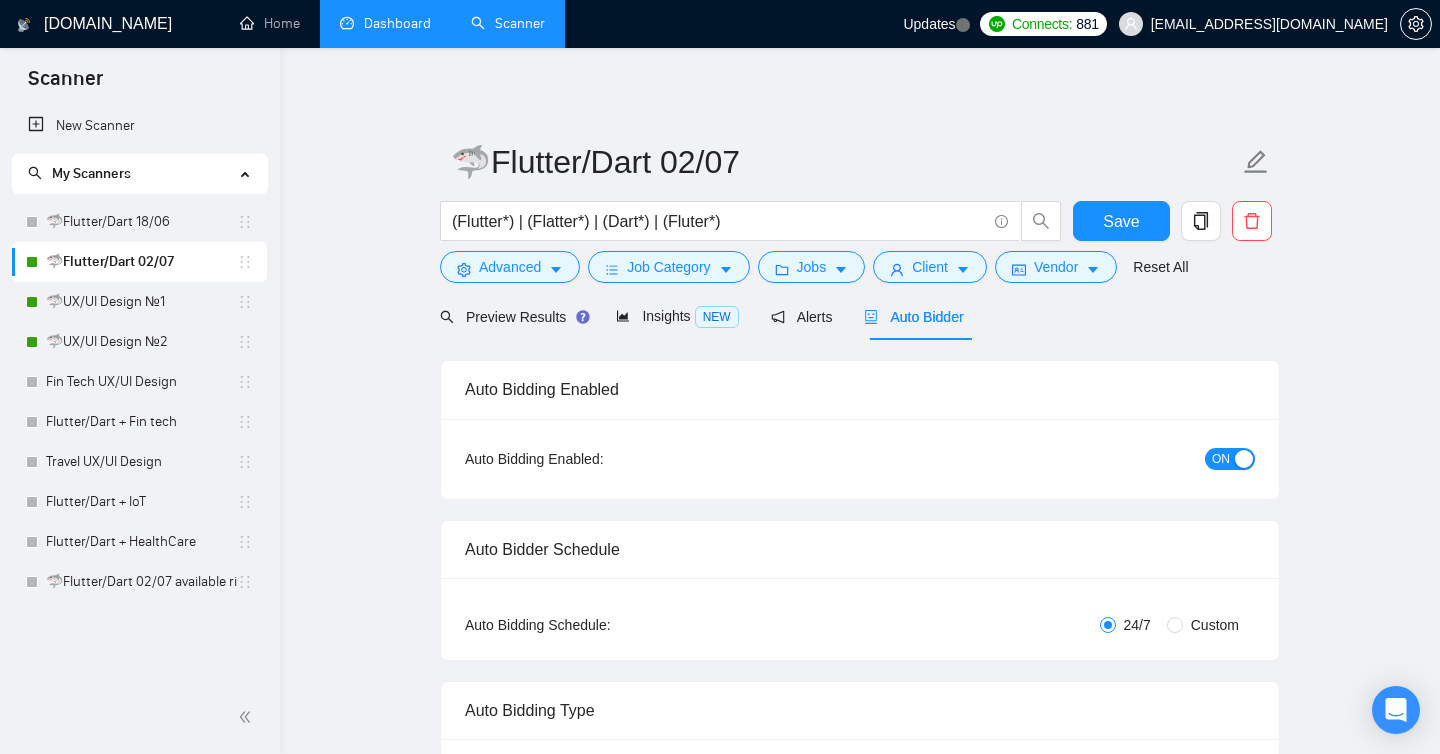 type 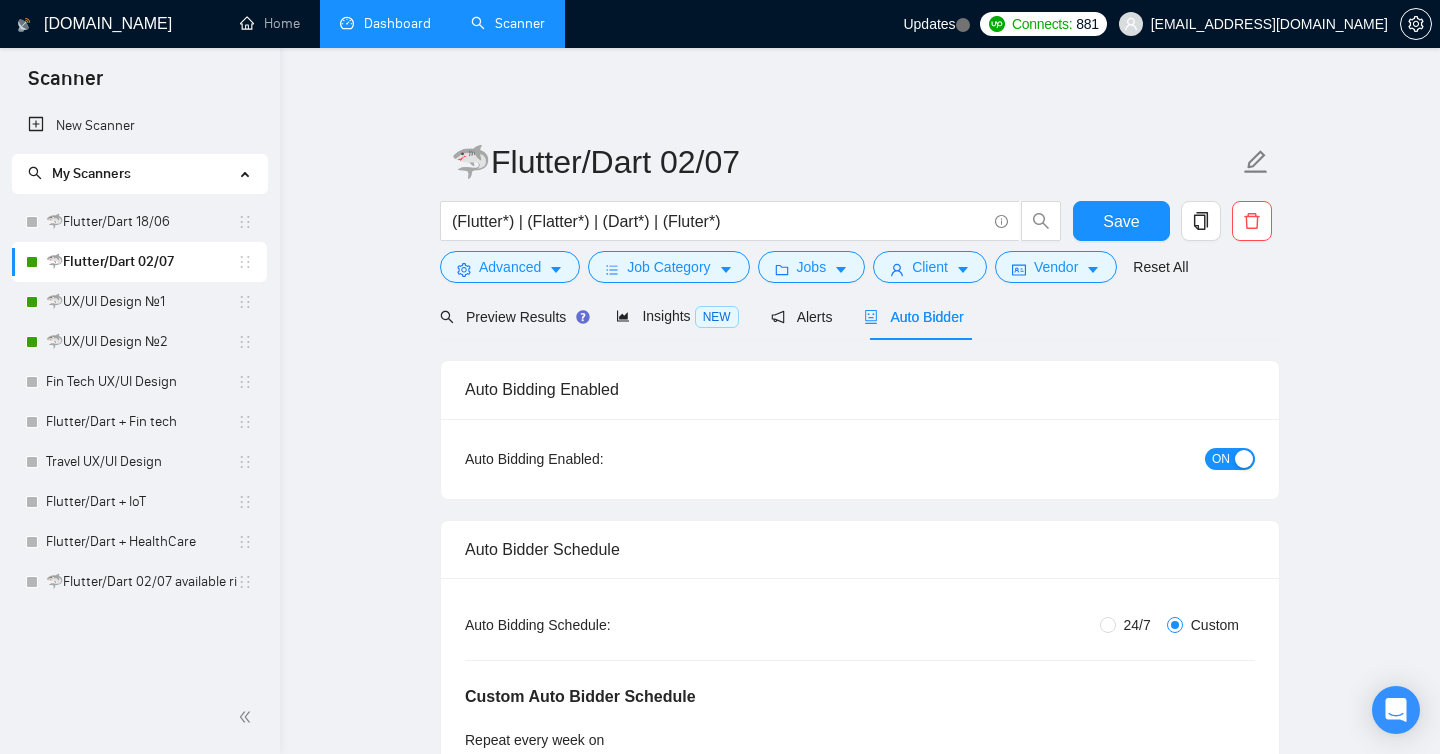 type 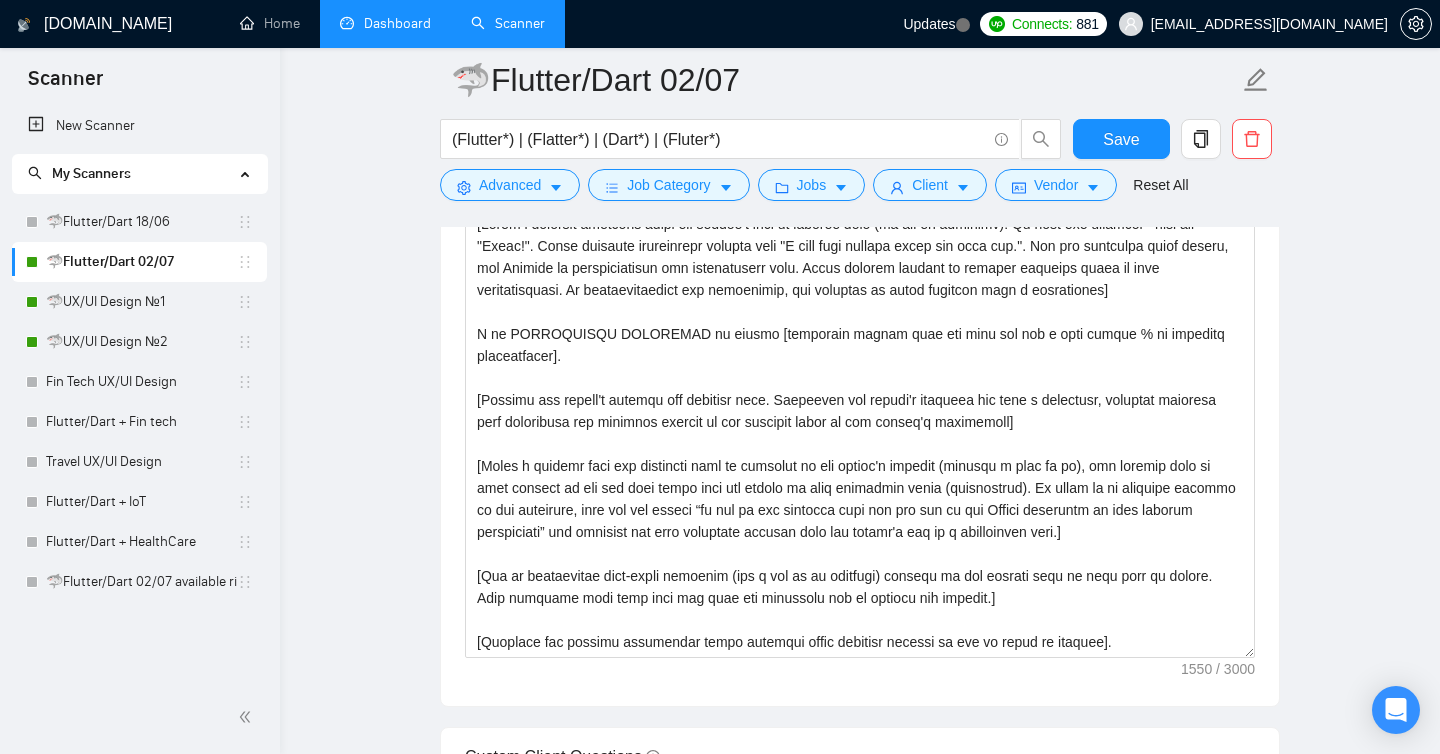 scroll, scrollTop: 1690, scrollLeft: 0, axis: vertical 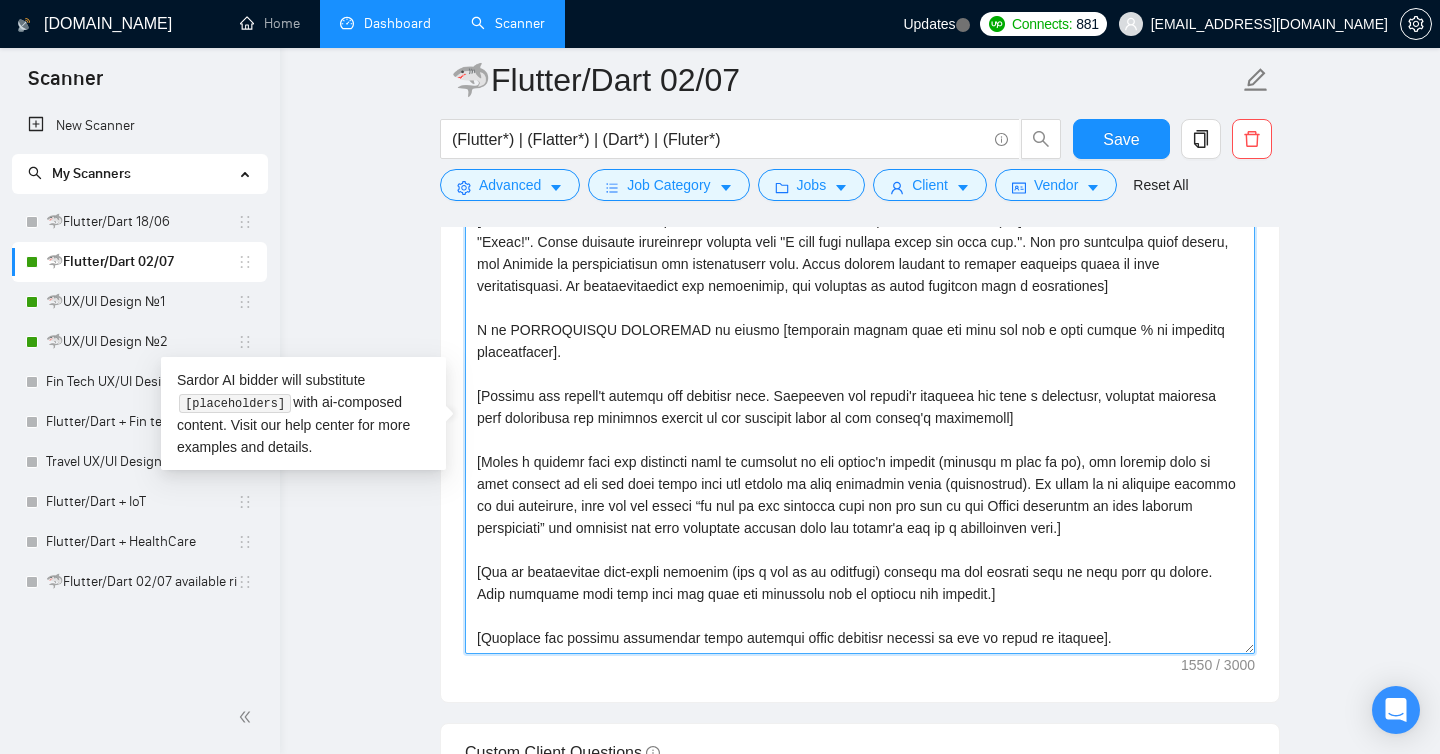 drag, startPoint x: 470, startPoint y: 629, endPoint x: 1138, endPoint y: 648, distance: 668.27014 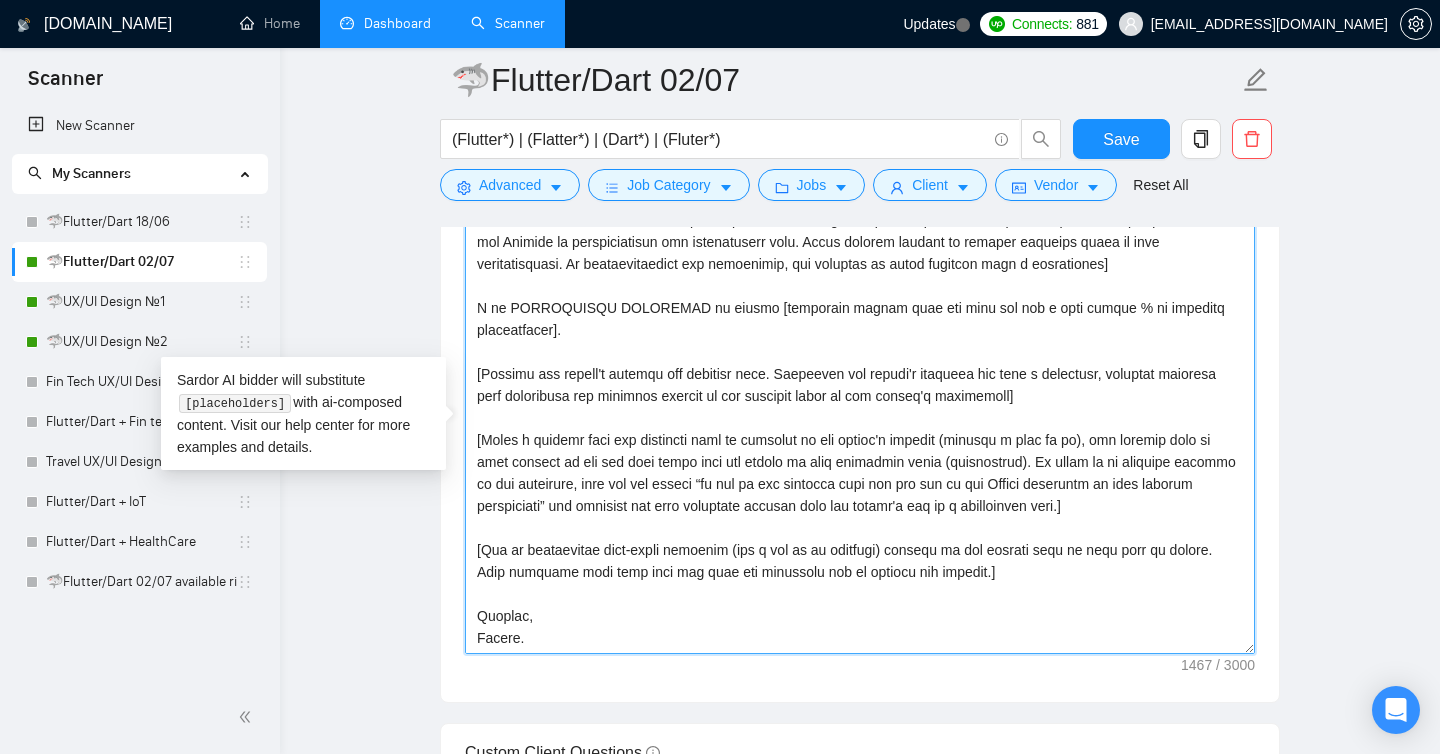 scroll, scrollTop: 0, scrollLeft: 0, axis: both 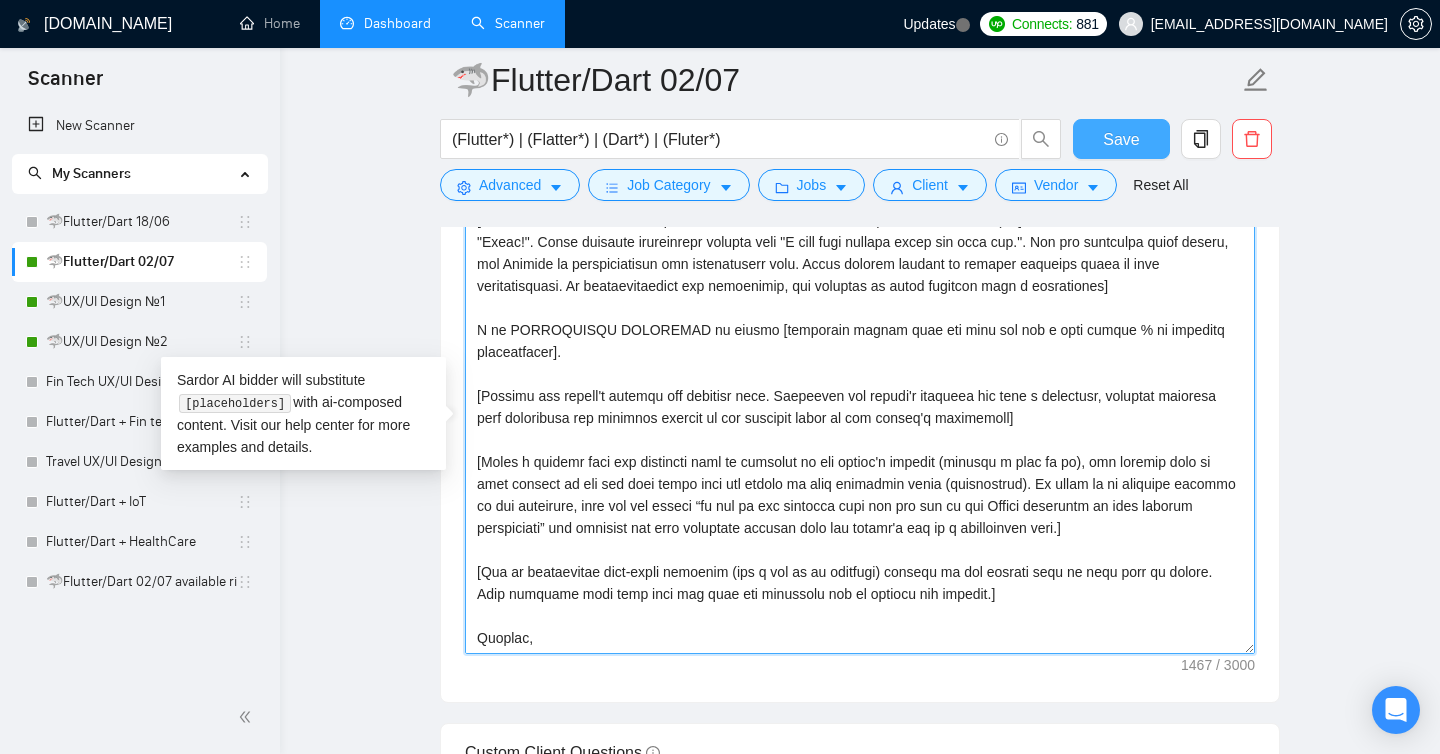 type on "[Write a personal greeting using the client's name or company name (if any is provided)! If name not provided - just say "Hello!". Avoid standard boilerplate phrases like "I hope this message finds you well etc.". For the remaining cover letter, use English in conversational yet professional tone. Avoid generic phrases or cliches commonly found in such communications. Be straightforward and respectful, and remember to avoid sounding like a salesperson]
I am IMMEDIATELY AVAILABLE to create [delivered result from job post and add a real catchy % of possible achievements].
[Analyze the client's profile and previous jobs. Determine the client's industry and form a favorable, reasoned sentence that highlights the positive aspects of the industry based on the client's experience]
[Offer a project from our portfolio that is relevant to the client's request (provide a link to it), and explain that in this project we did the same thing that the client is most concerned about (paraphrased). If there is no relevan..." 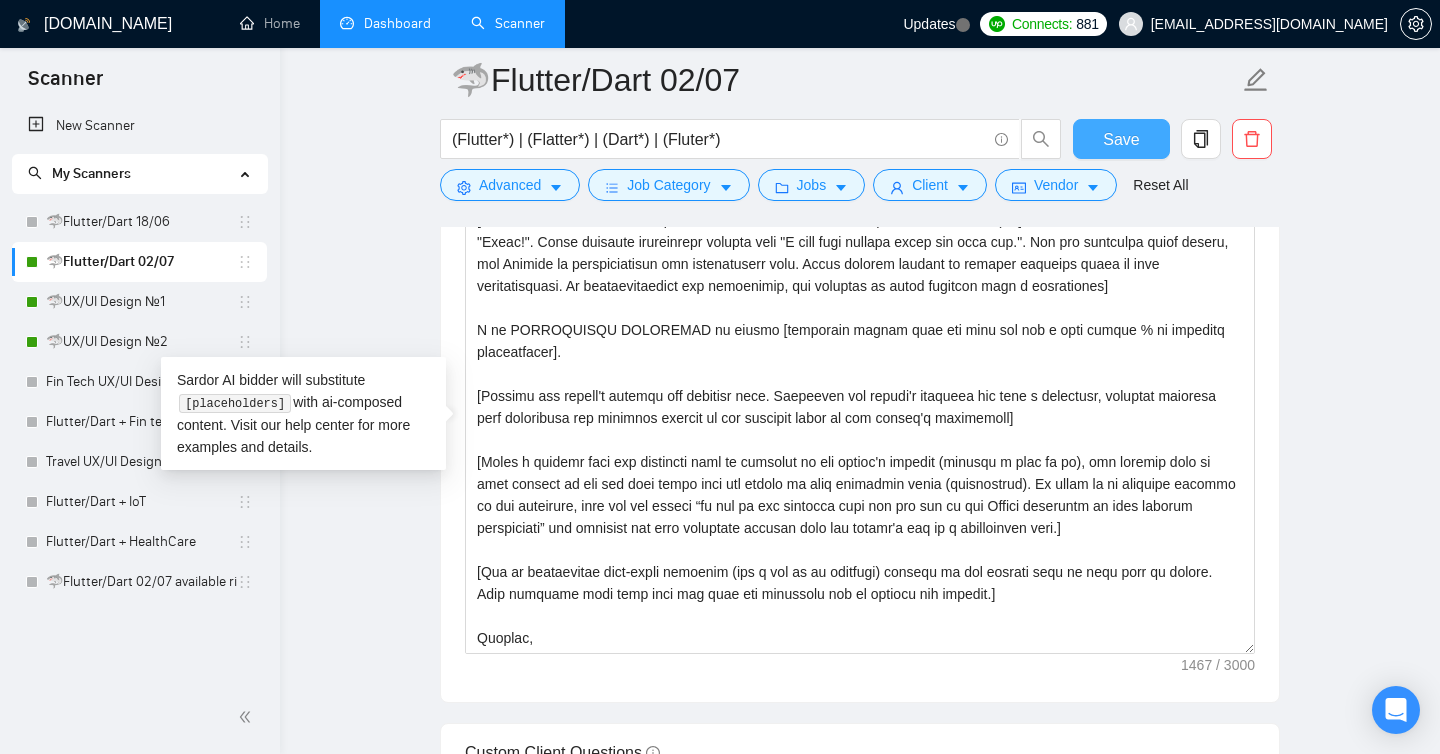 click on "Save" at bounding box center [1121, 139] 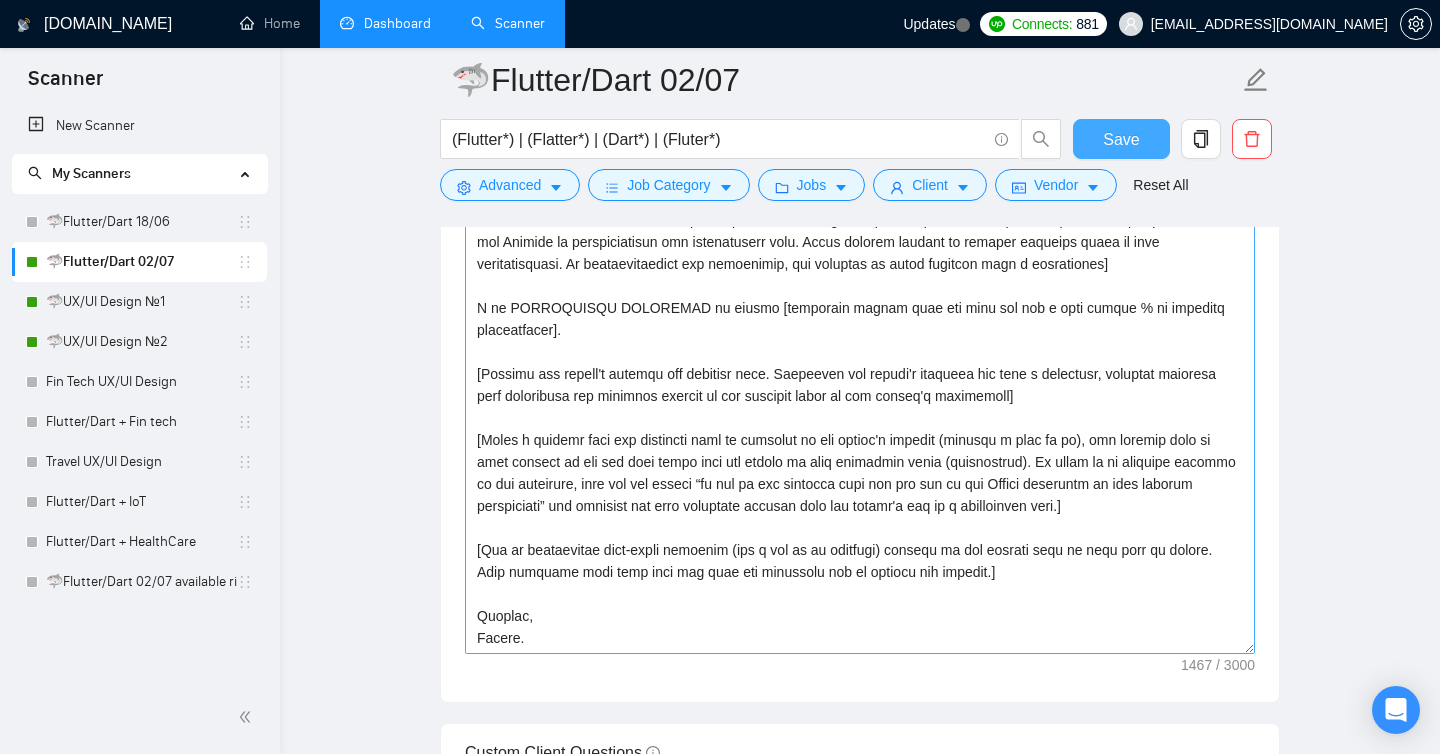scroll, scrollTop: 0, scrollLeft: 0, axis: both 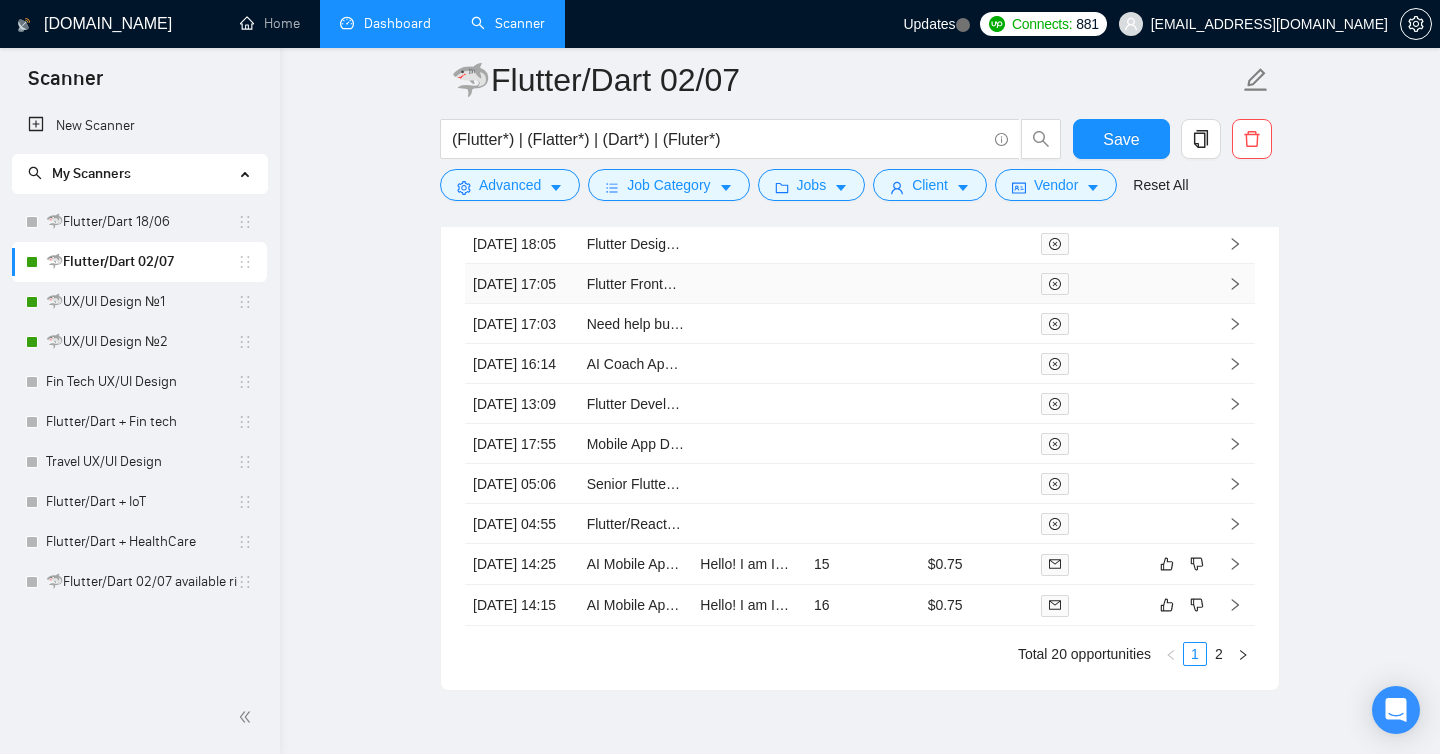 click on "[DATE] 17:05" at bounding box center [522, 284] 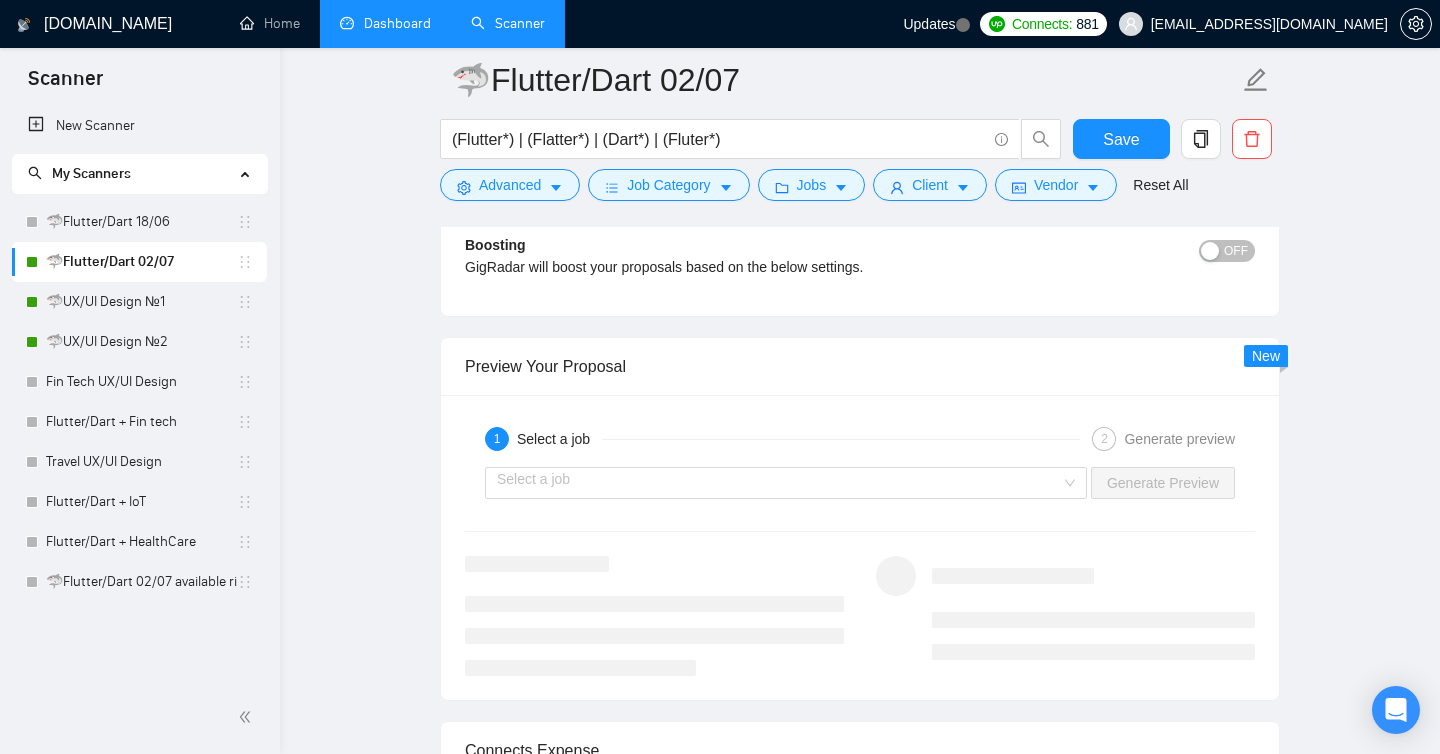 scroll, scrollTop: 3041, scrollLeft: 0, axis: vertical 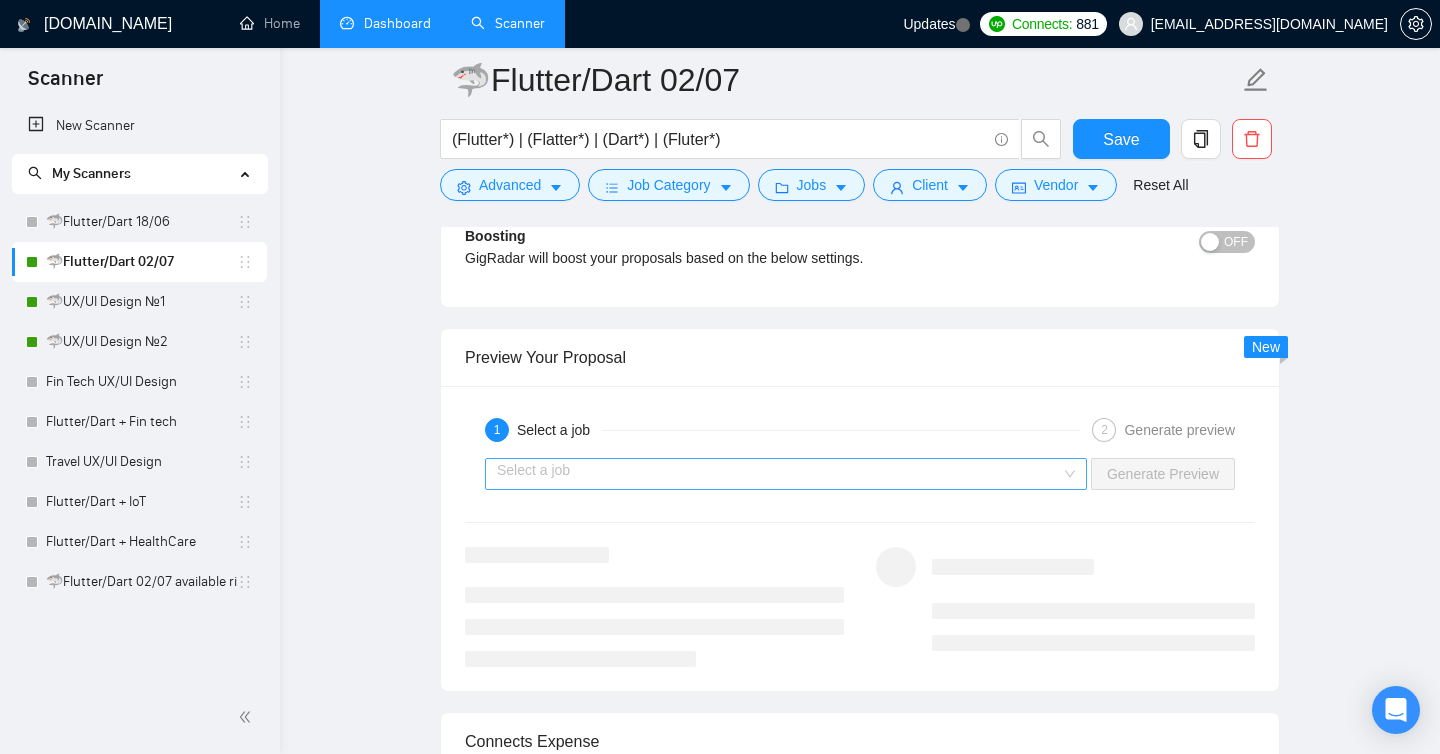click on "Select a job" at bounding box center (786, 474) 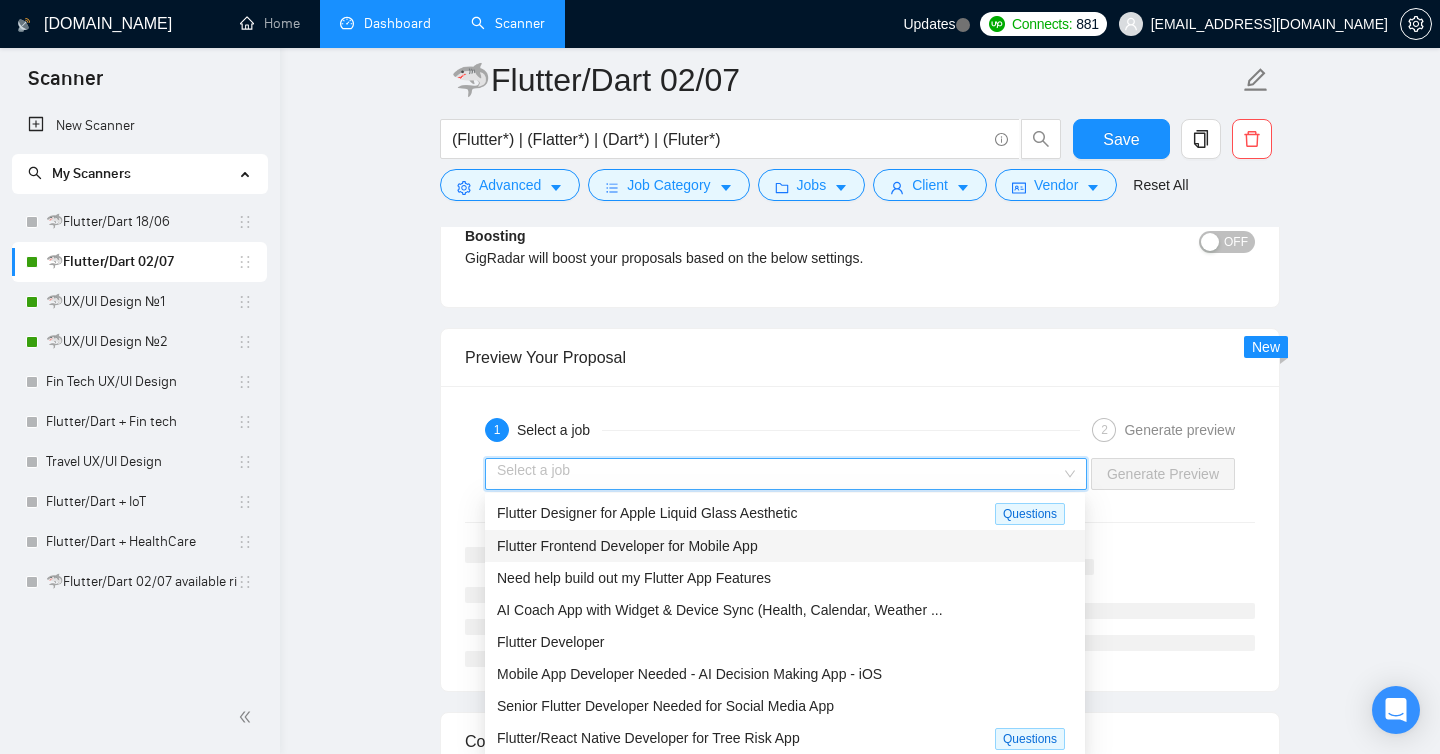 click on "Flutter Frontend Developer for Mobile App" at bounding box center [785, 546] 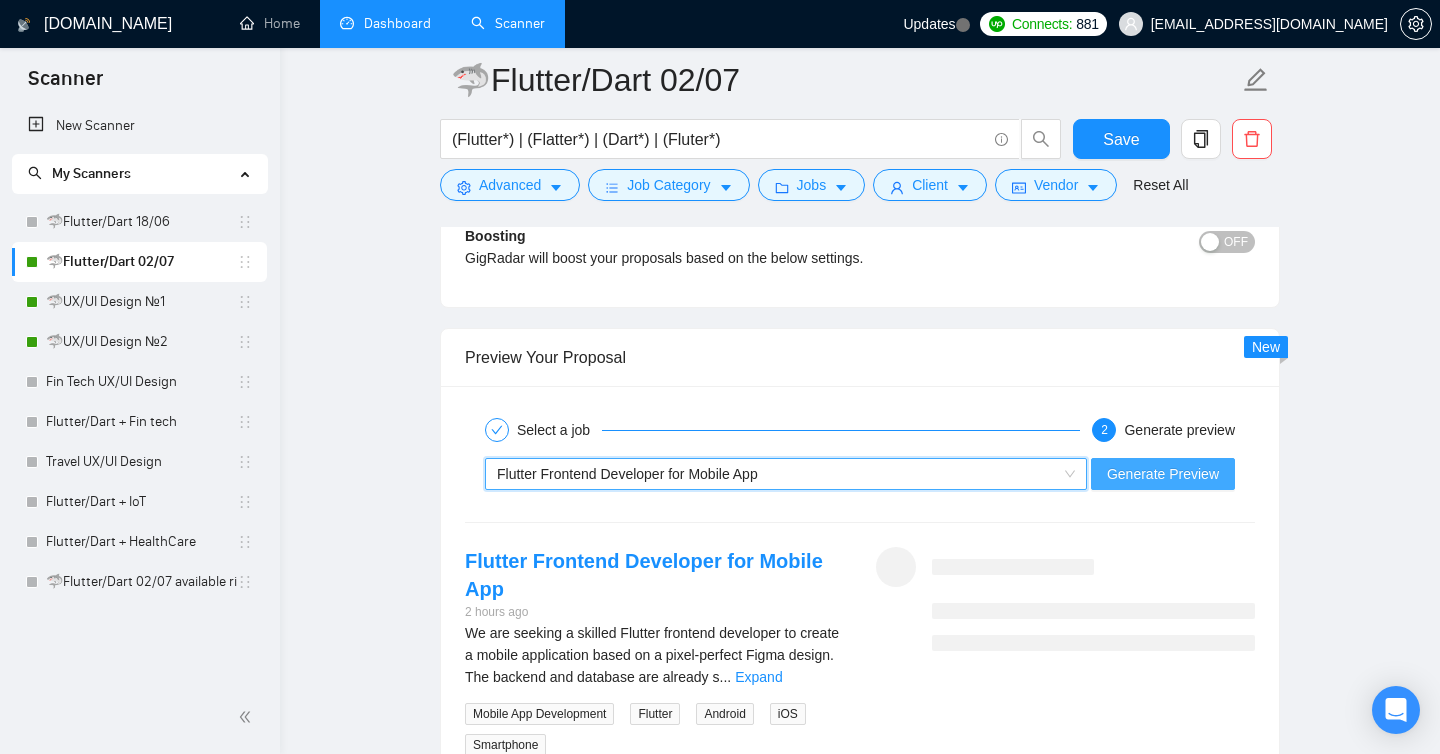 click on "Generate Preview" at bounding box center (1163, 474) 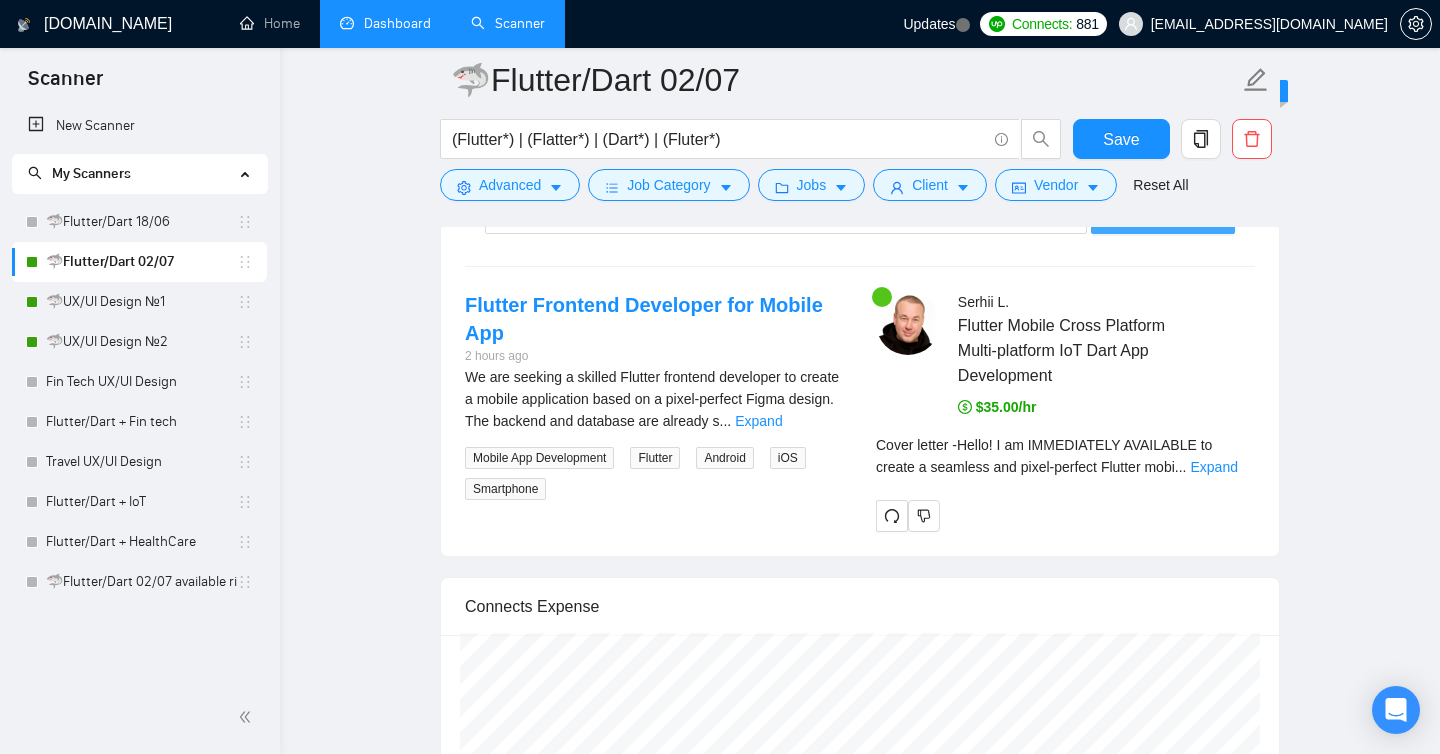 scroll, scrollTop: 3318, scrollLeft: 0, axis: vertical 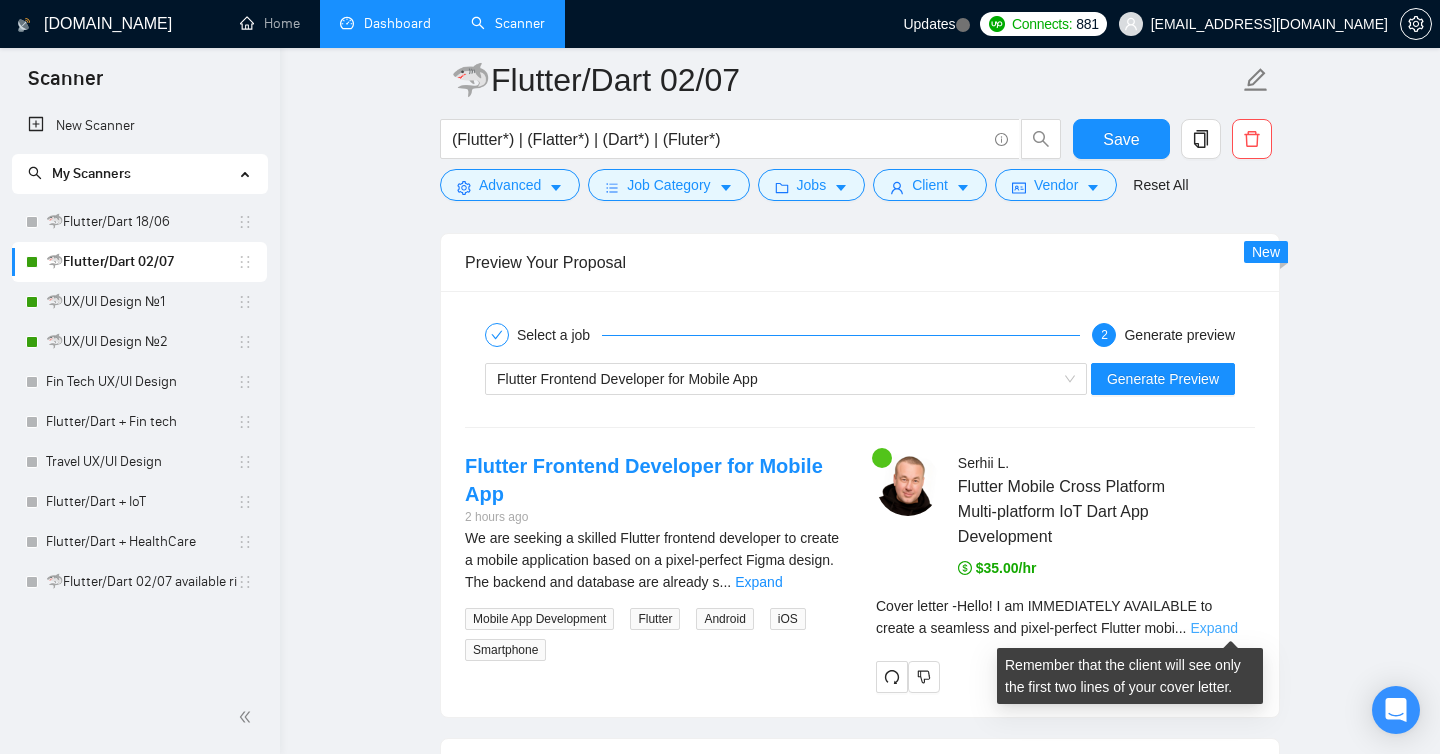 click on "Expand" at bounding box center [1213, 628] 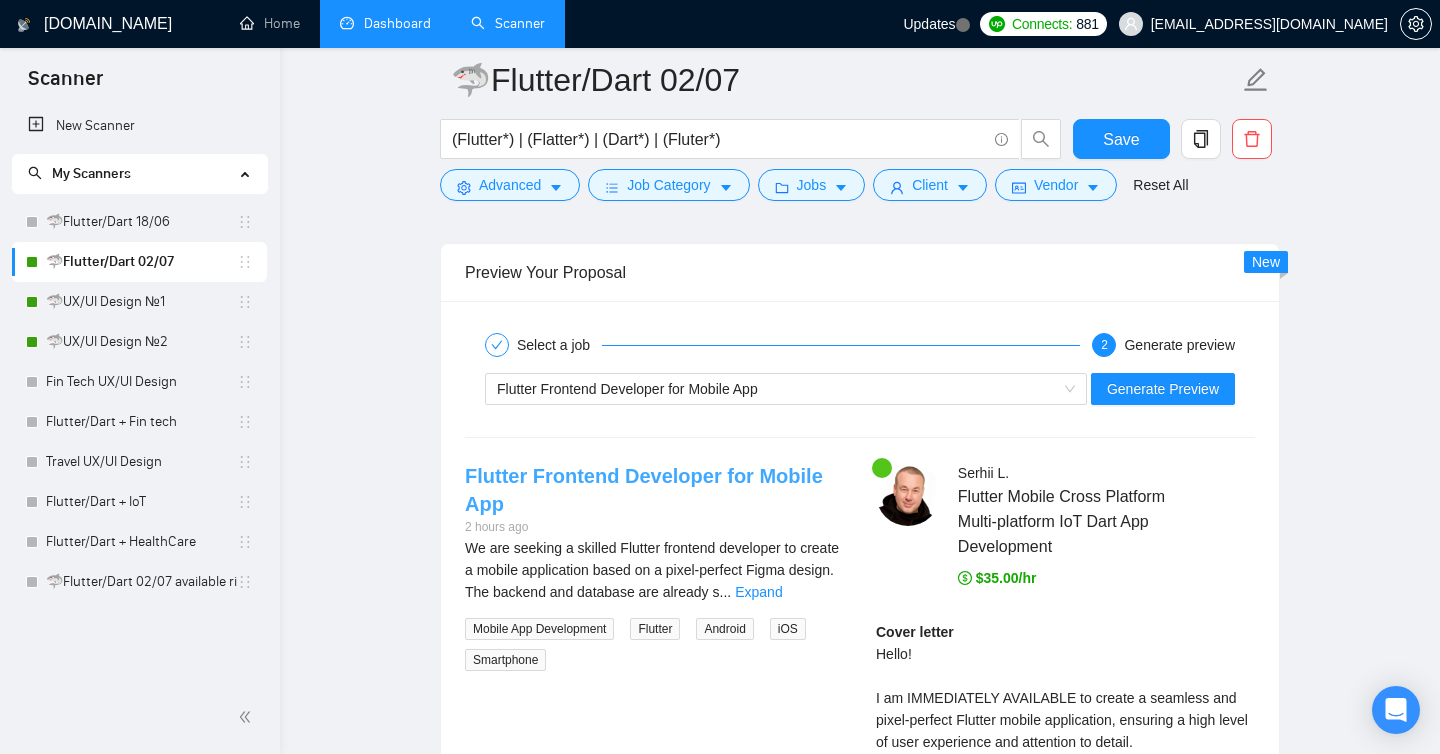 scroll, scrollTop: 3129, scrollLeft: 0, axis: vertical 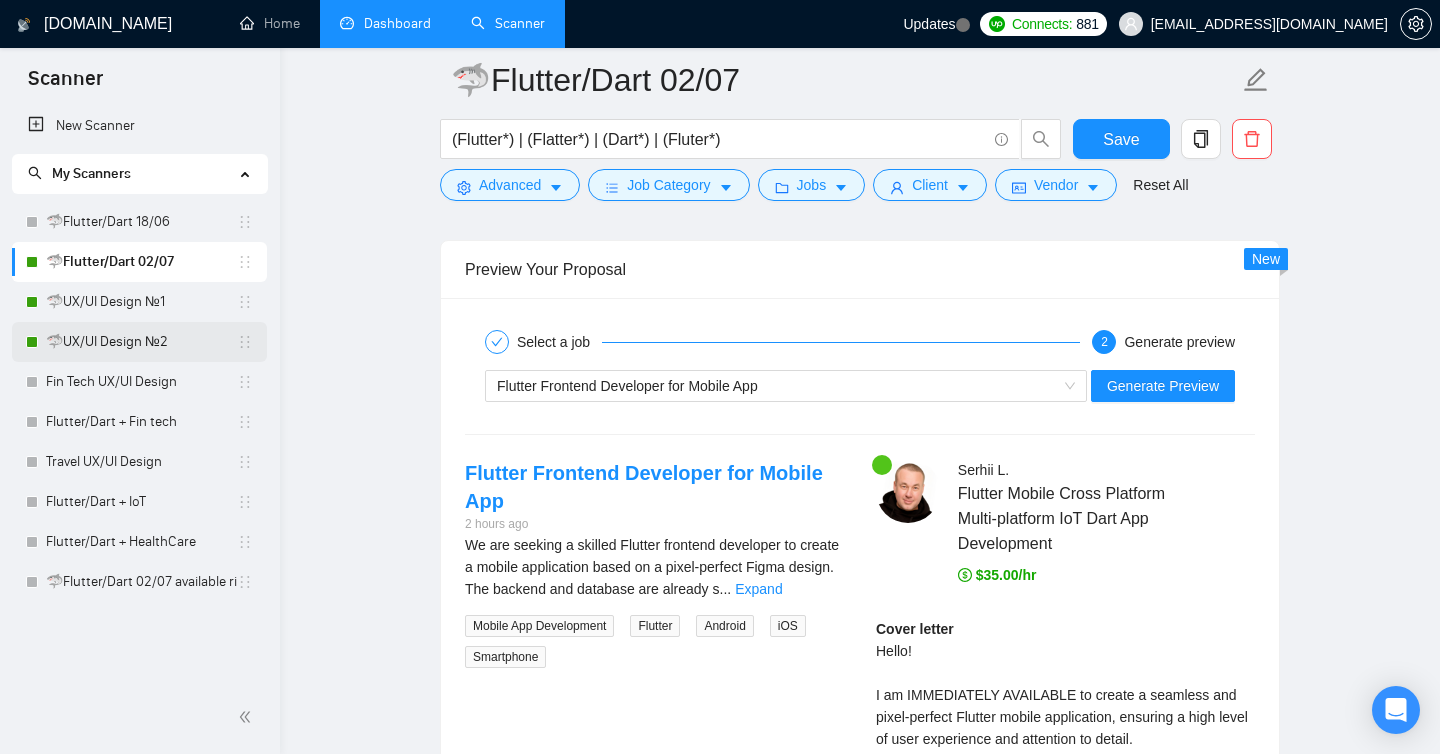 click on "🦈UX/UI Design №2" at bounding box center (141, 342) 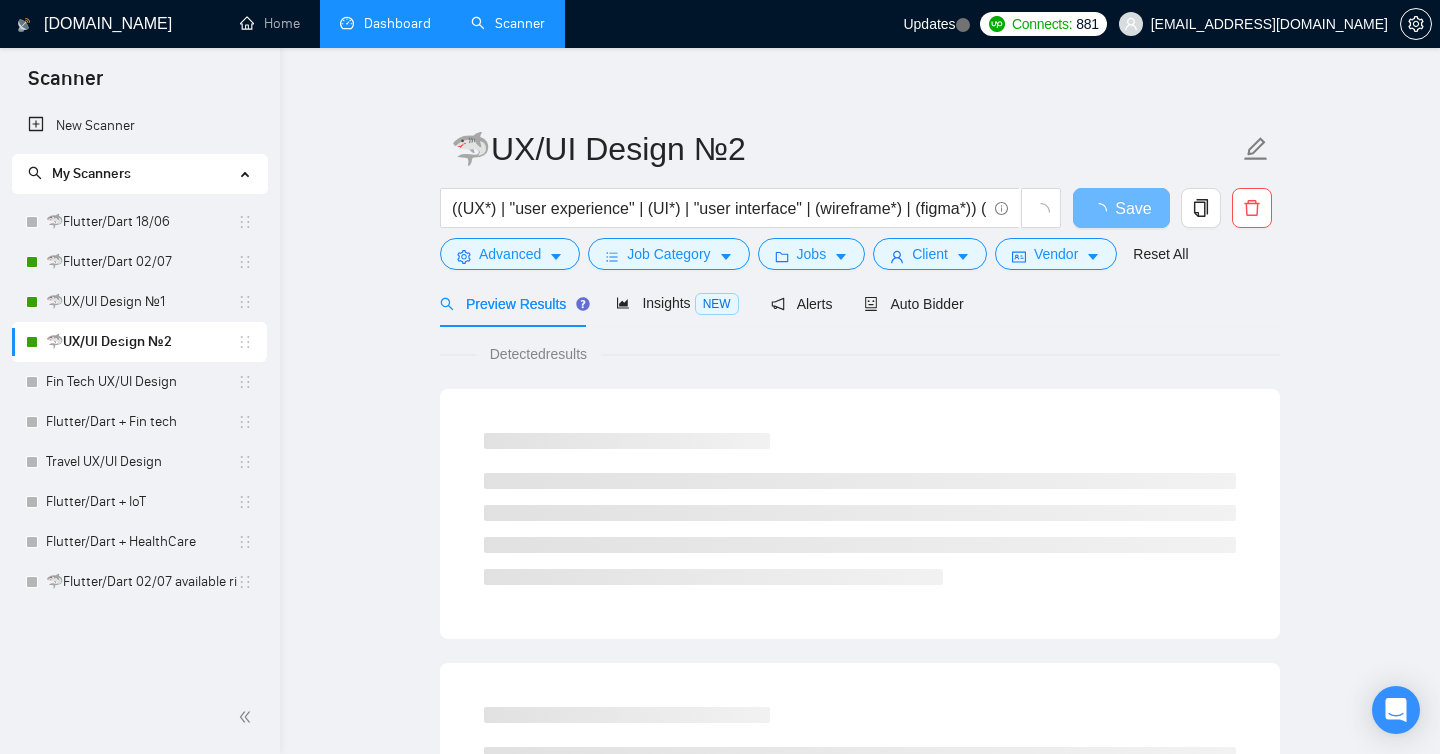 scroll, scrollTop: 14, scrollLeft: 0, axis: vertical 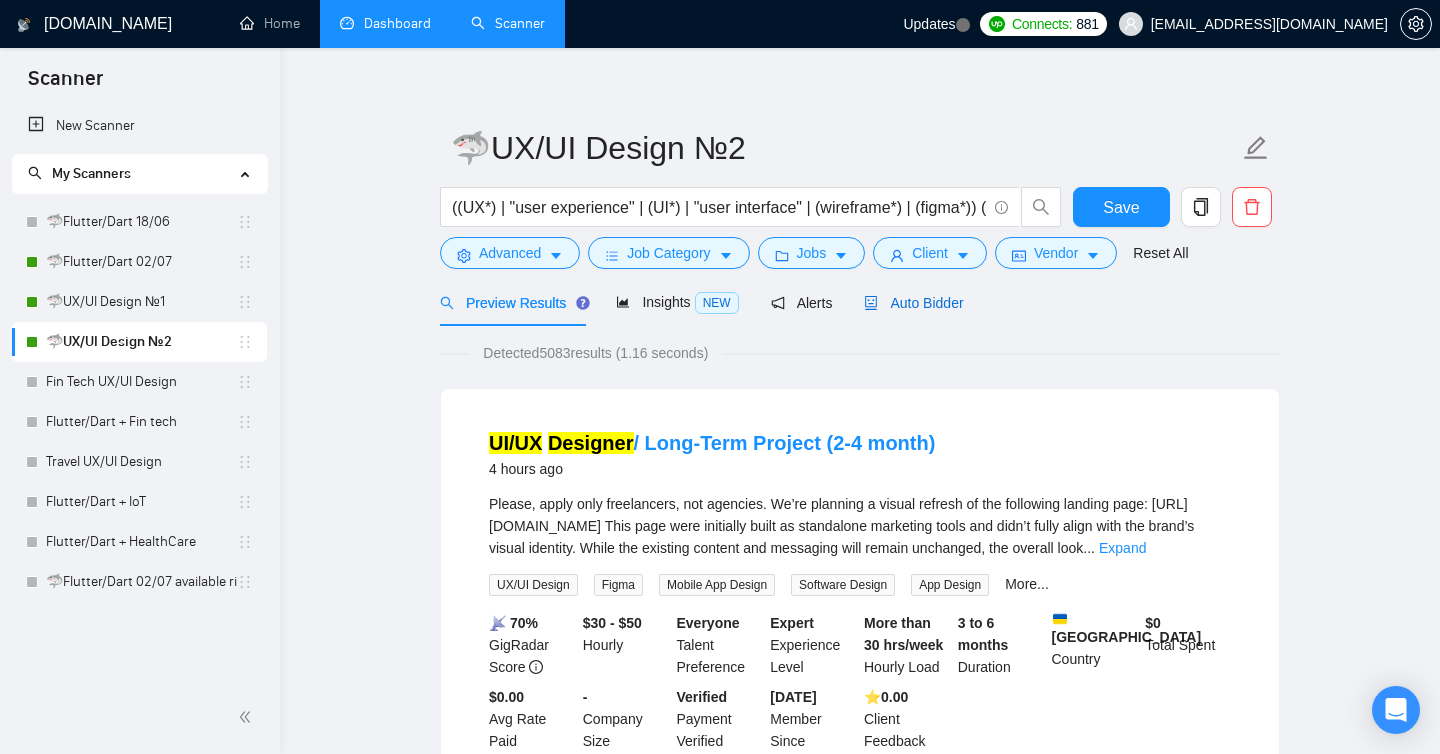 click on "Auto Bidder" at bounding box center (913, 303) 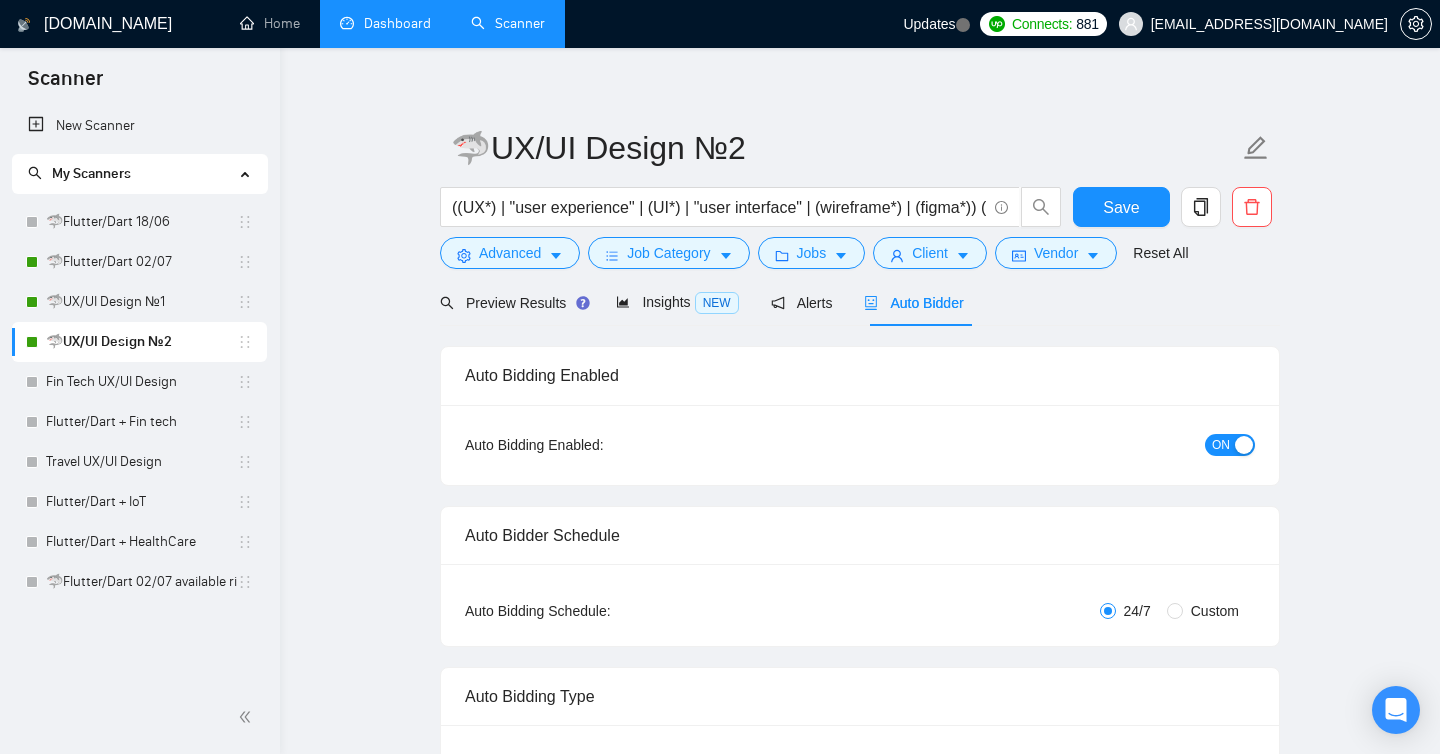 radio on "false" 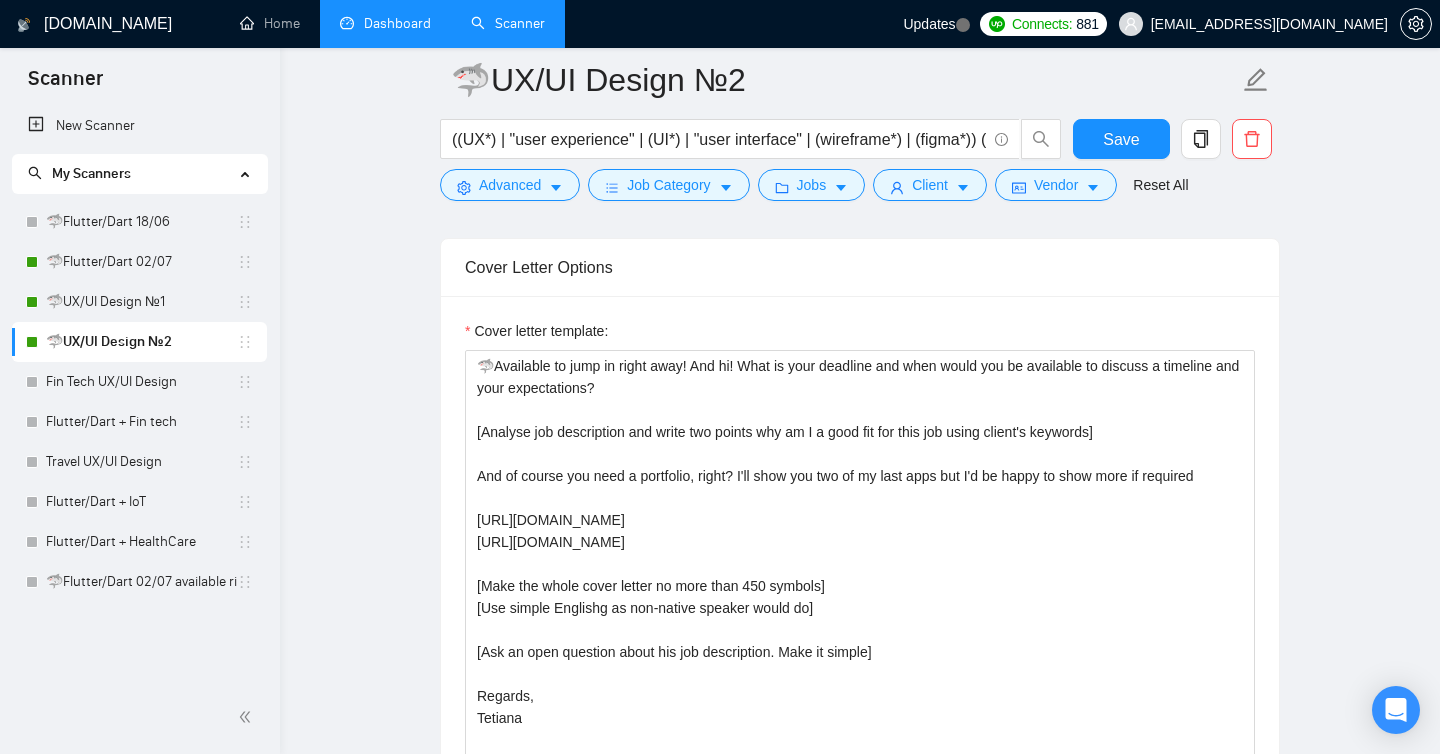 scroll, scrollTop: 1538, scrollLeft: 0, axis: vertical 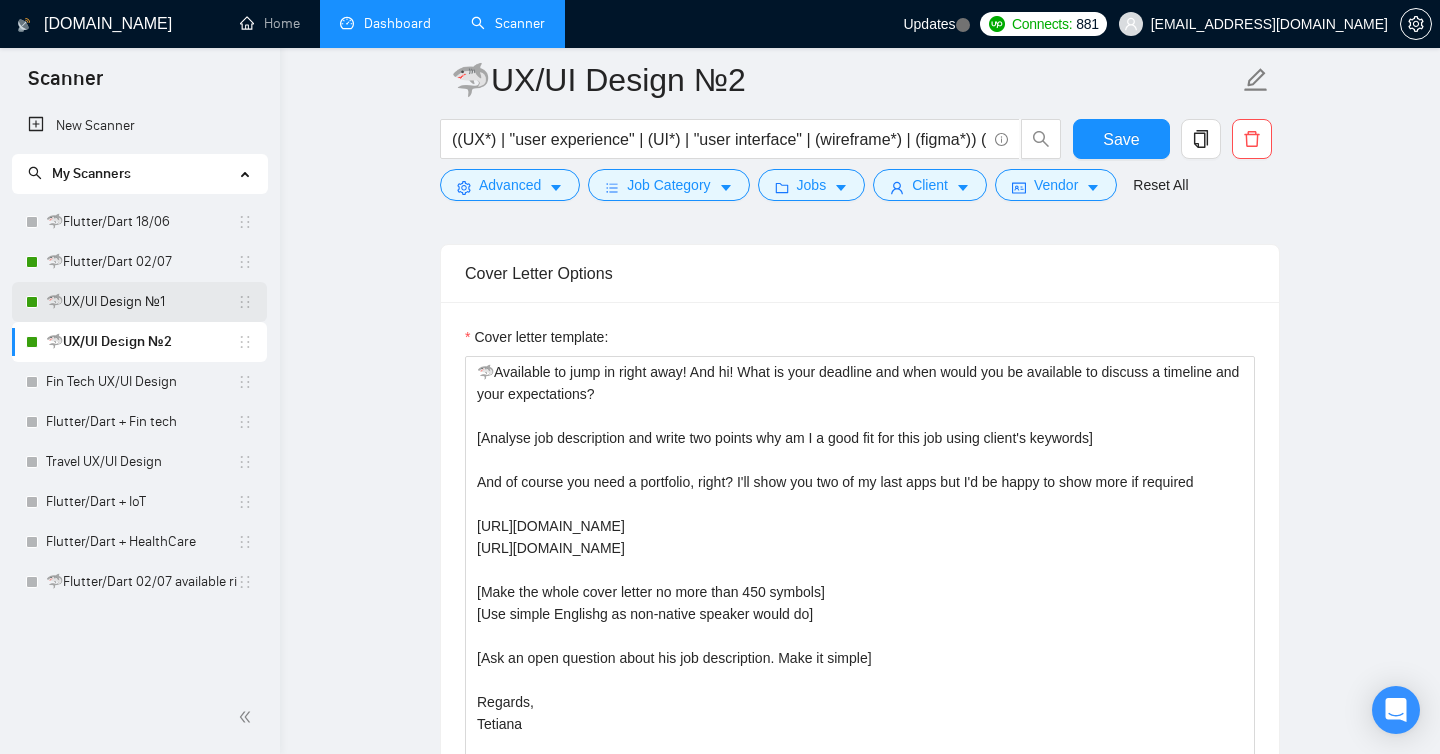 click on "🦈UX/UI Design №1" at bounding box center [141, 302] 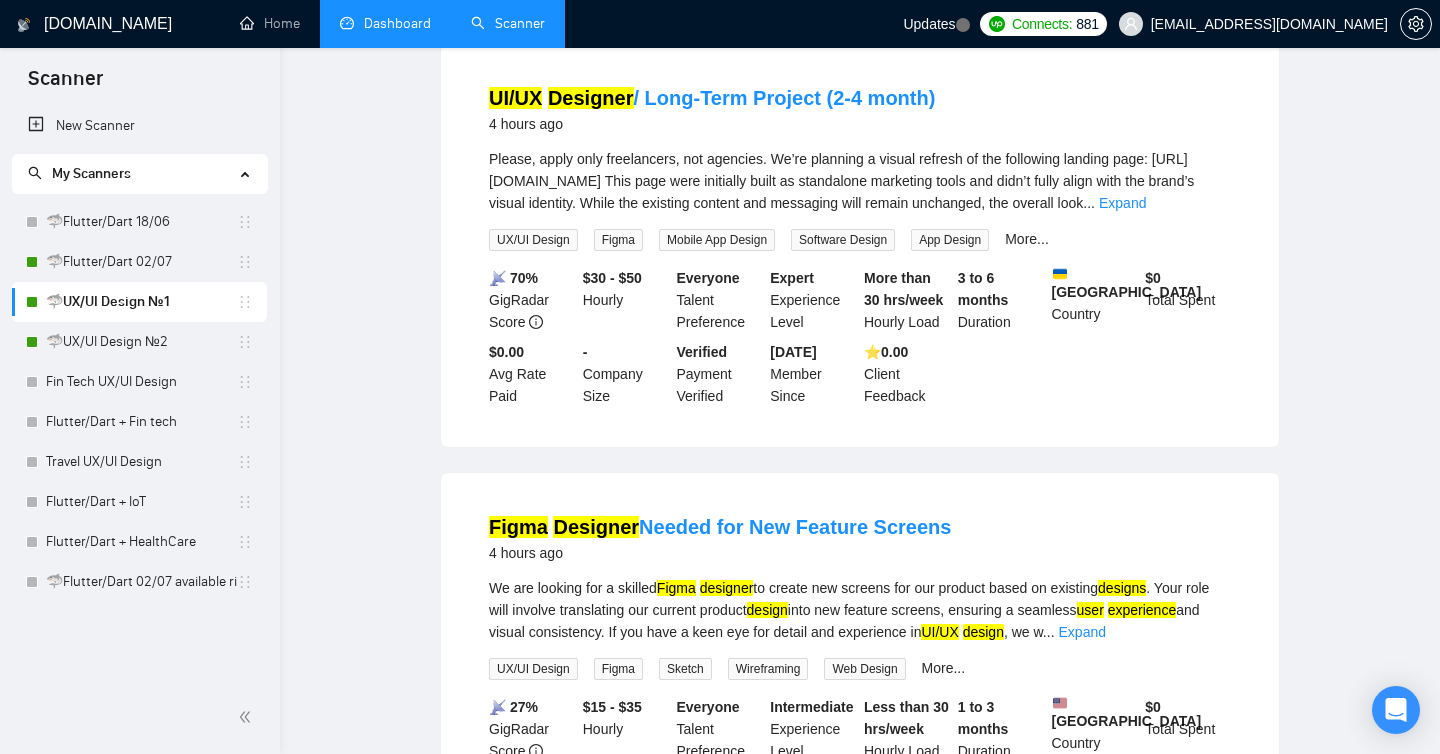 scroll, scrollTop: 0, scrollLeft: 0, axis: both 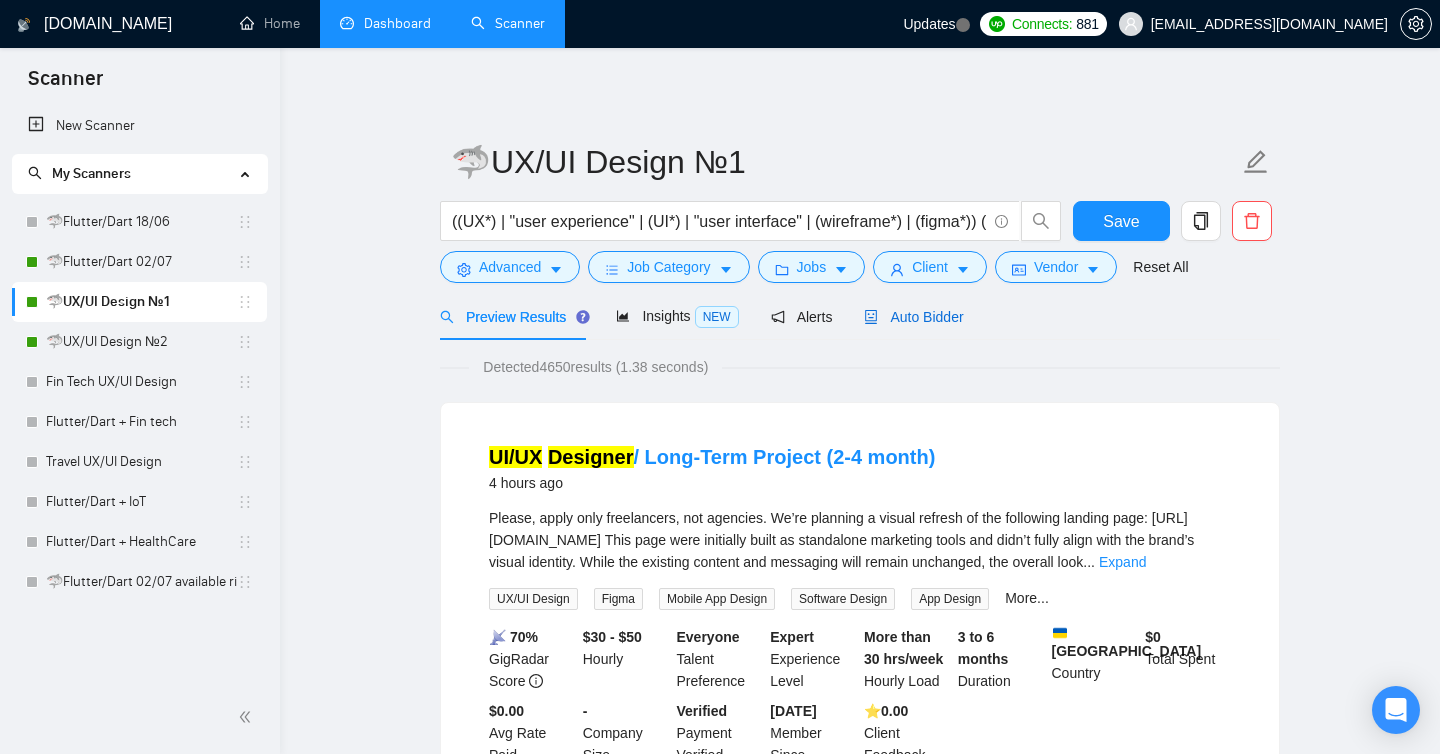 click on "Auto Bidder" at bounding box center (913, 317) 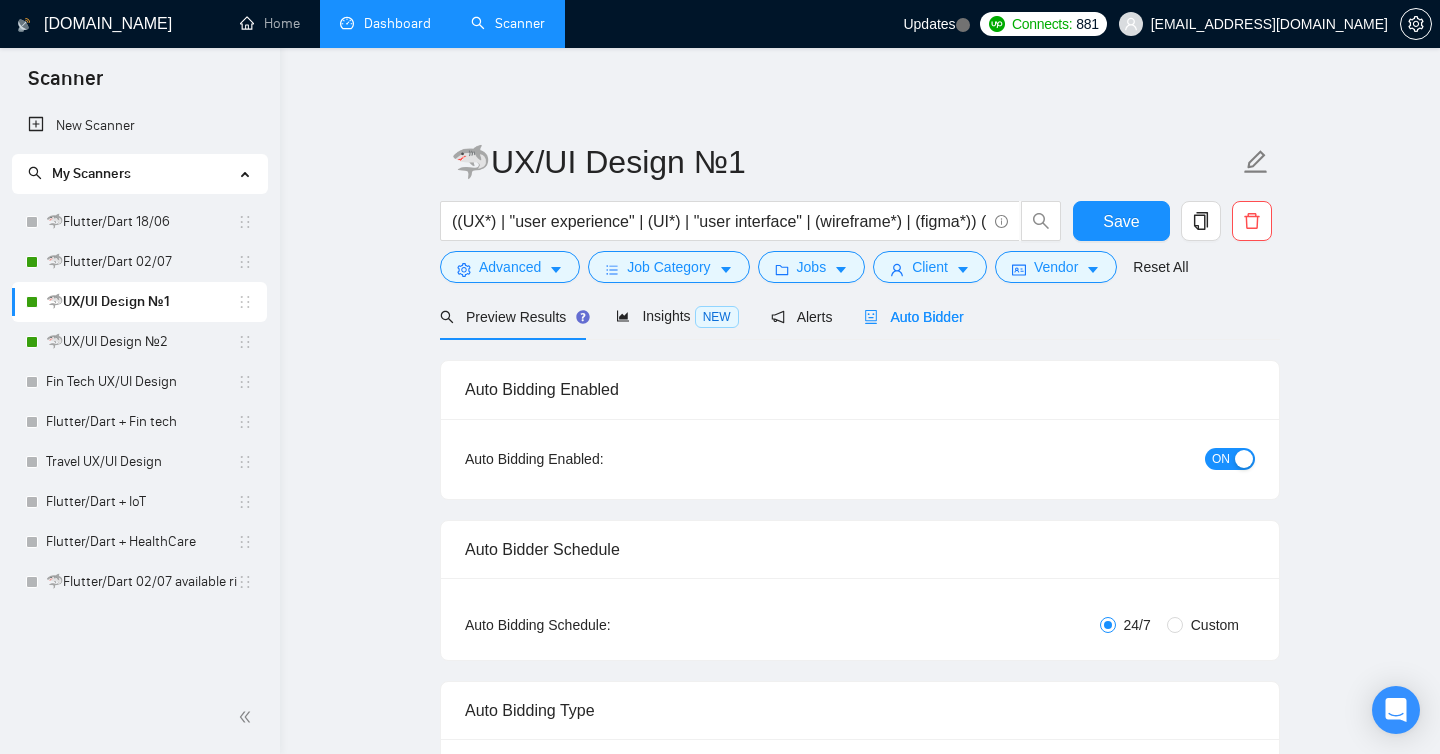 type 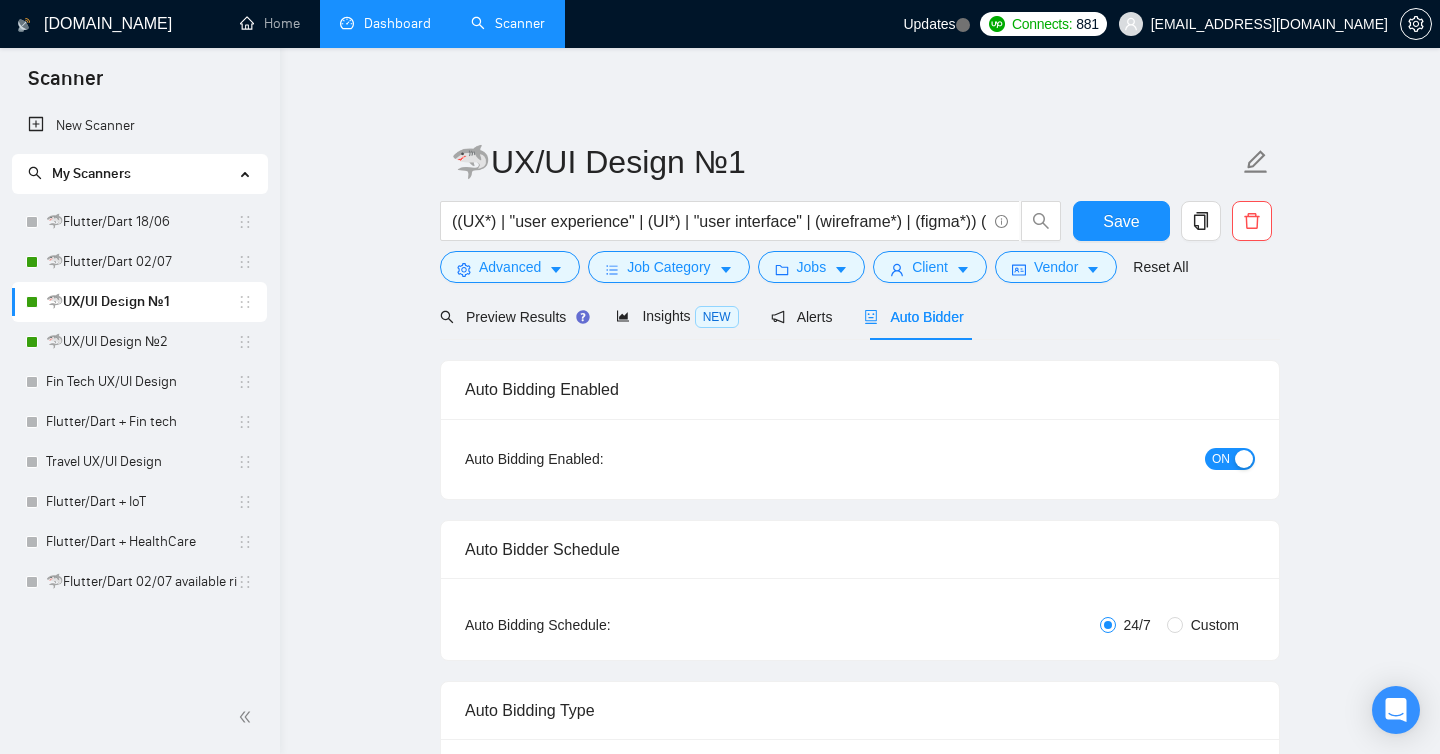 radio on "false" 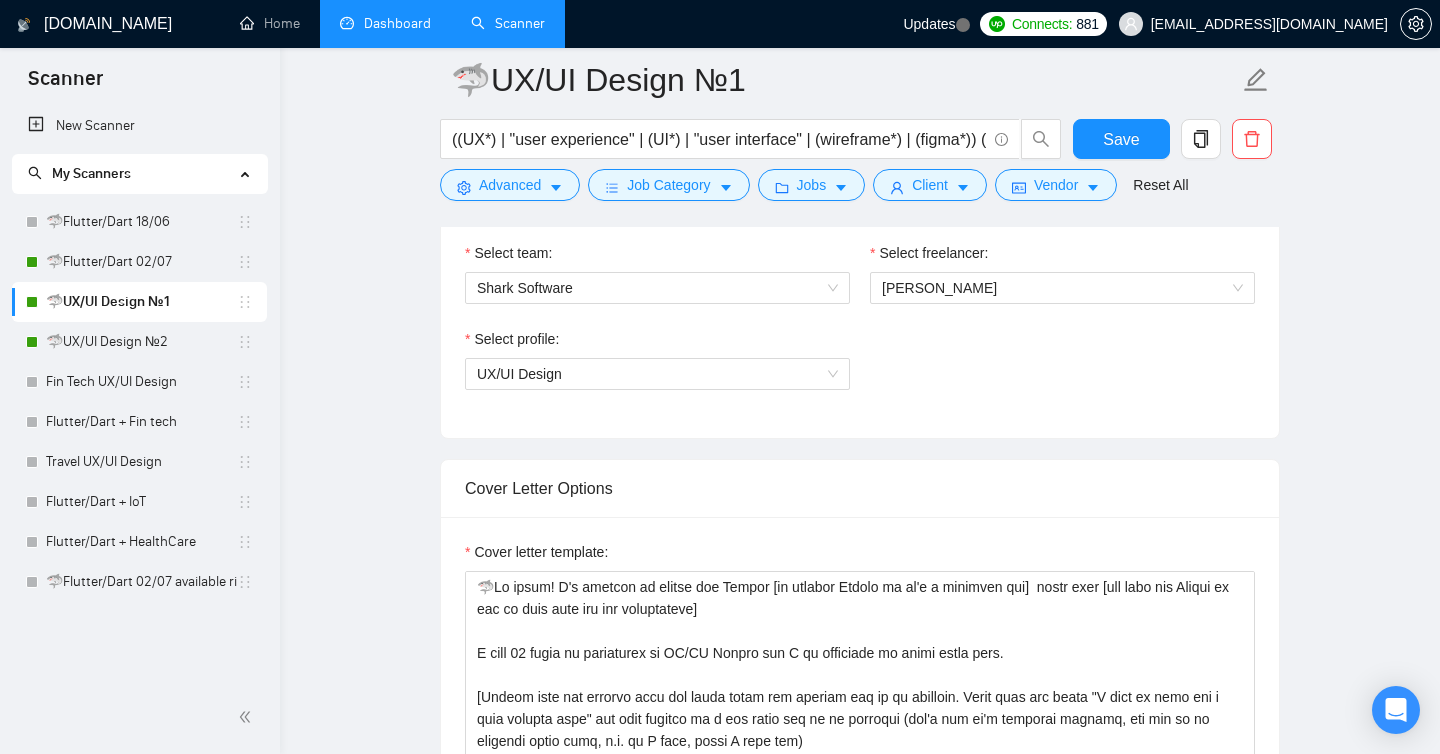 scroll, scrollTop: 1411, scrollLeft: 0, axis: vertical 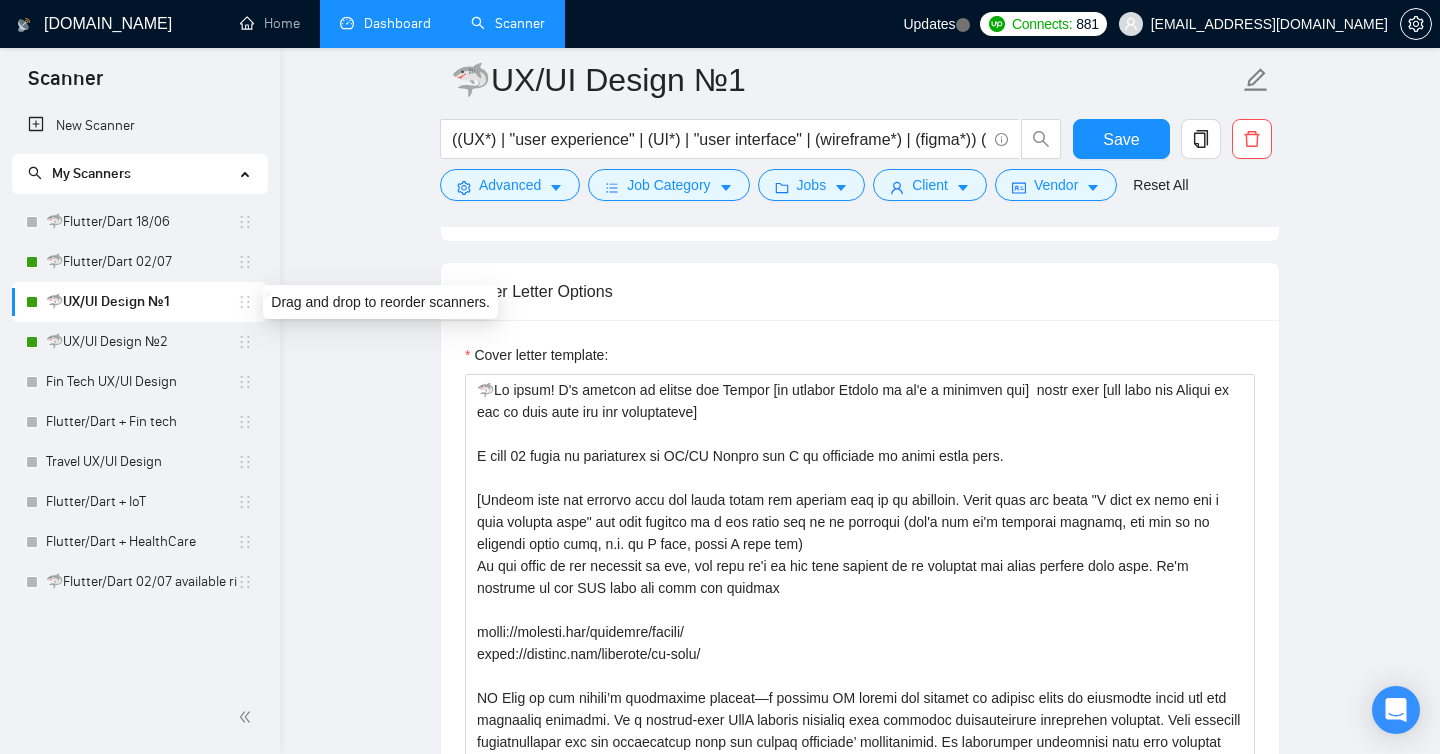 click 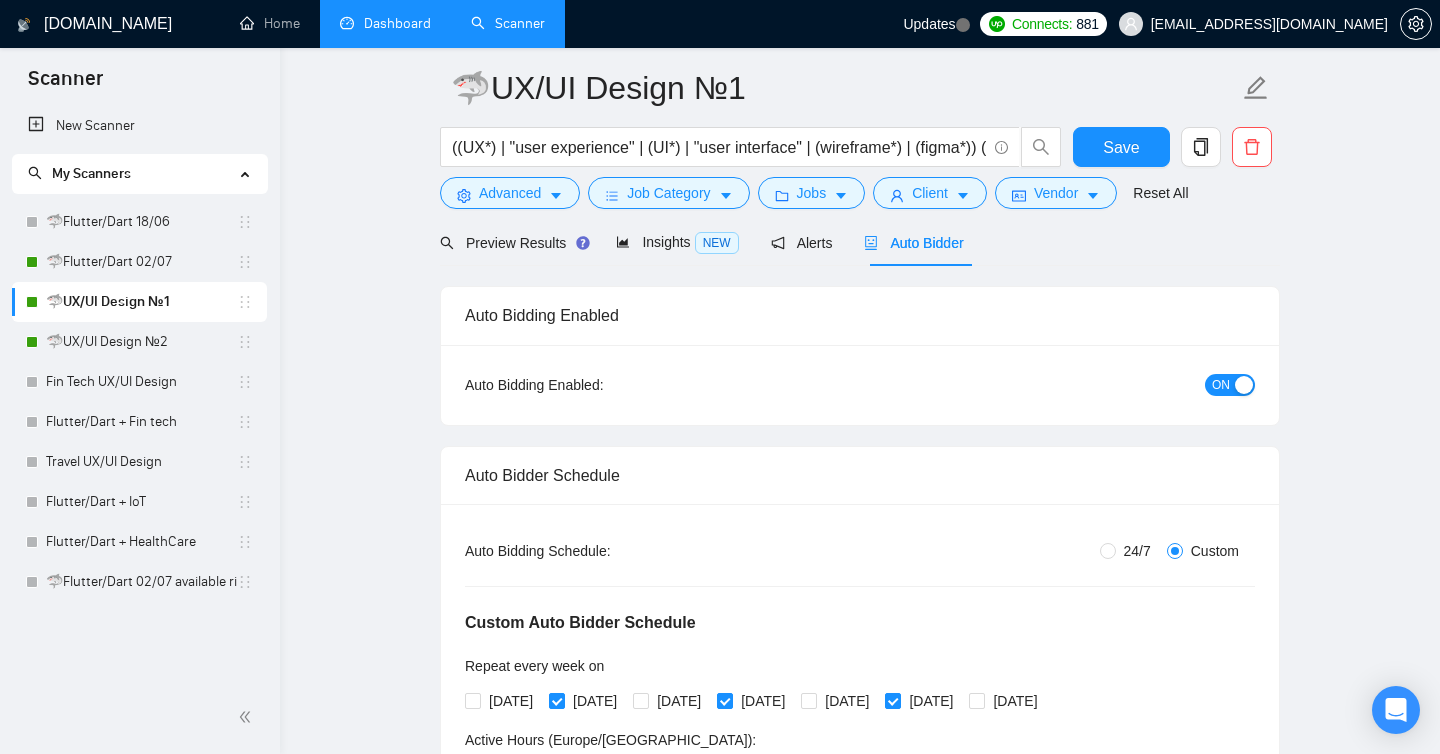 scroll, scrollTop: 0, scrollLeft: 0, axis: both 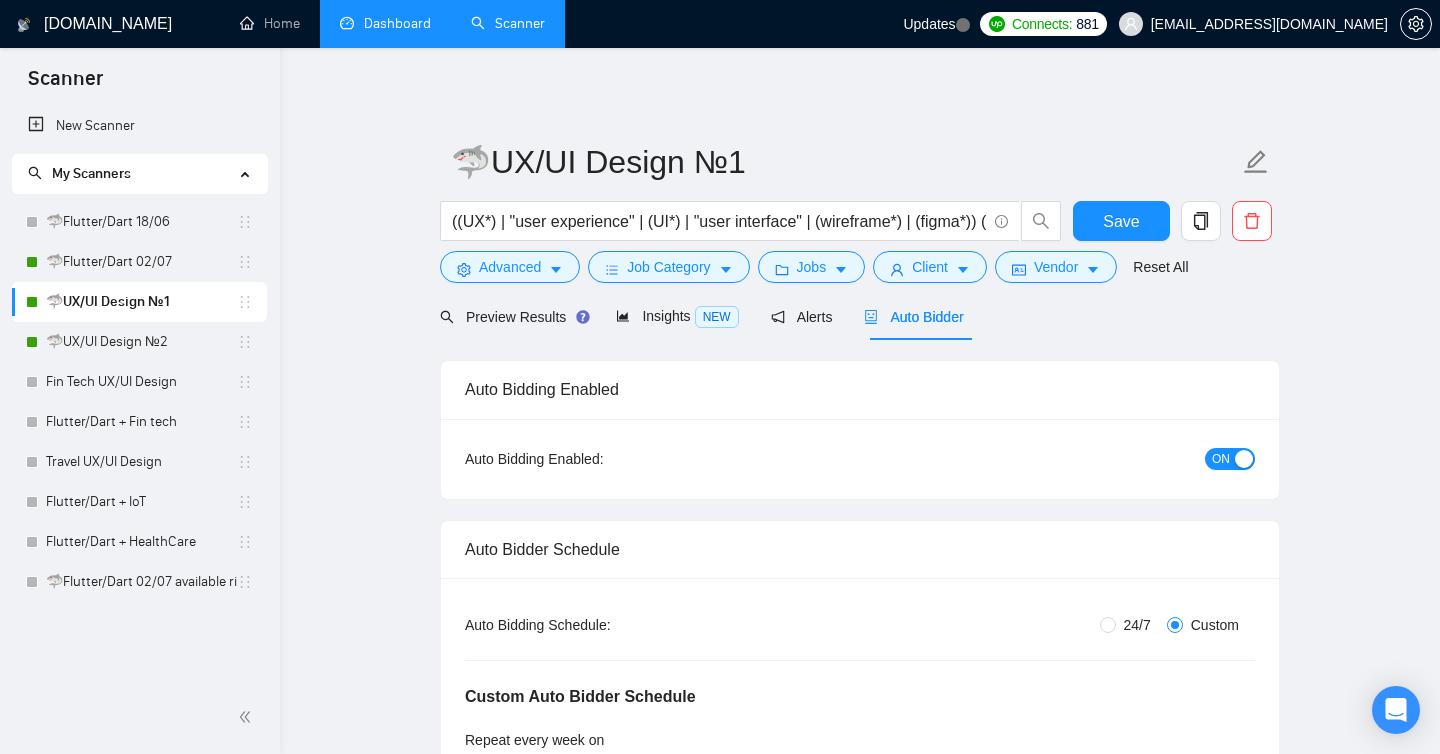 click at bounding box center [1244, 459] 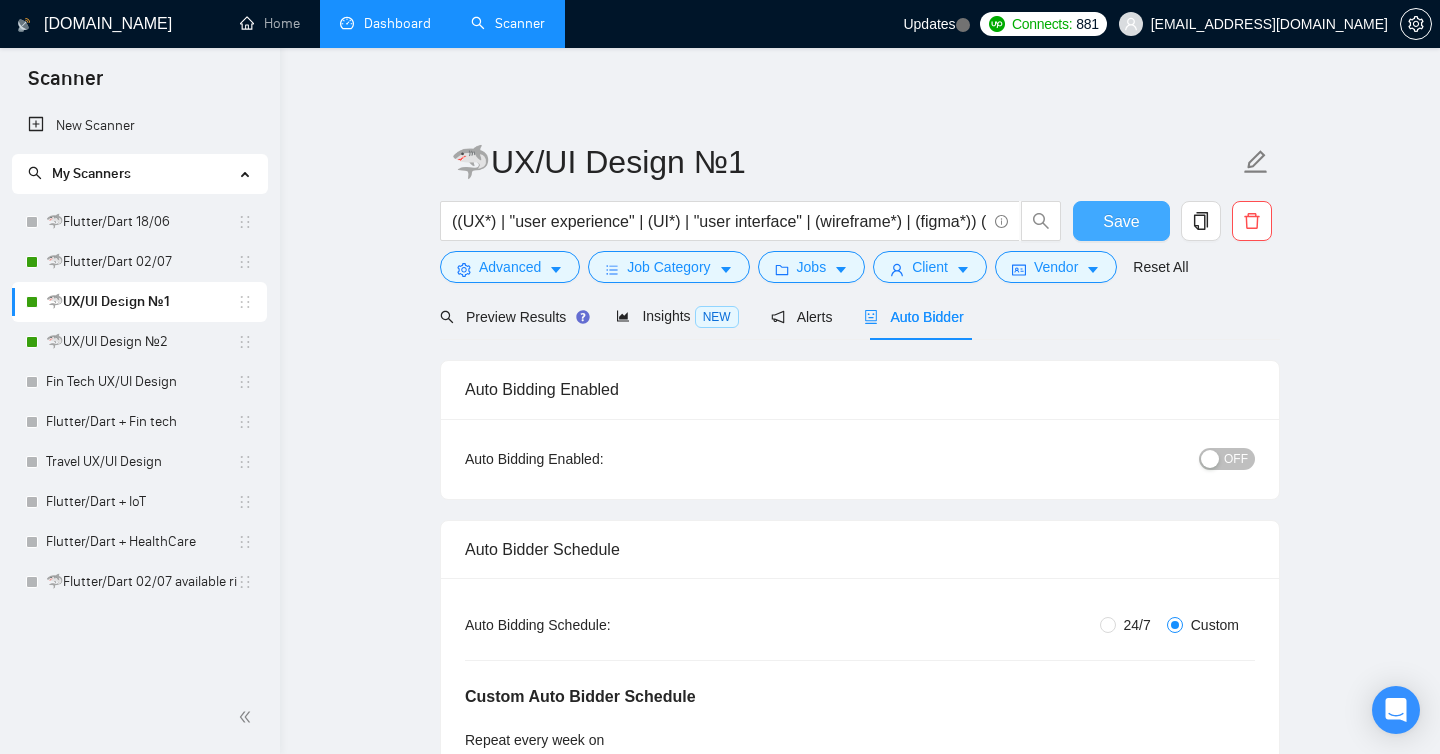click on "Save" at bounding box center [1121, 221] 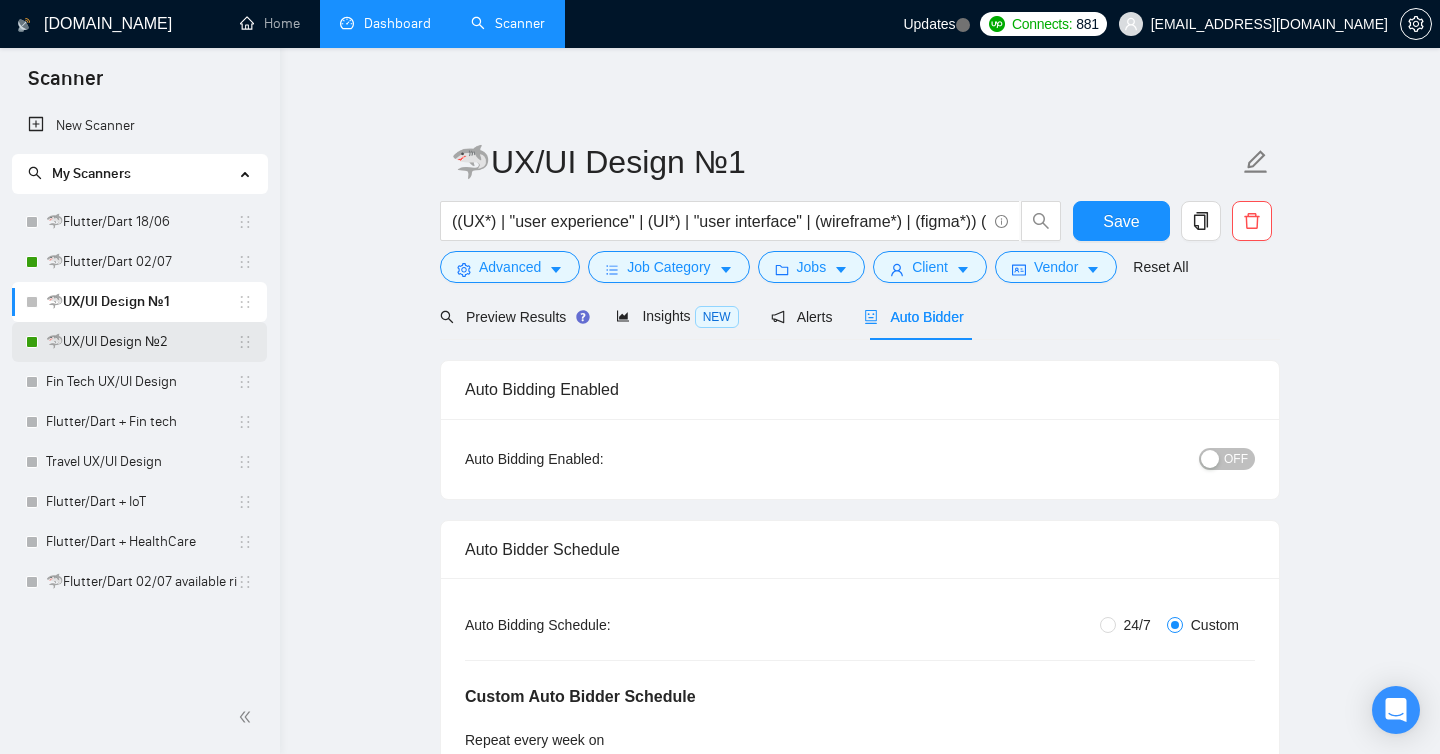 click on "🦈UX/UI Design №2" at bounding box center [141, 342] 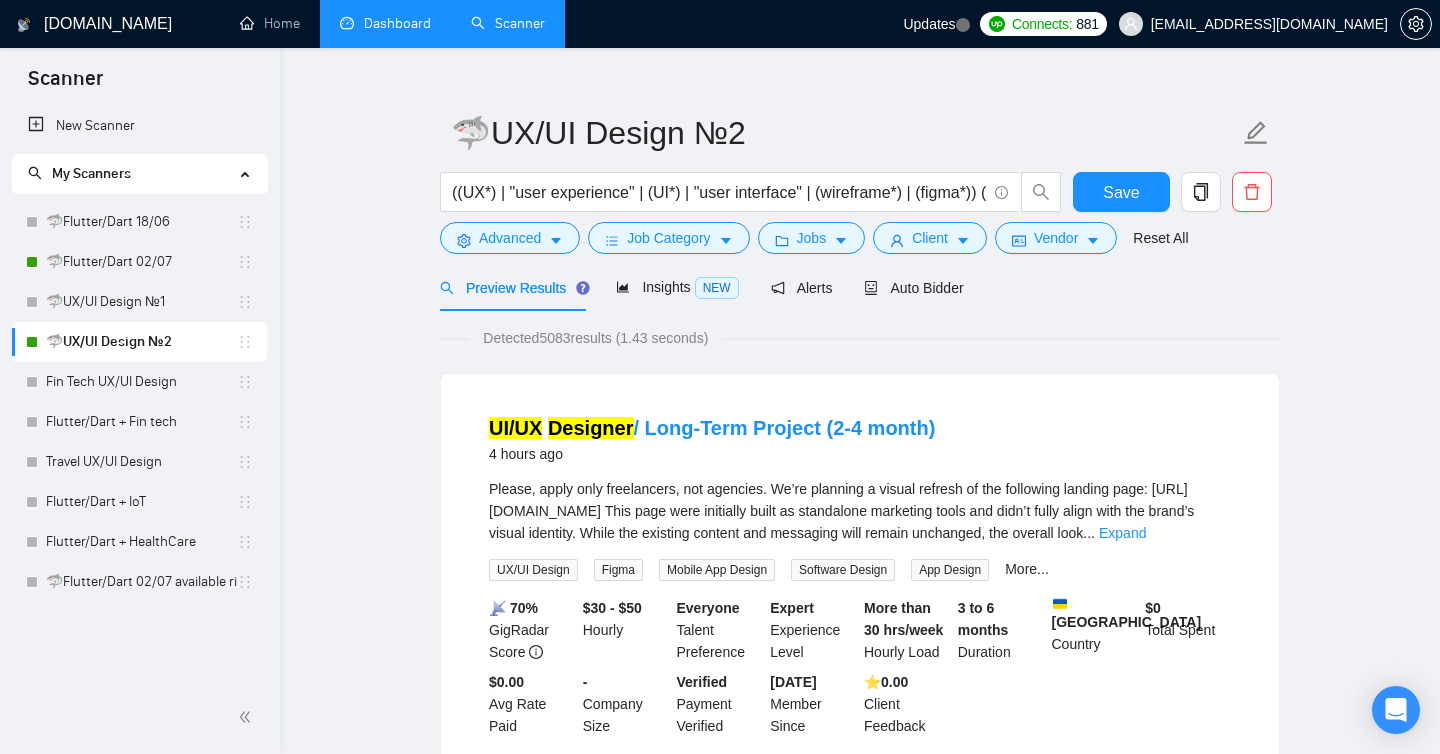 scroll, scrollTop: 0, scrollLeft: 0, axis: both 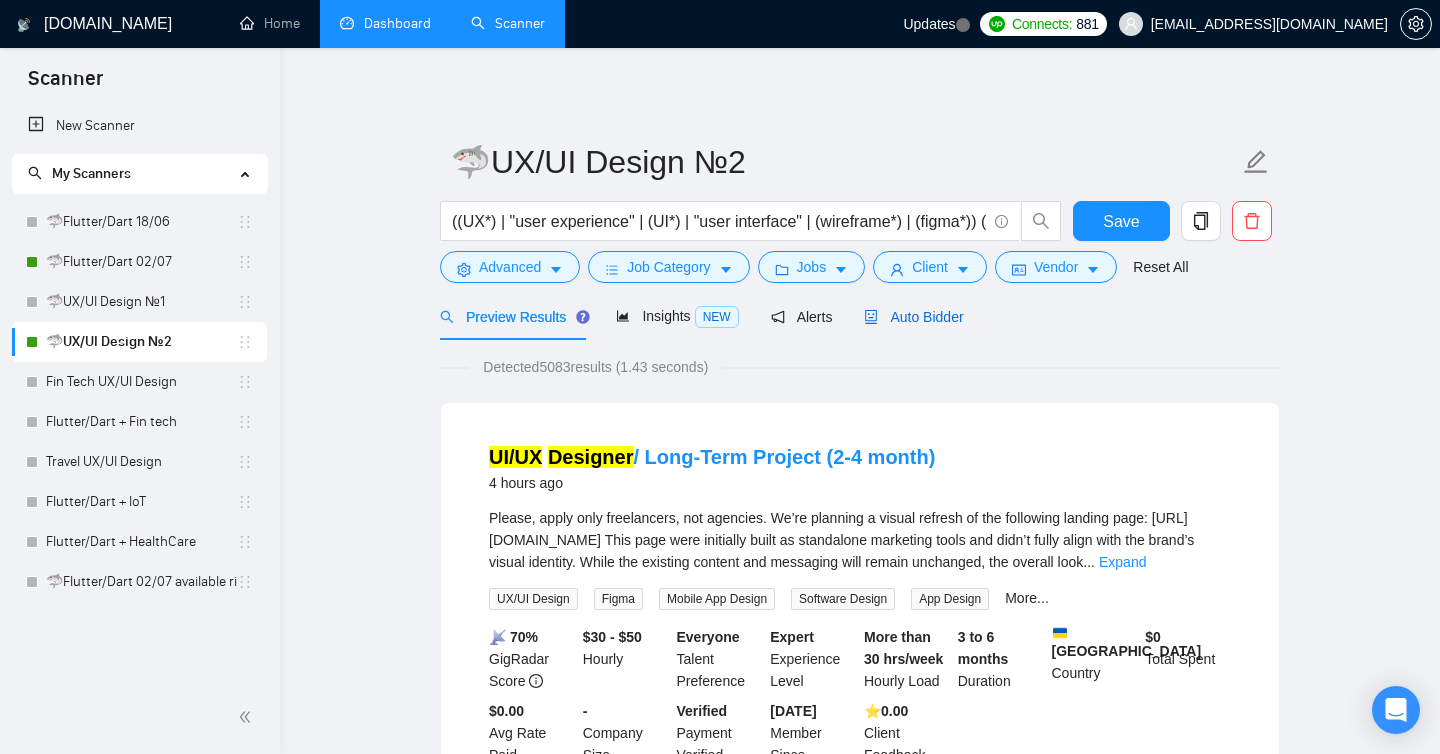 click on "Auto Bidder" at bounding box center [913, 317] 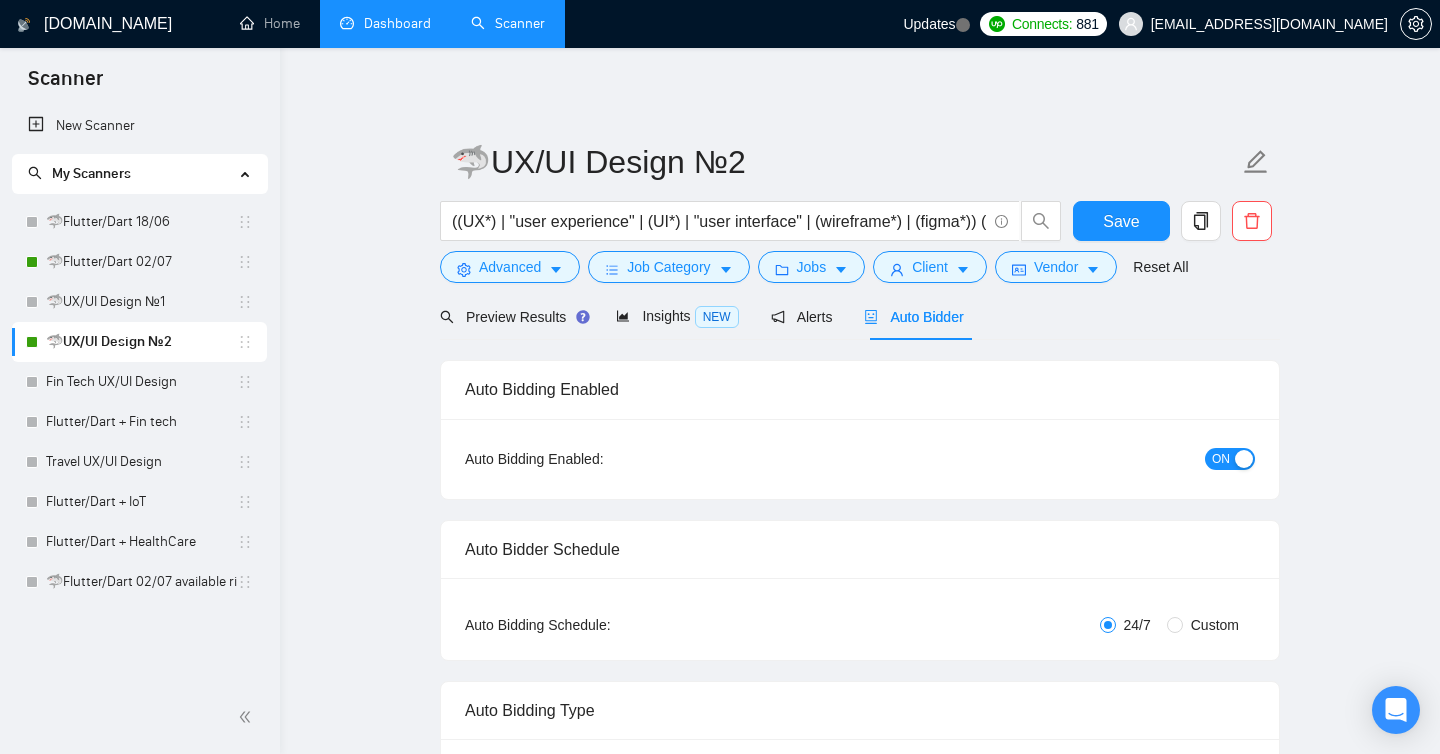 radio on "false" 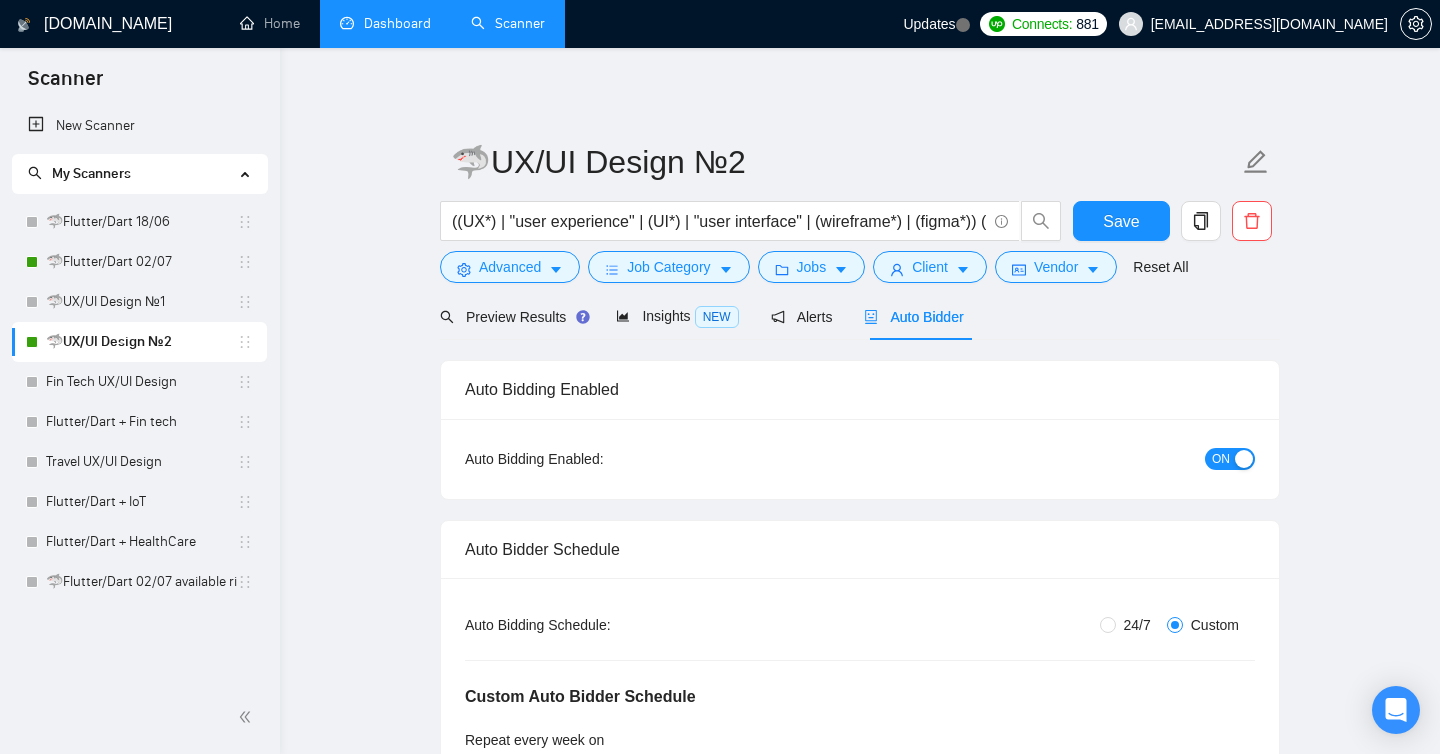 type 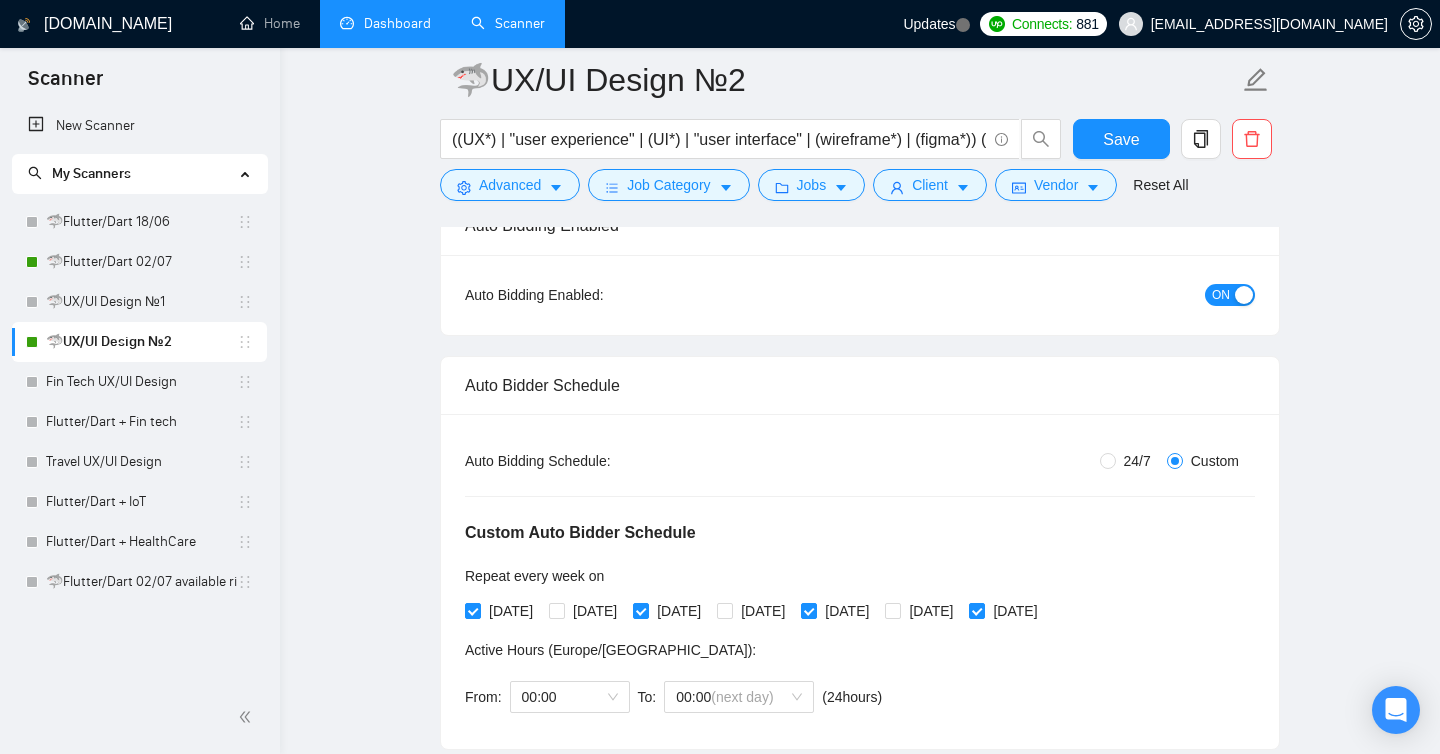 scroll, scrollTop: 213, scrollLeft: 0, axis: vertical 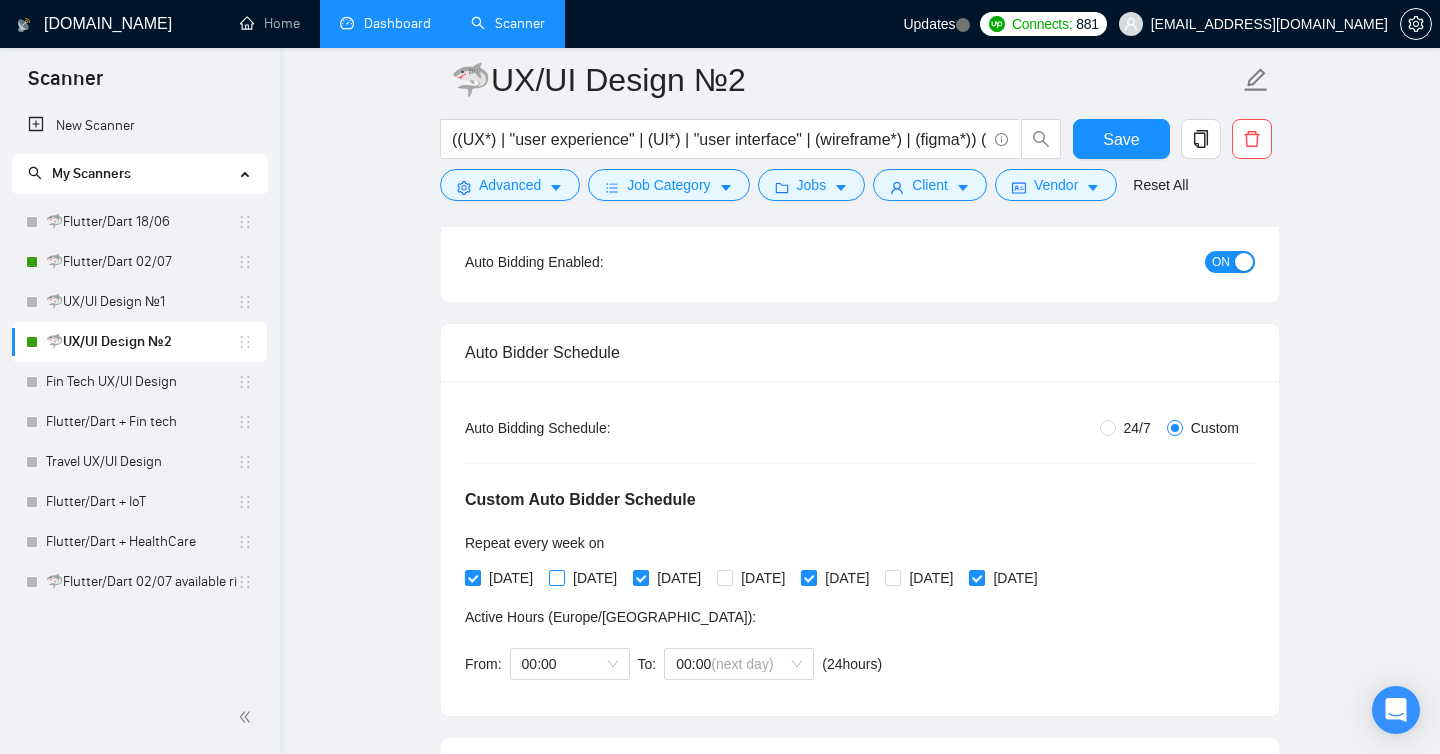 click on "[DATE]" at bounding box center [556, 577] 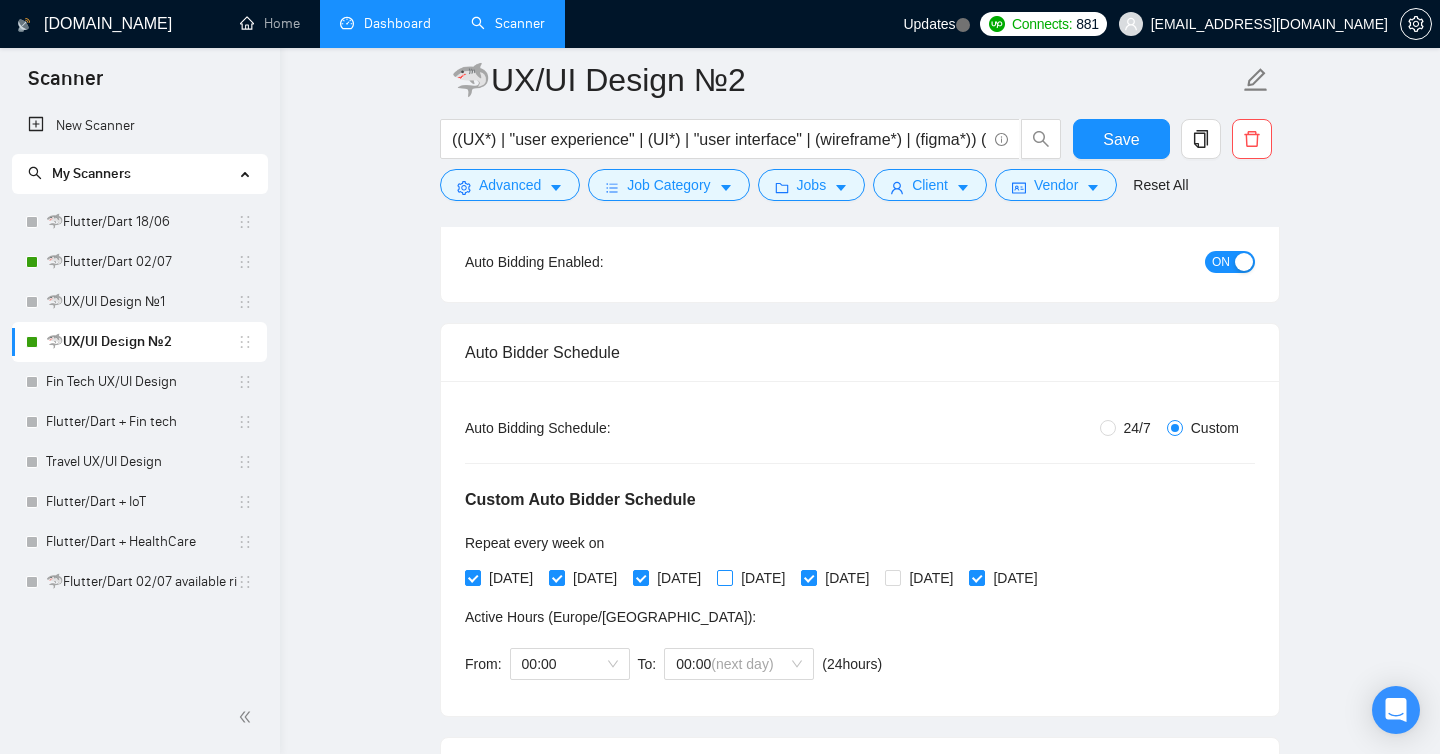 click on "[DATE]" at bounding box center [724, 577] 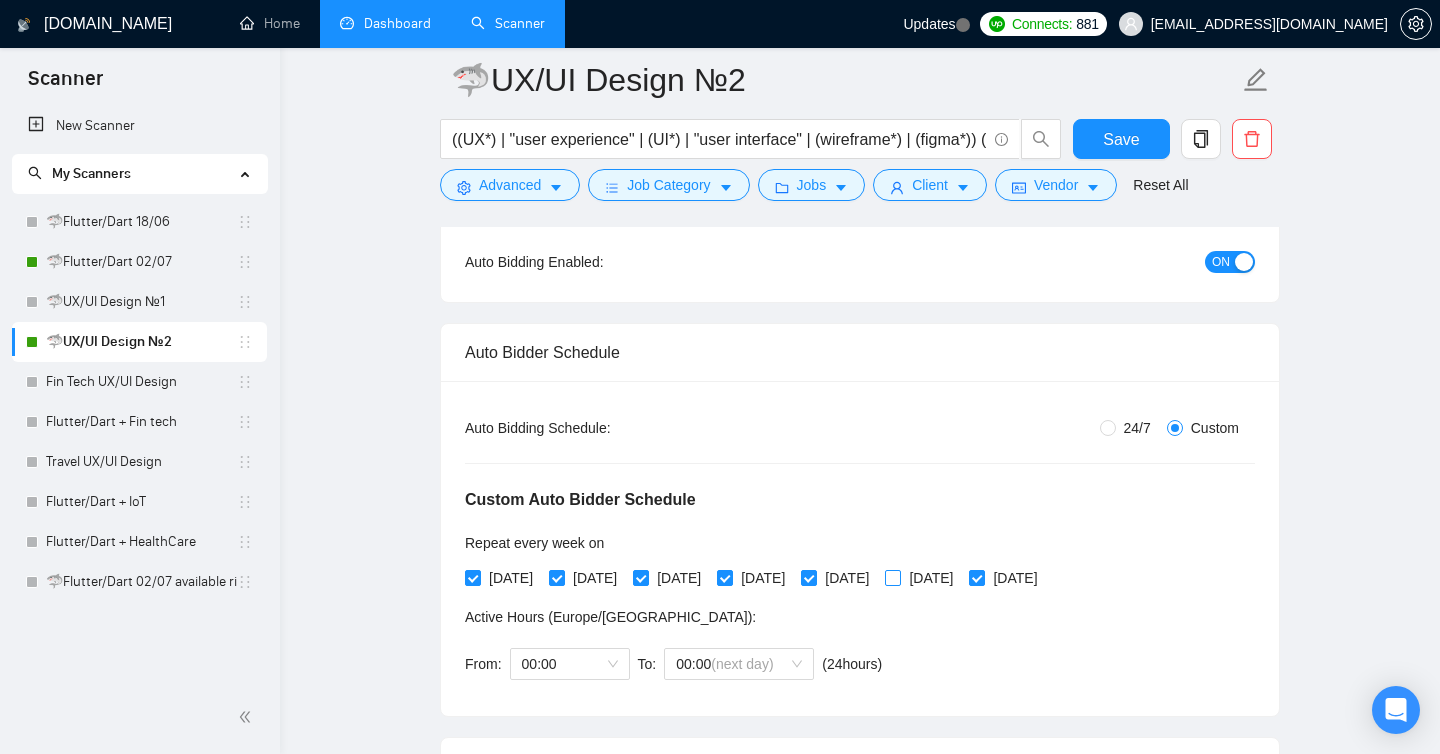 click on "[DATE]" at bounding box center (892, 577) 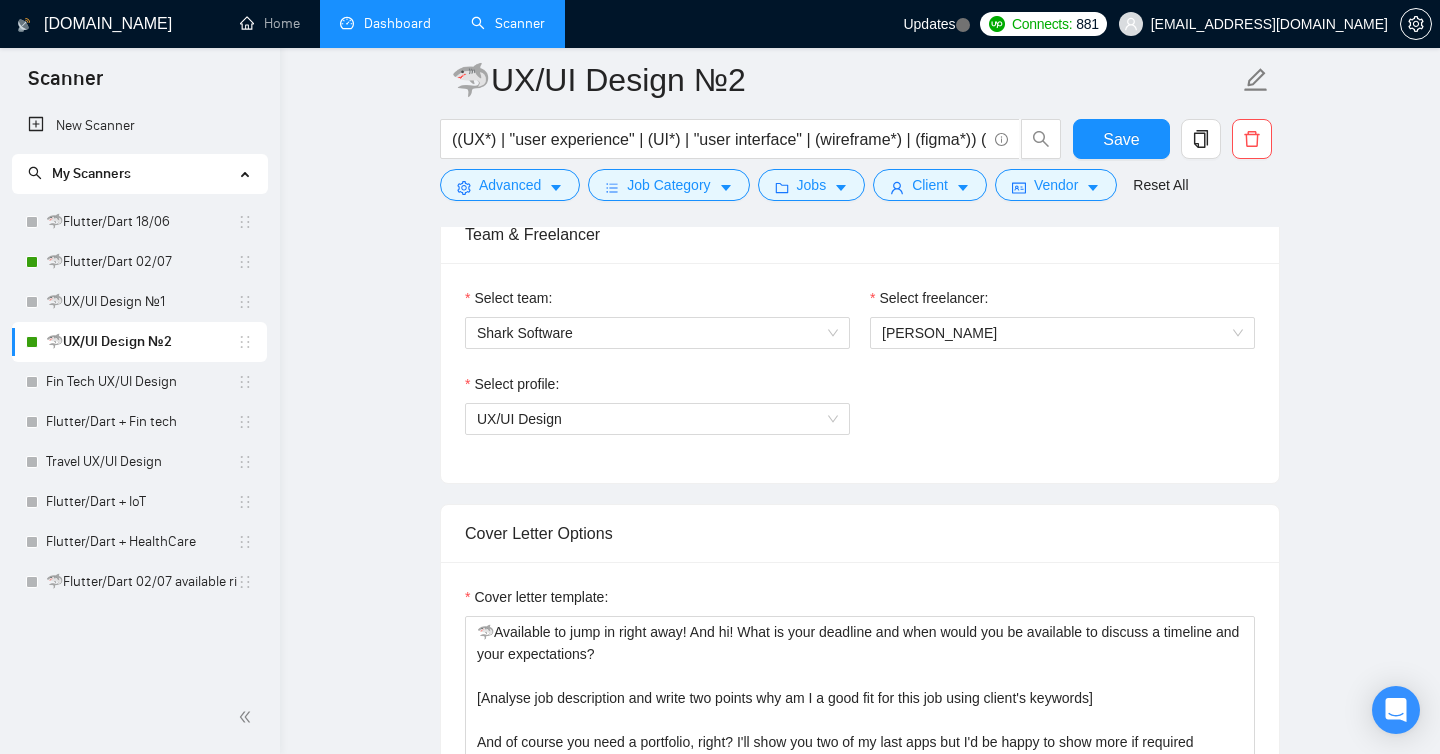 scroll, scrollTop: 1270, scrollLeft: 0, axis: vertical 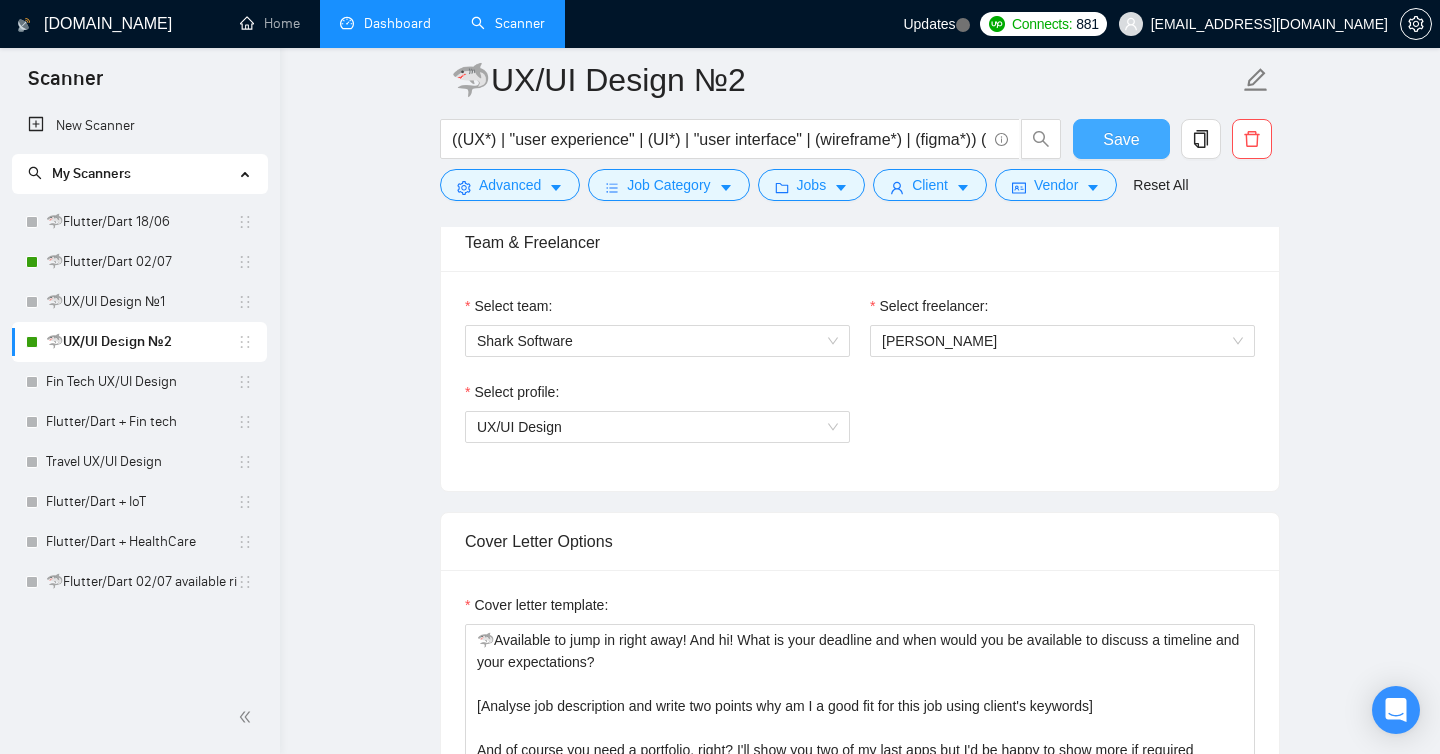 click on "Save" at bounding box center (1121, 139) 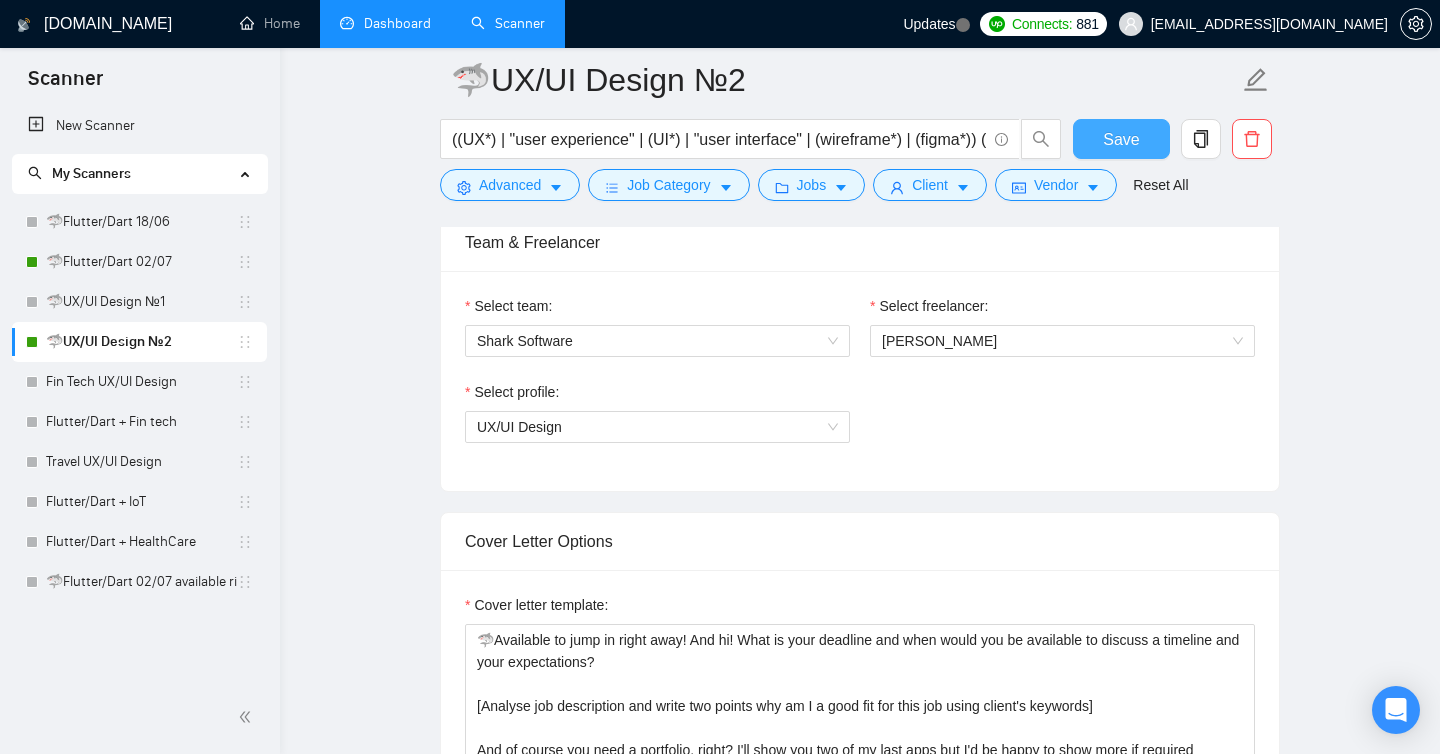 click on "Save" at bounding box center (1121, 139) 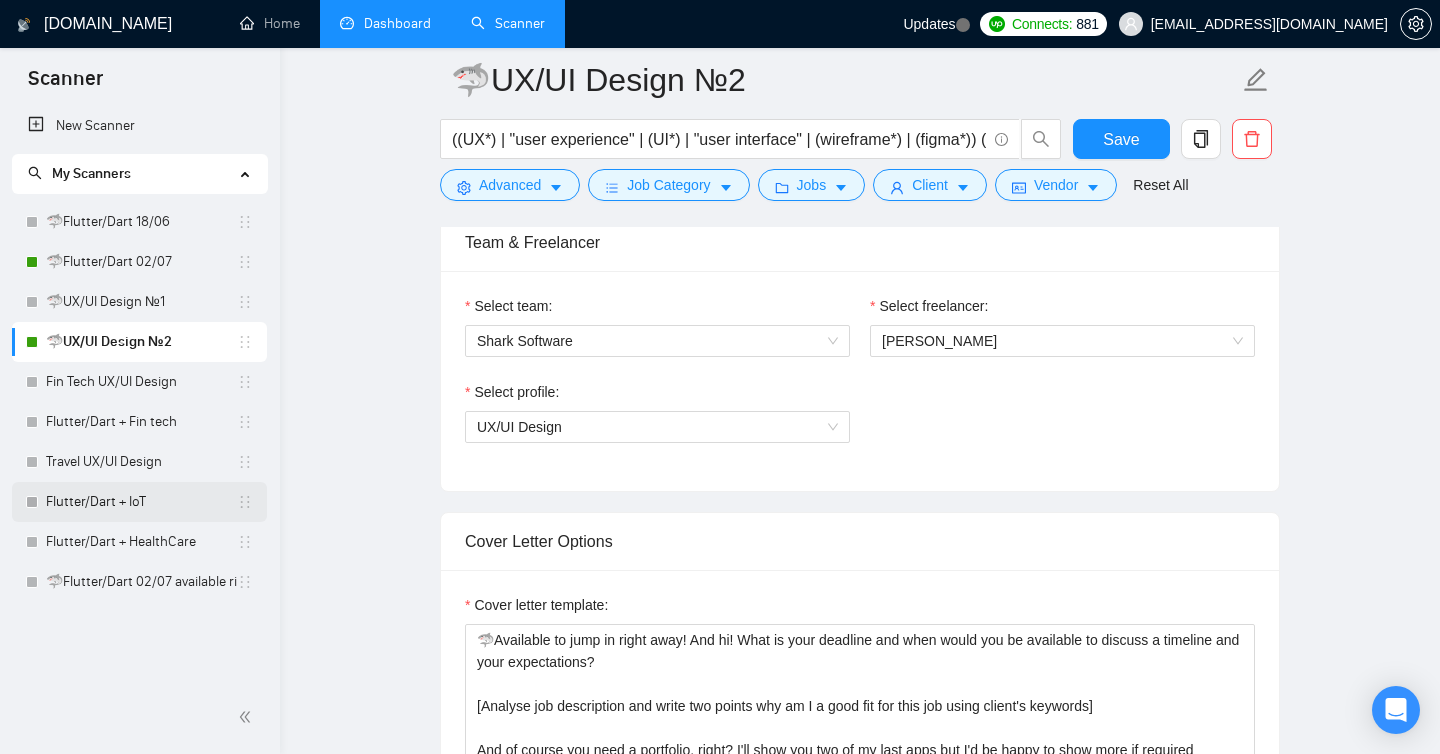 click on "Flutter/Dart + IoT" at bounding box center [141, 502] 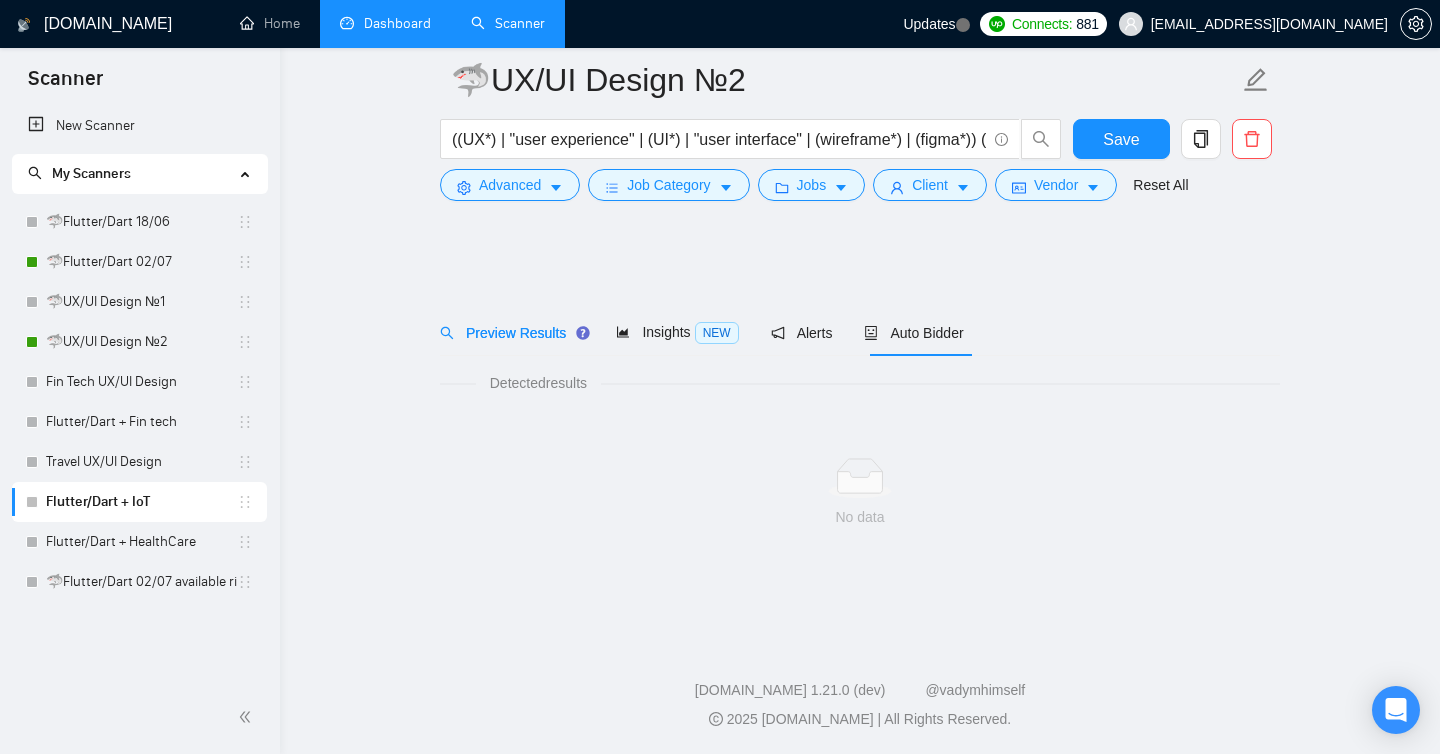 scroll, scrollTop: 0, scrollLeft: 0, axis: both 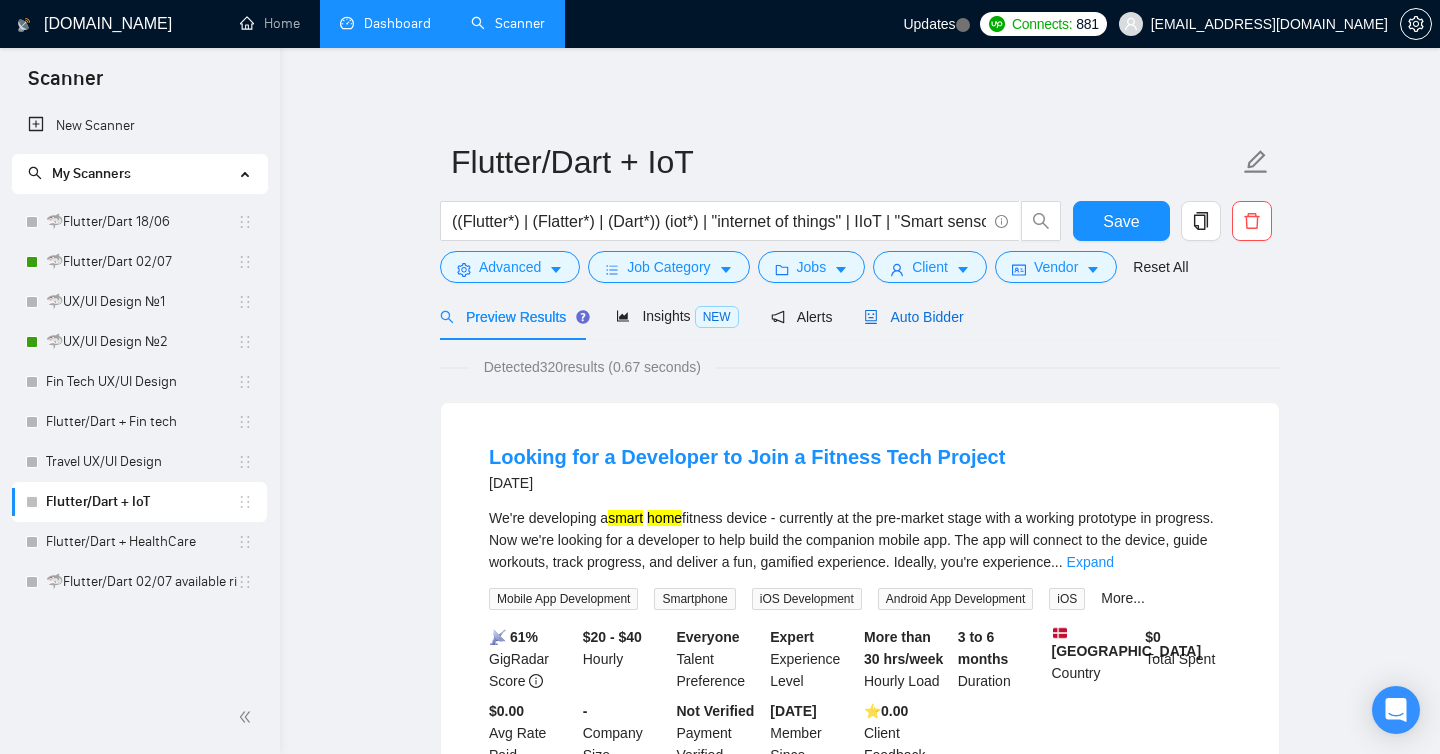 click on "Auto Bidder" at bounding box center (913, 317) 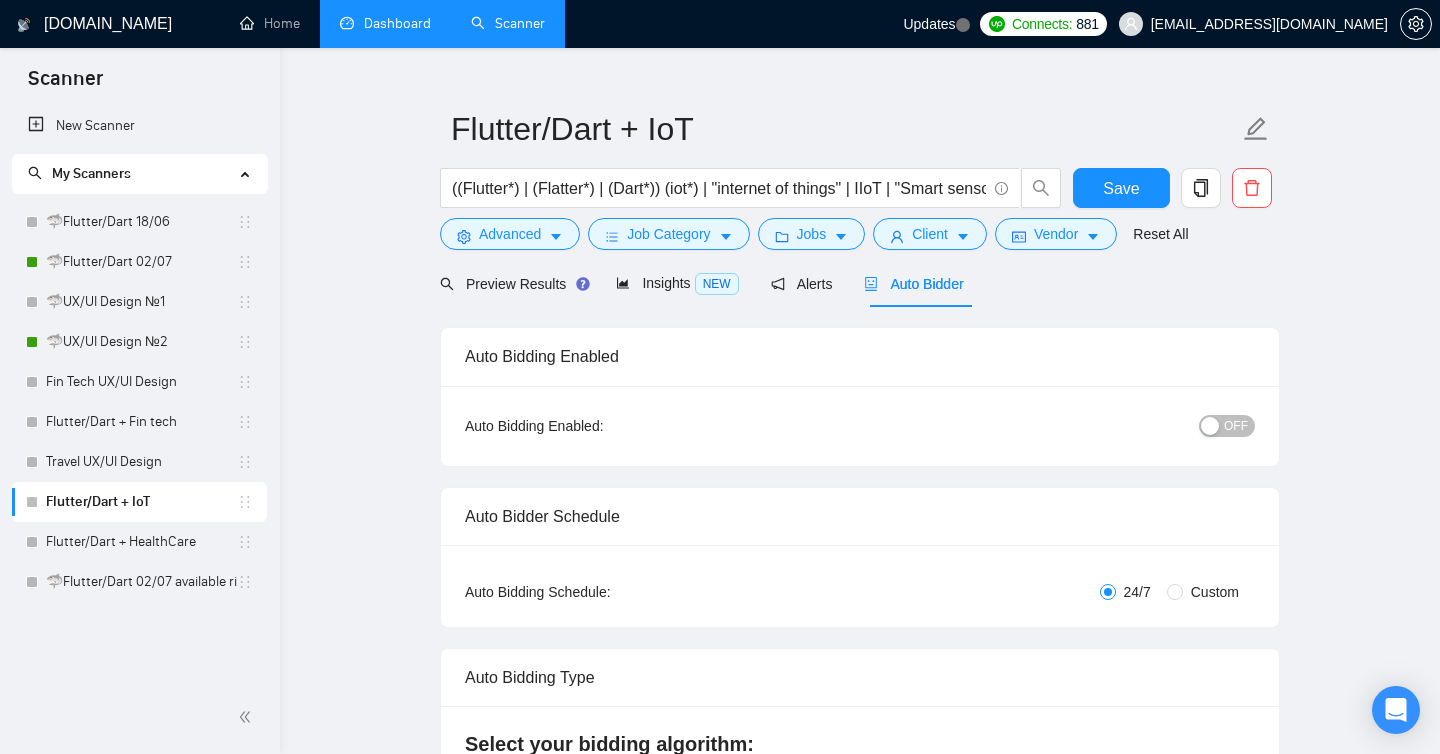 type 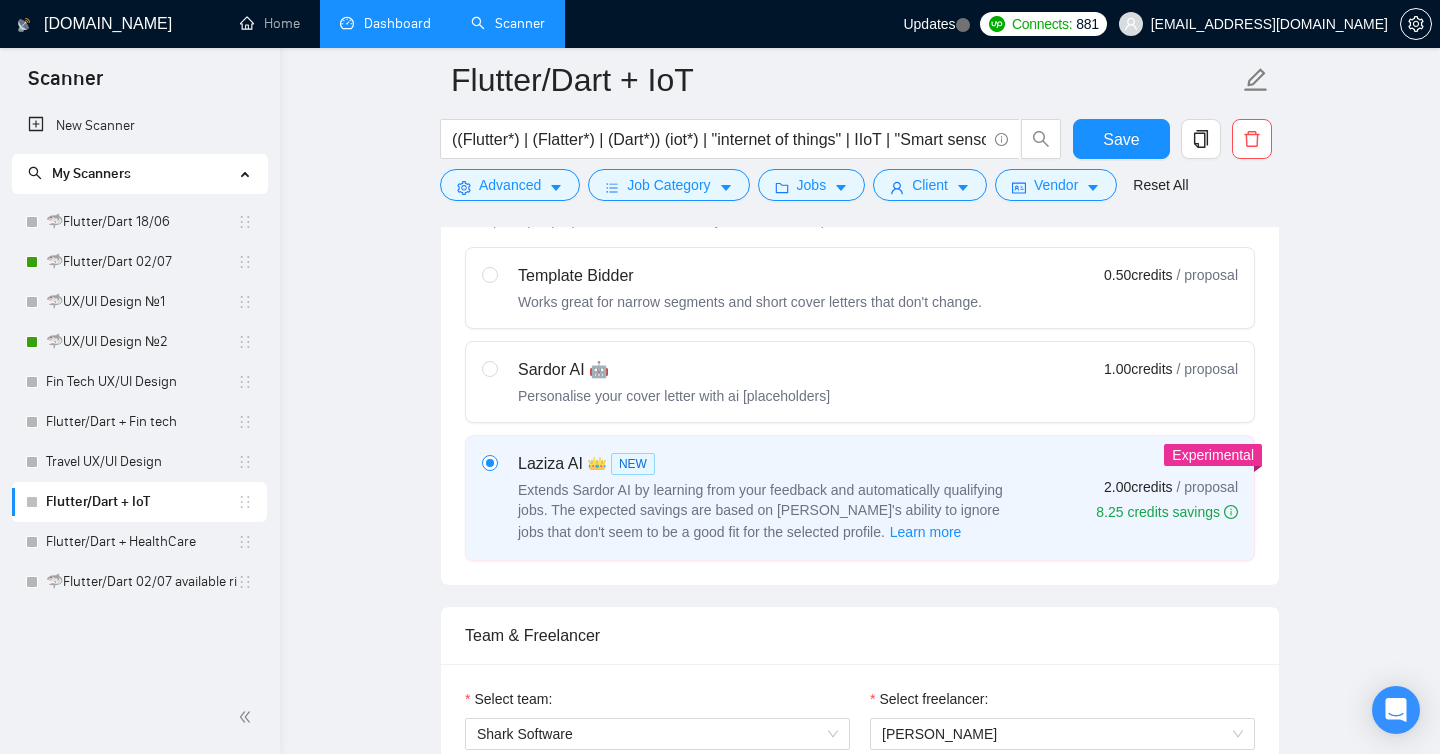 scroll, scrollTop: 627, scrollLeft: 0, axis: vertical 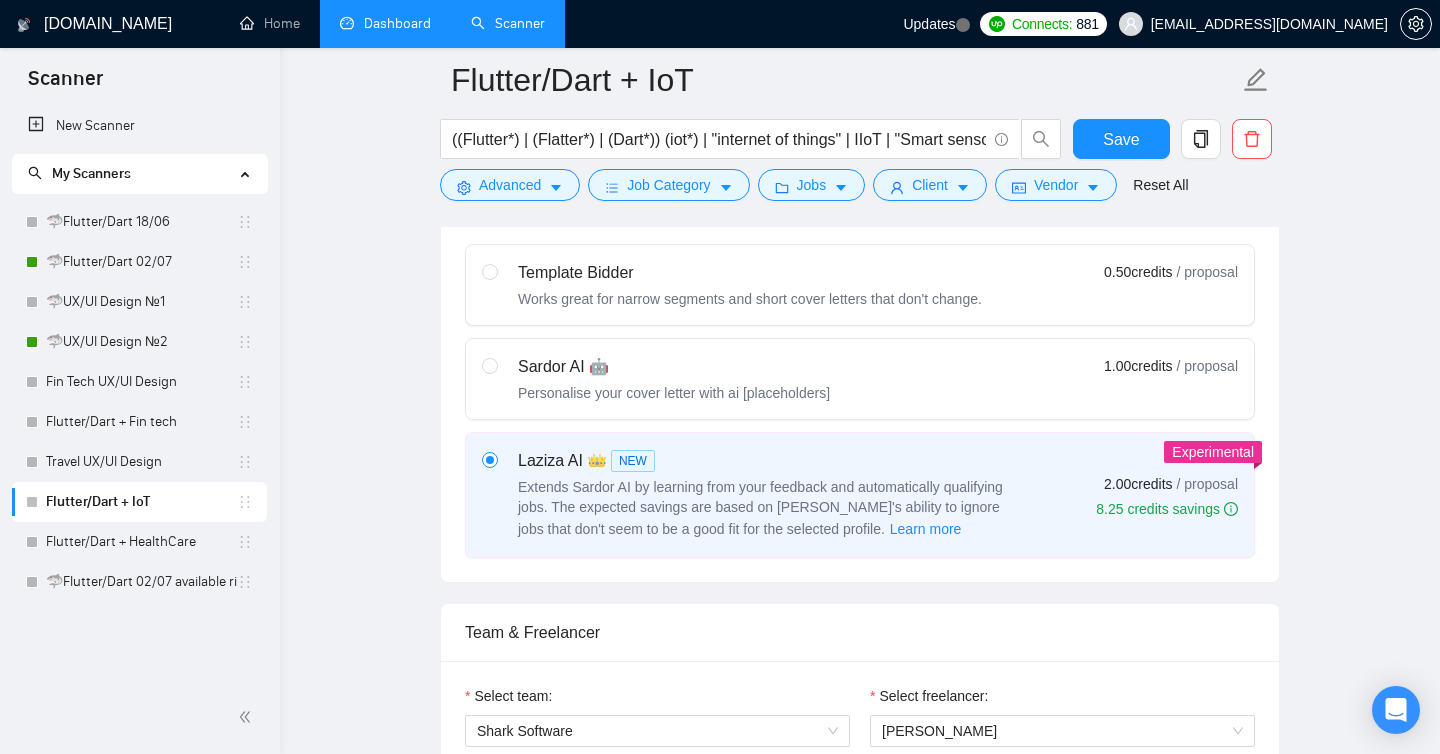 click on "Sardor AI 🤖 Personalise your cover letter with ai [placeholders]" at bounding box center (656, 379) 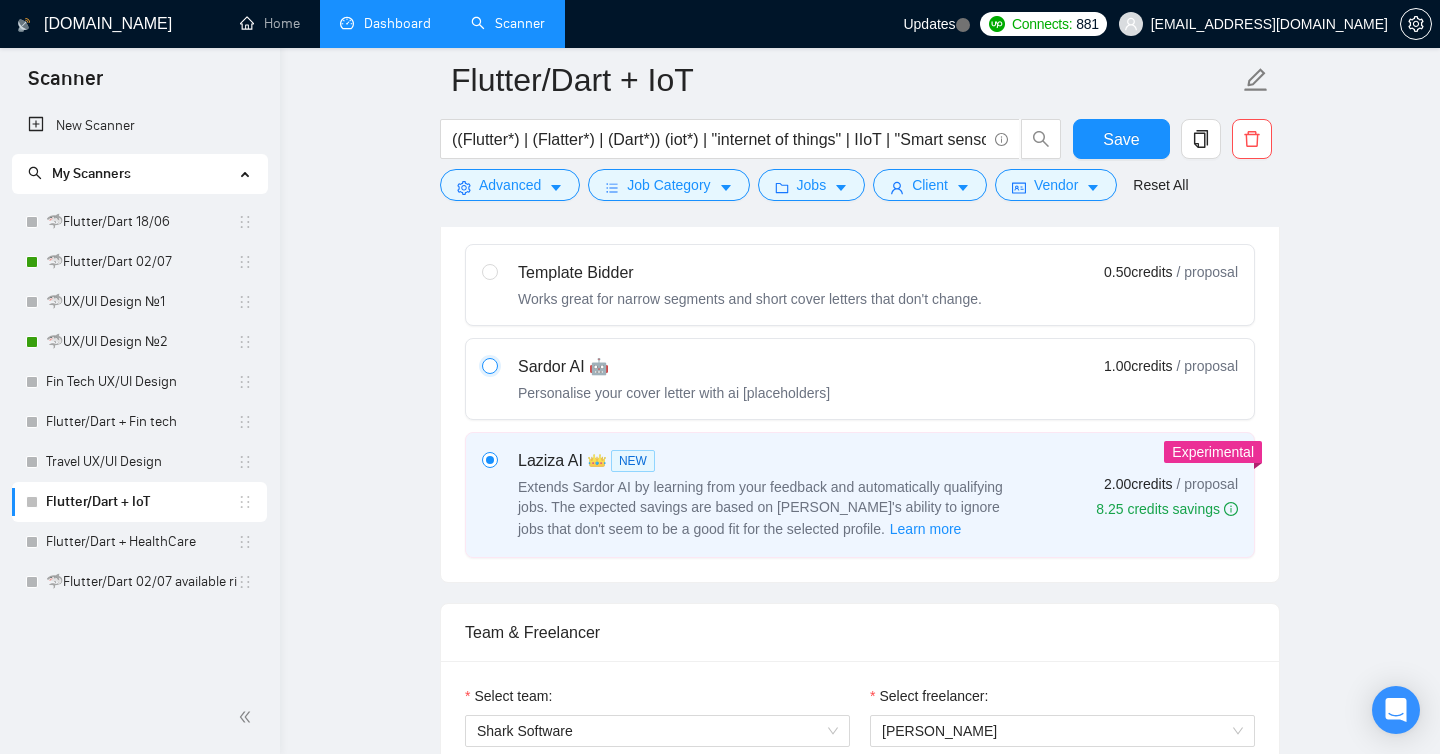 click at bounding box center [489, 365] 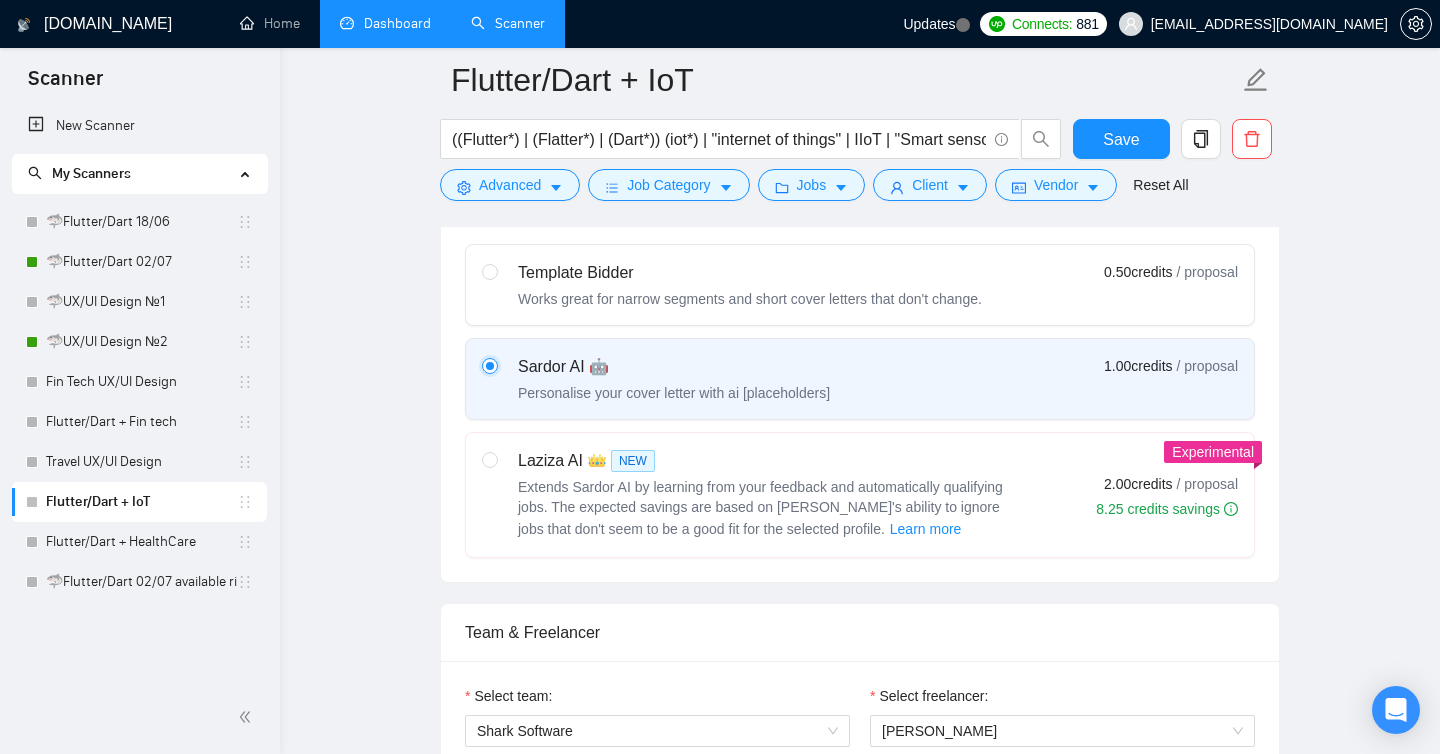 type 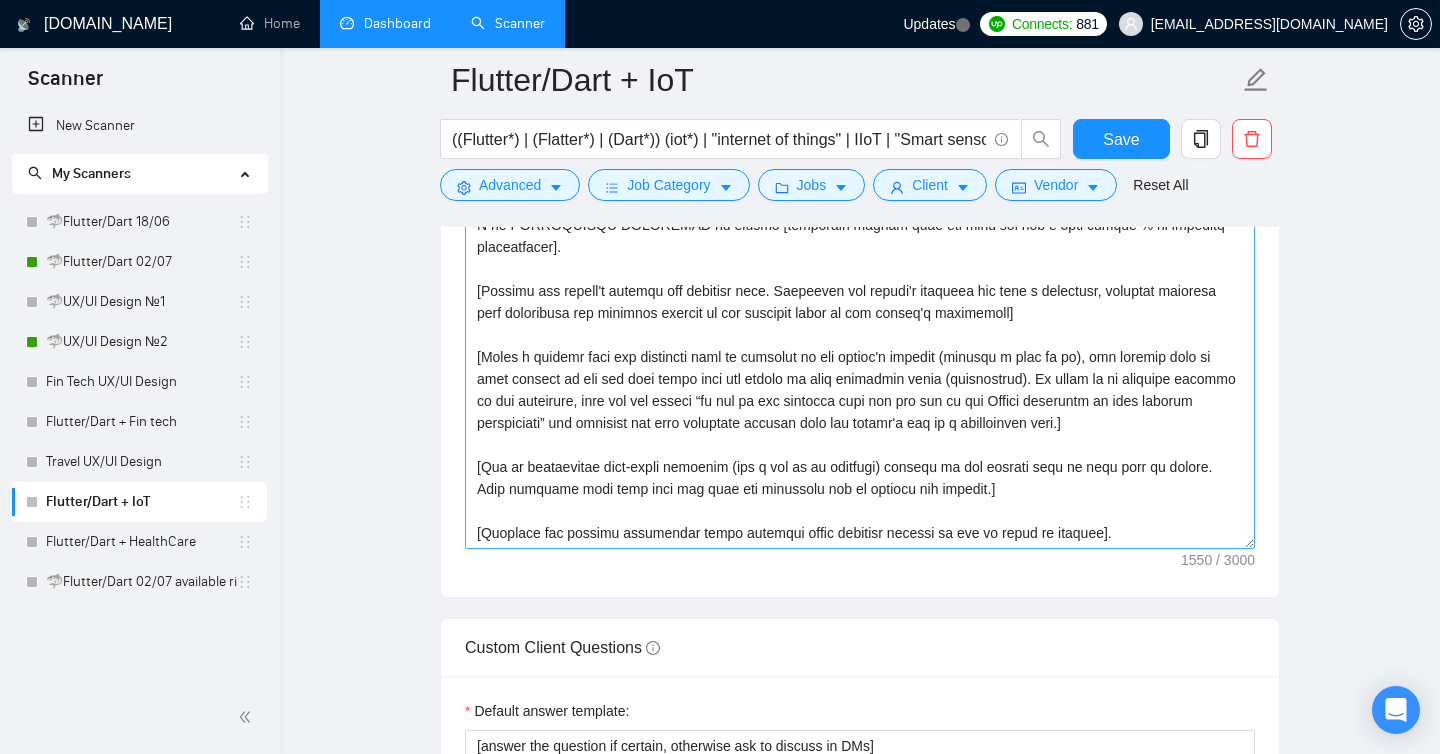 scroll, scrollTop: 1566, scrollLeft: 0, axis: vertical 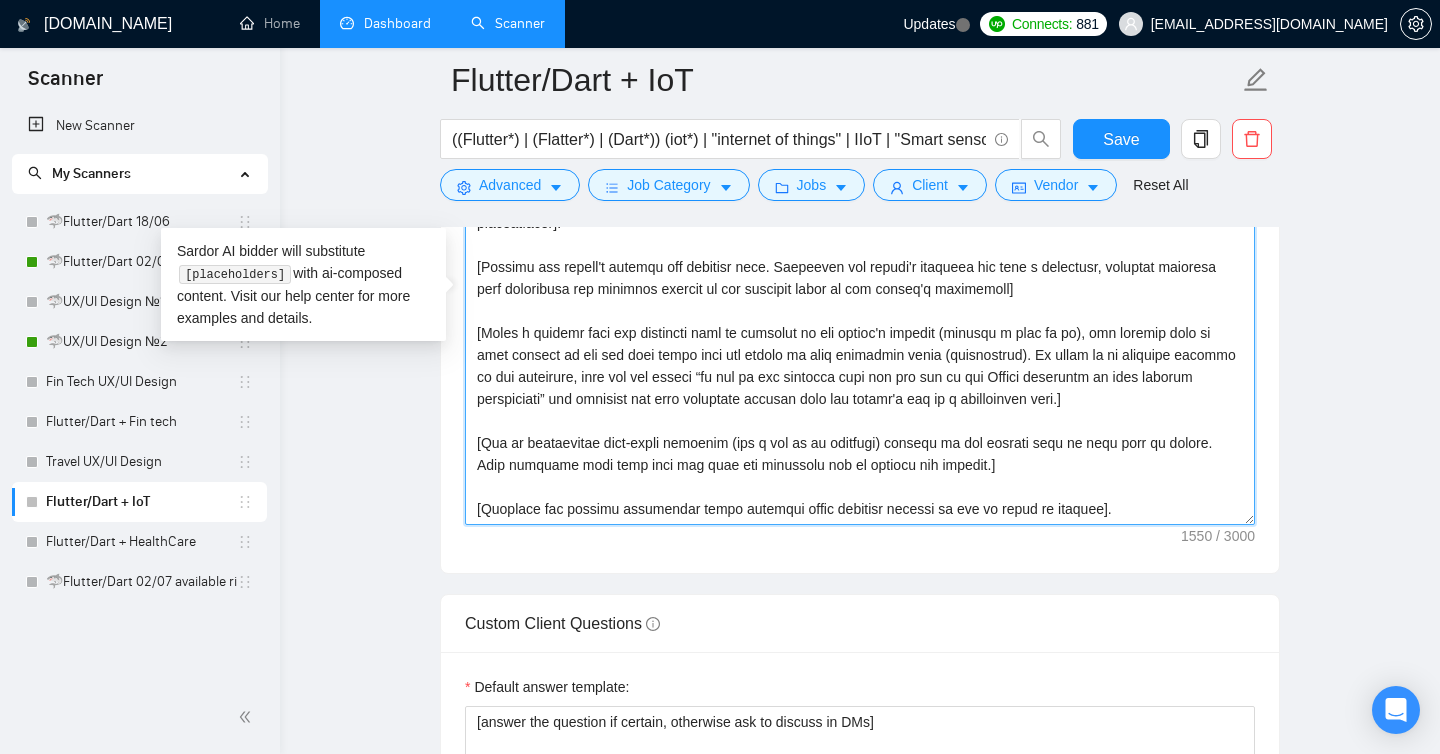 drag, startPoint x: 476, startPoint y: 509, endPoint x: 1186, endPoint y: 530, distance: 710.3105 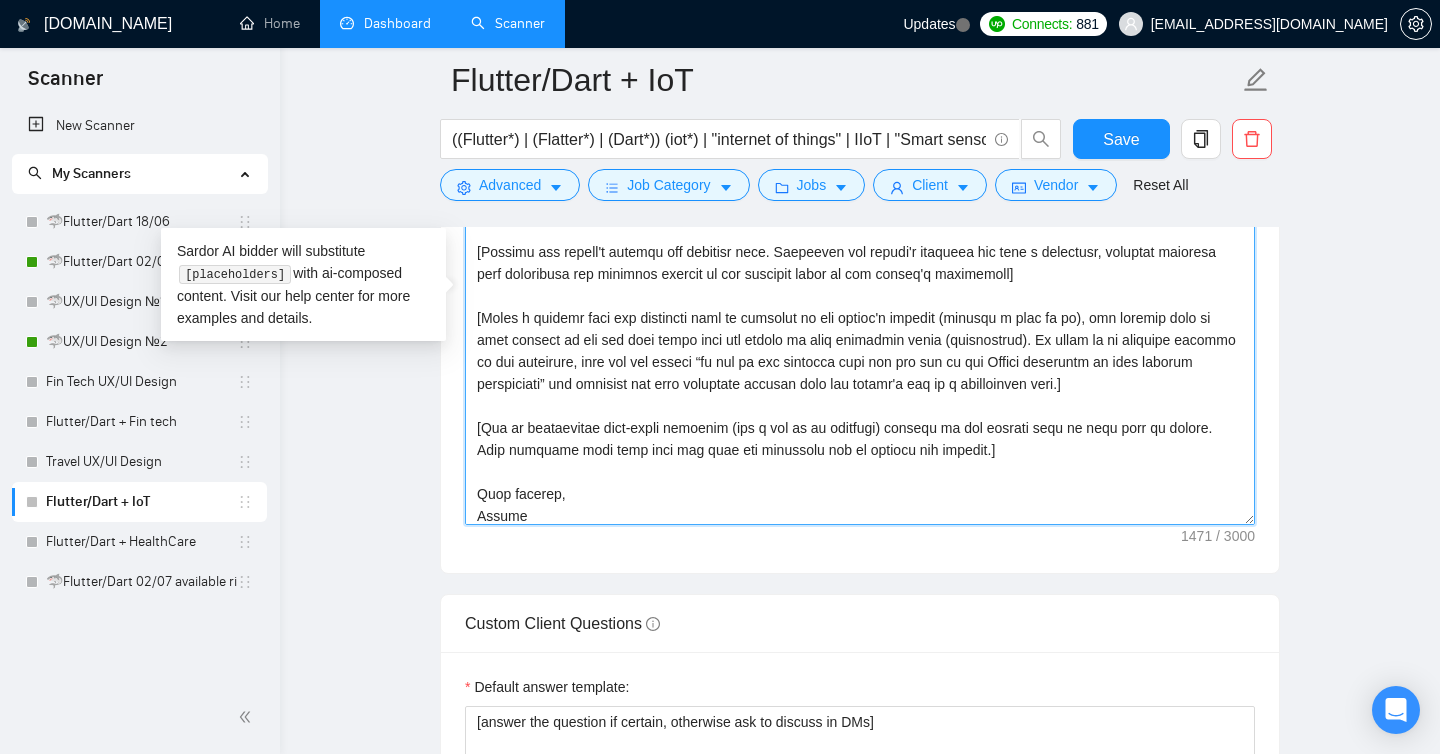 scroll, scrollTop: 22, scrollLeft: 0, axis: vertical 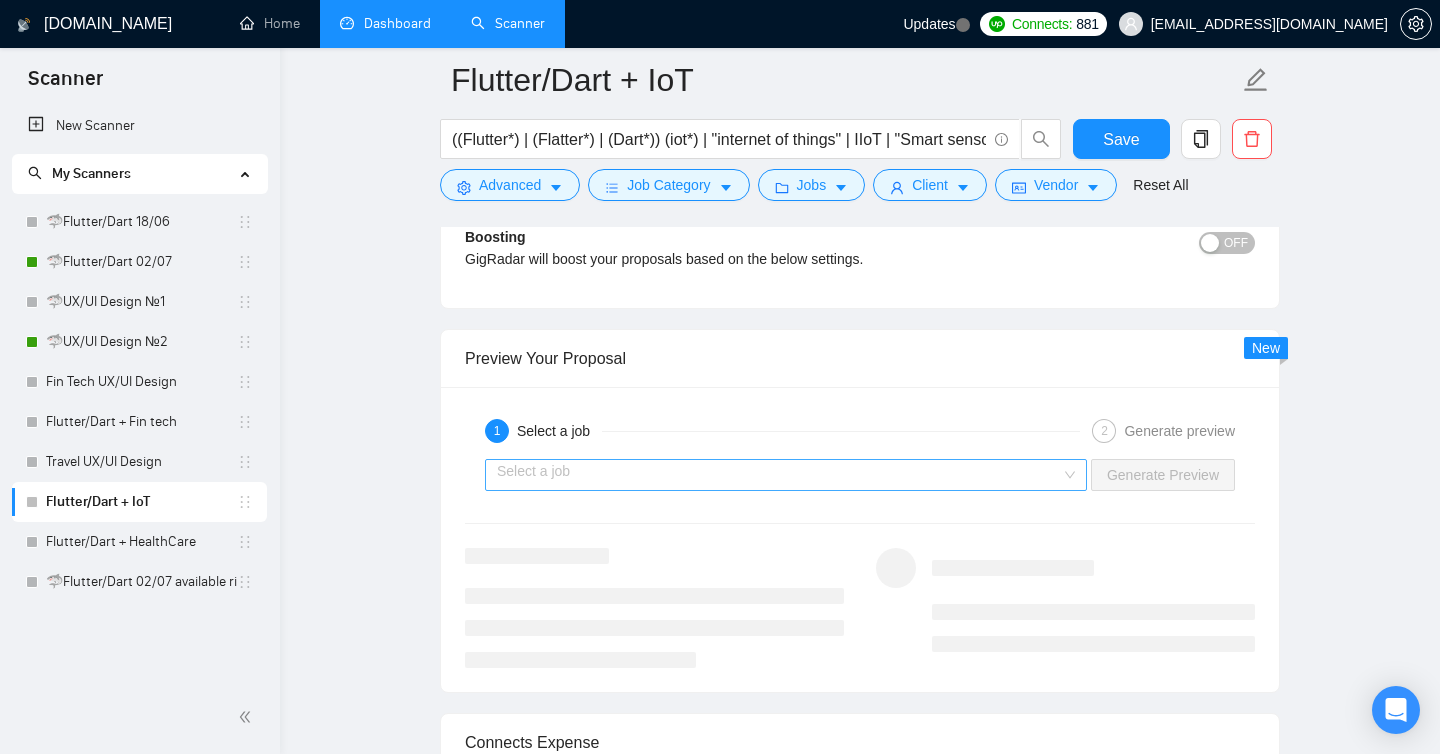 click on "Select a job" at bounding box center [786, 475] 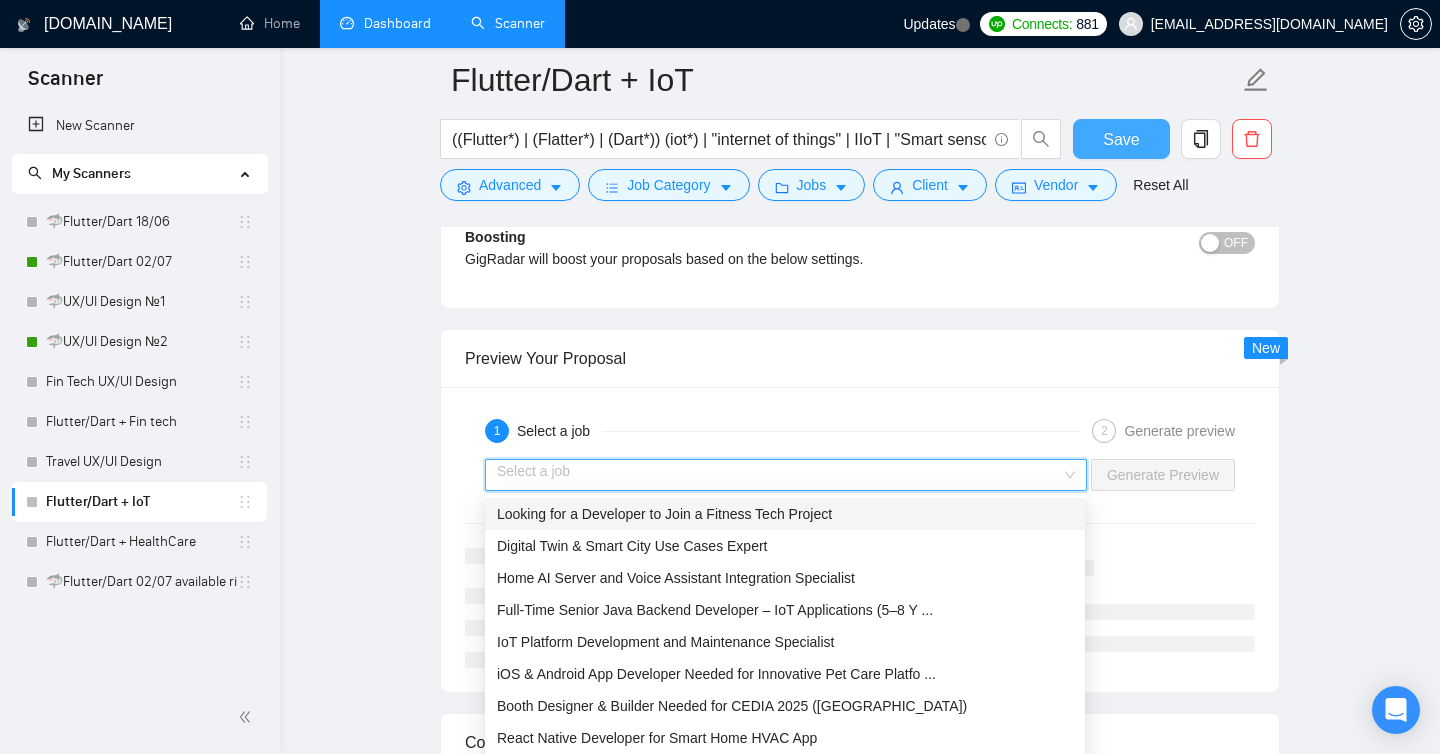 click on "Save" at bounding box center [1121, 139] 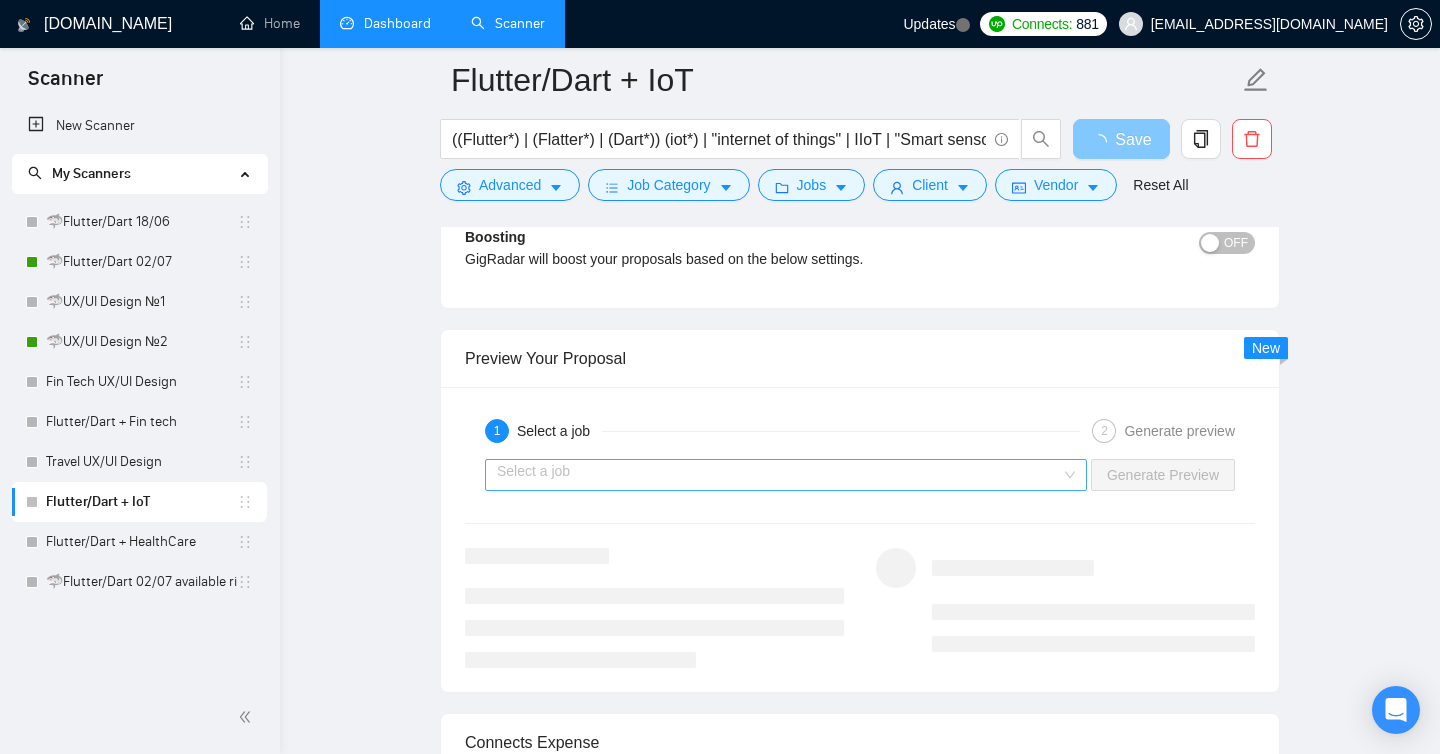 click on "Select a job" at bounding box center (786, 475) 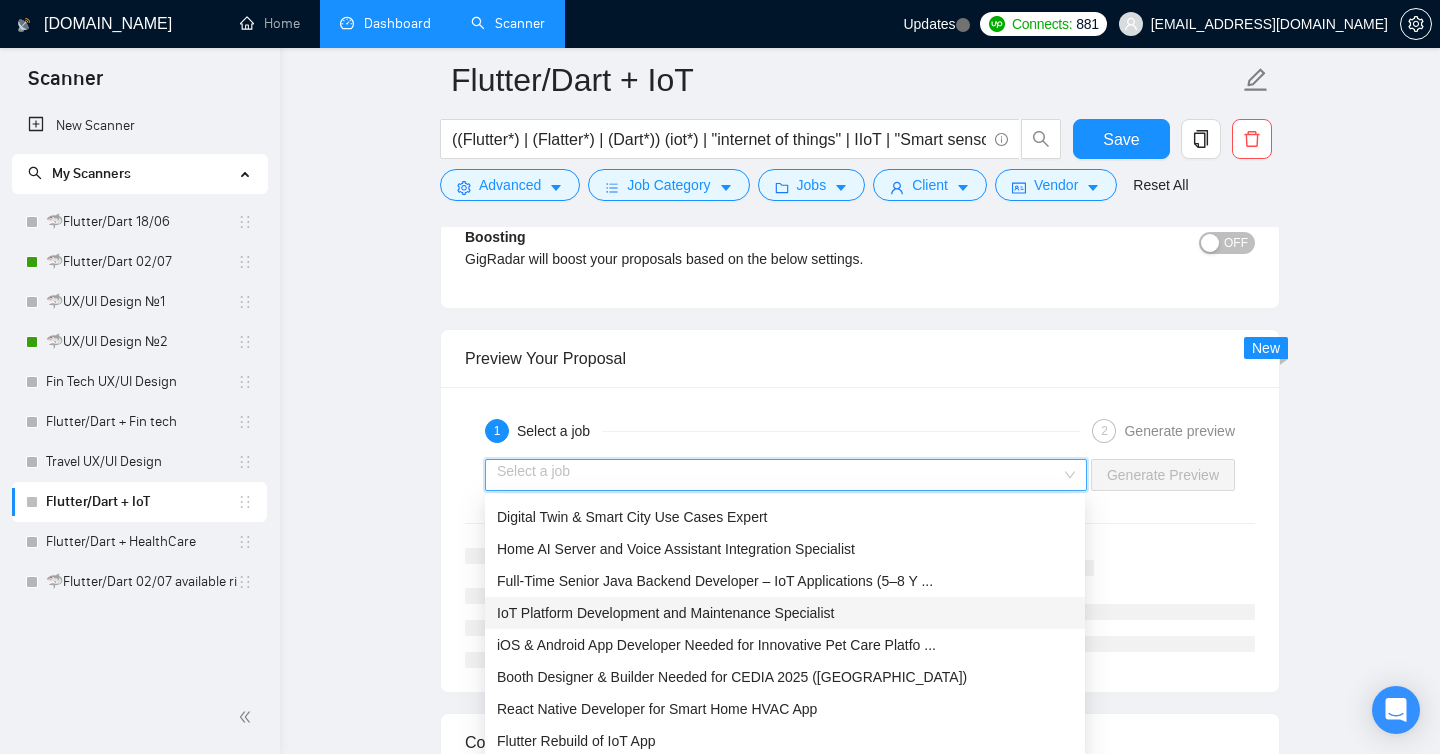 scroll, scrollTop: 0, scrollLeft: 0, axis: both 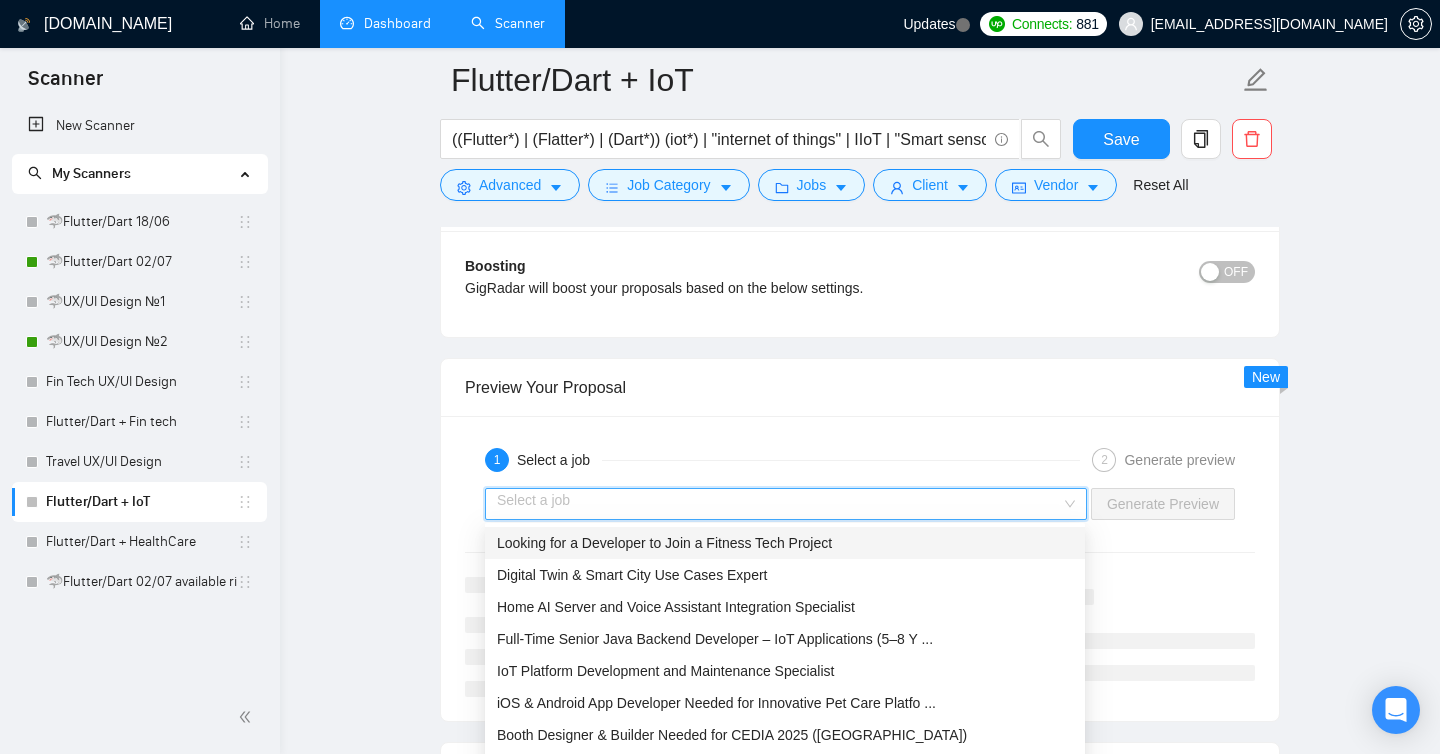click on "Looking for a Developer to Join a Fitness Tech Project" at bounding box center [664, 543] 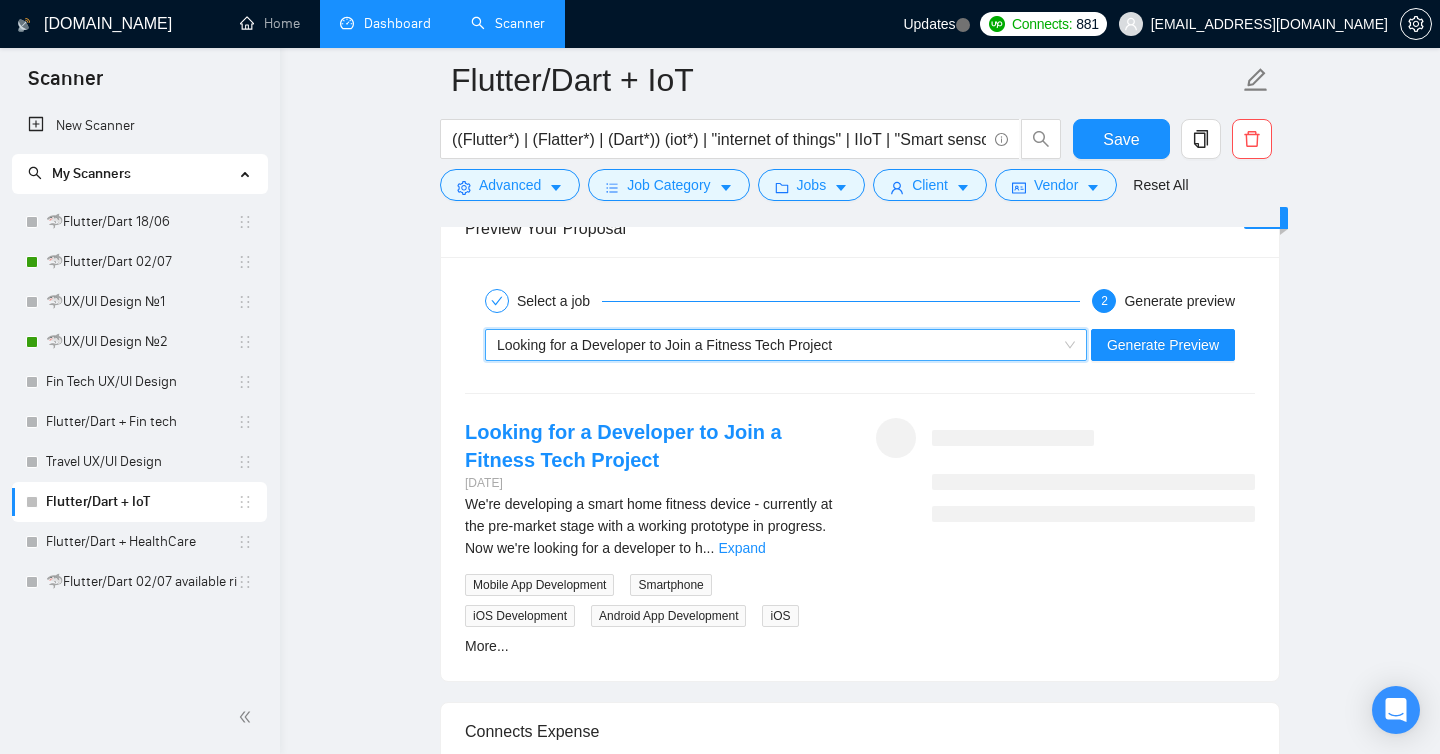 scroll, scrollTop: 2933, scrollLeft: 0, axis: vertical 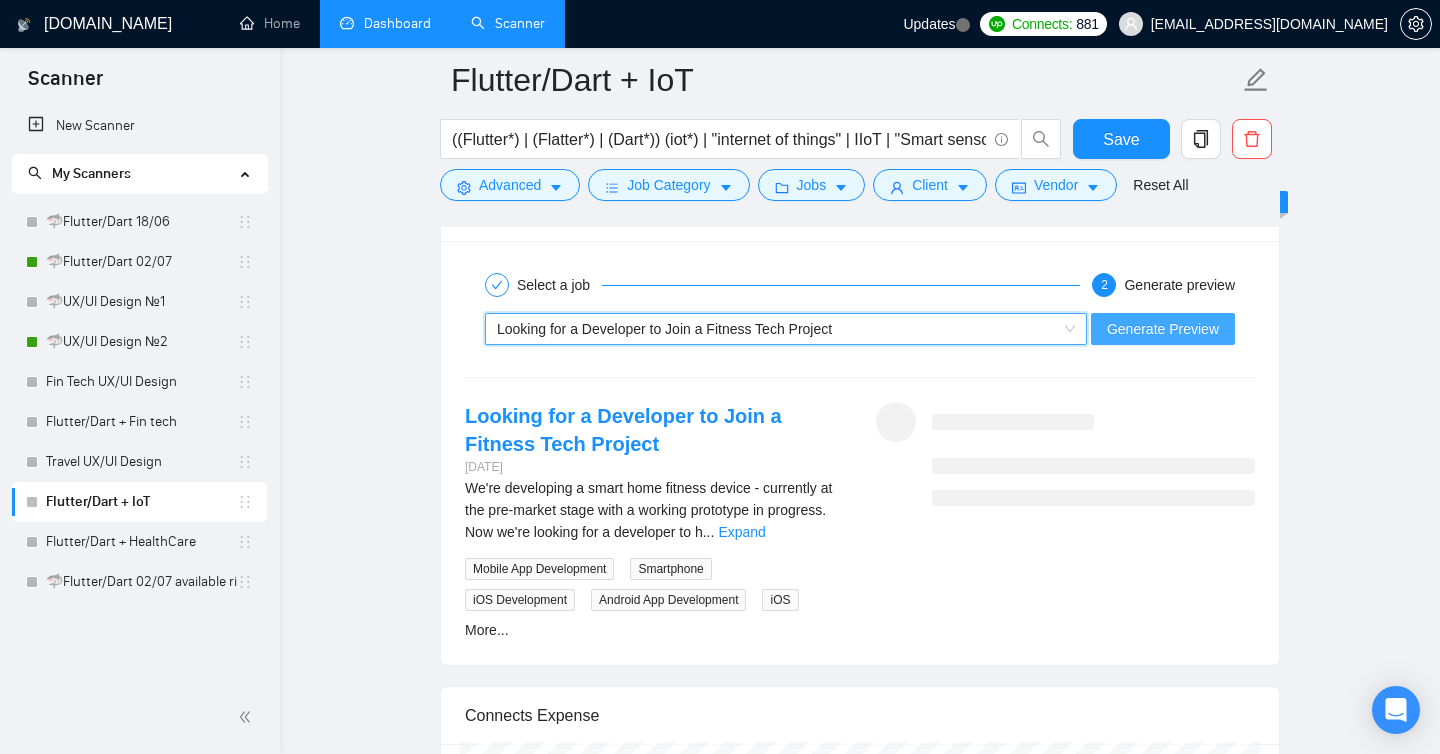 click on "Generate Preview" at bounding box center [1163, 329] 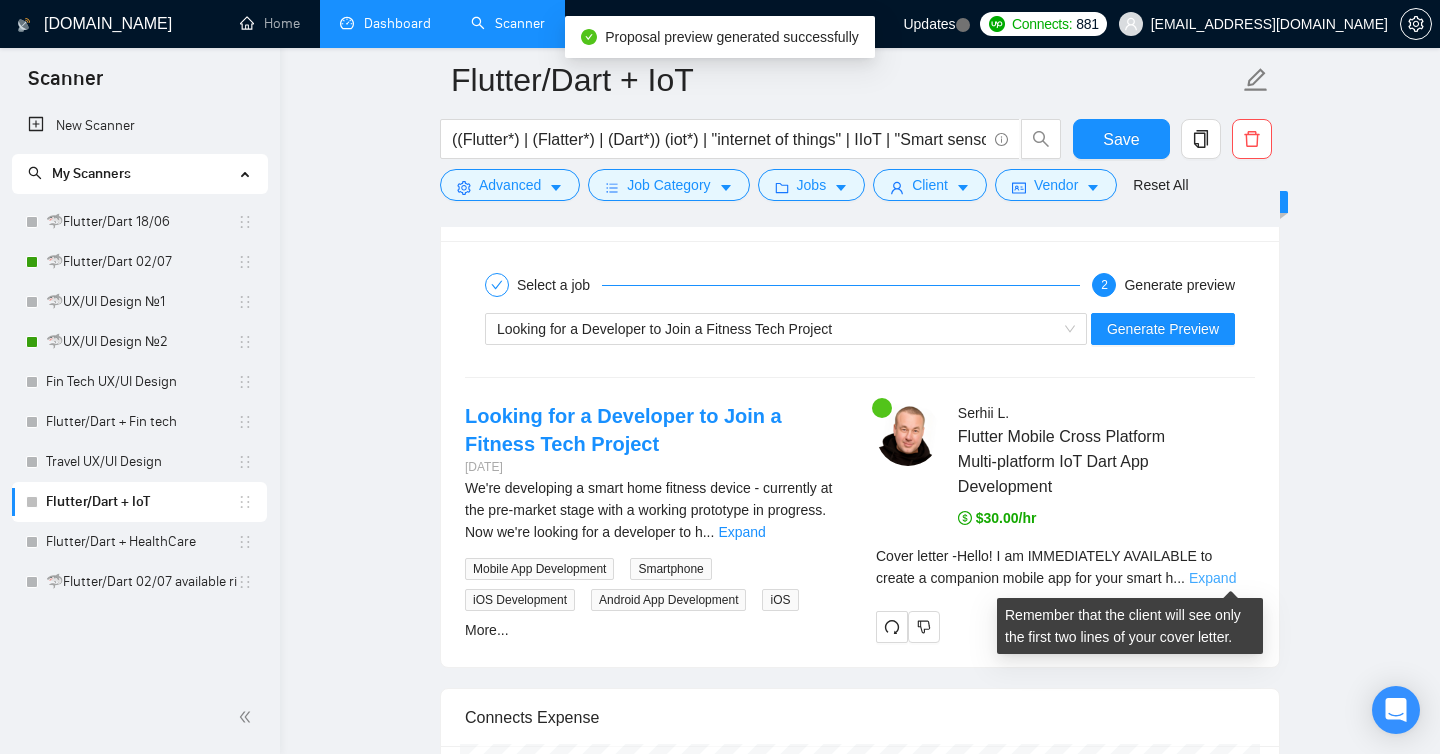 click on "Expand" at bounding box center (1212, 578) 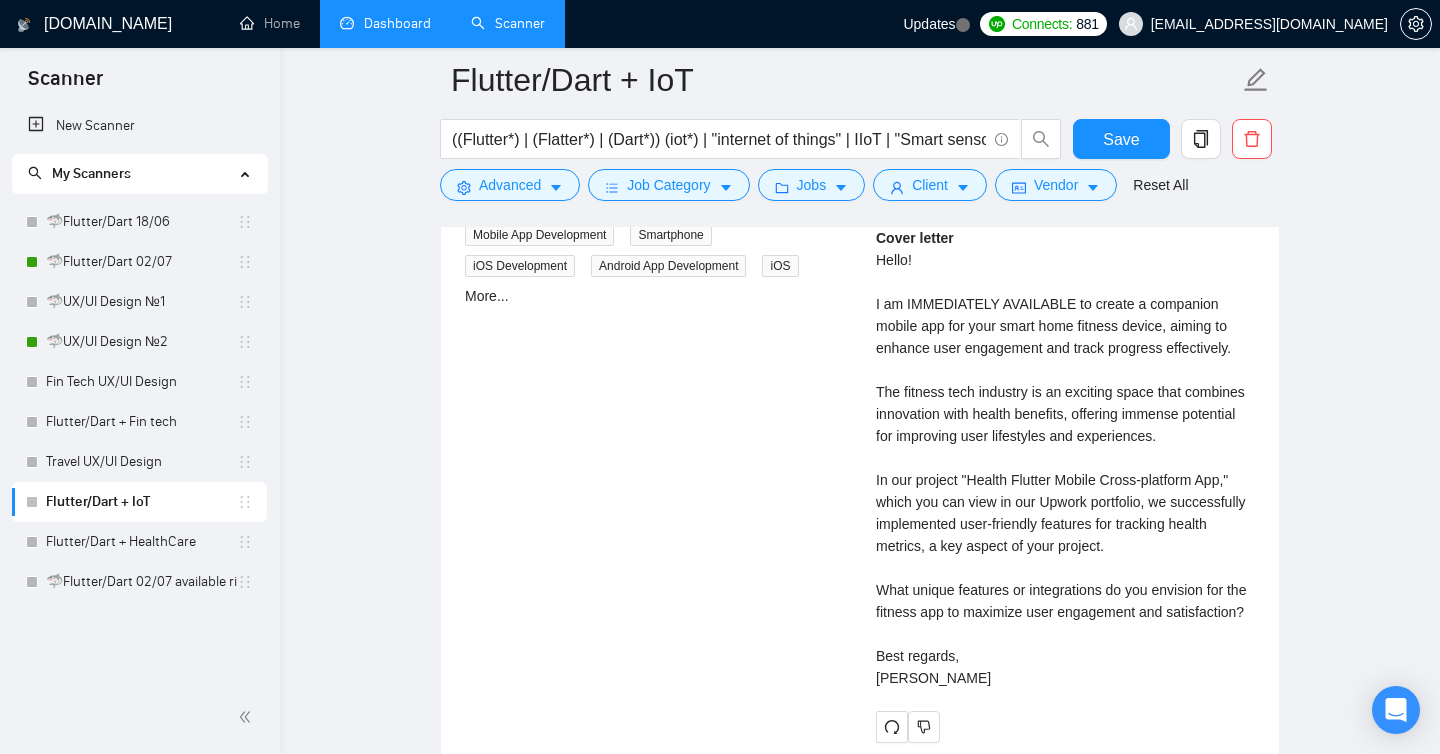 scroll, scrollTop: 3272, scrollLeft: 0, axis: vertical 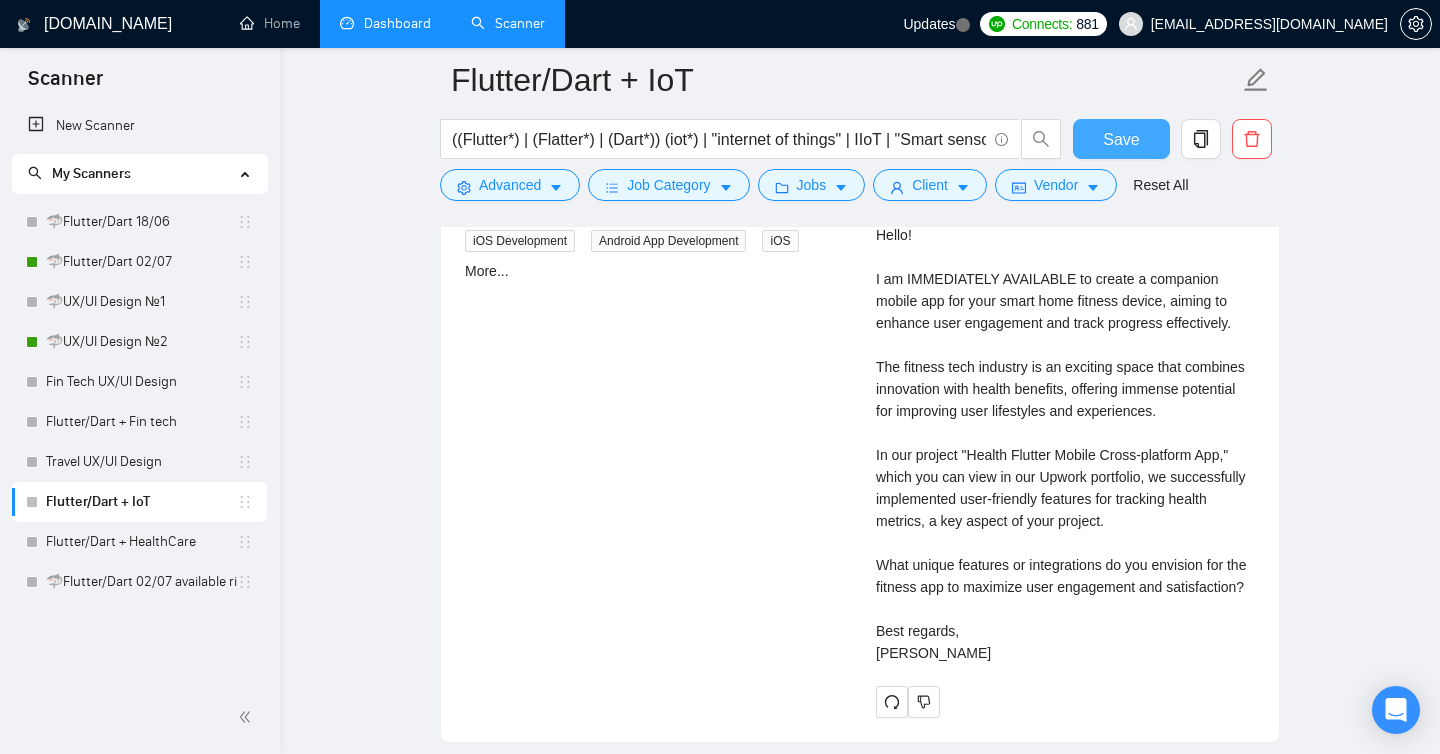 click on "Save" at bounding box center [1121, 139] 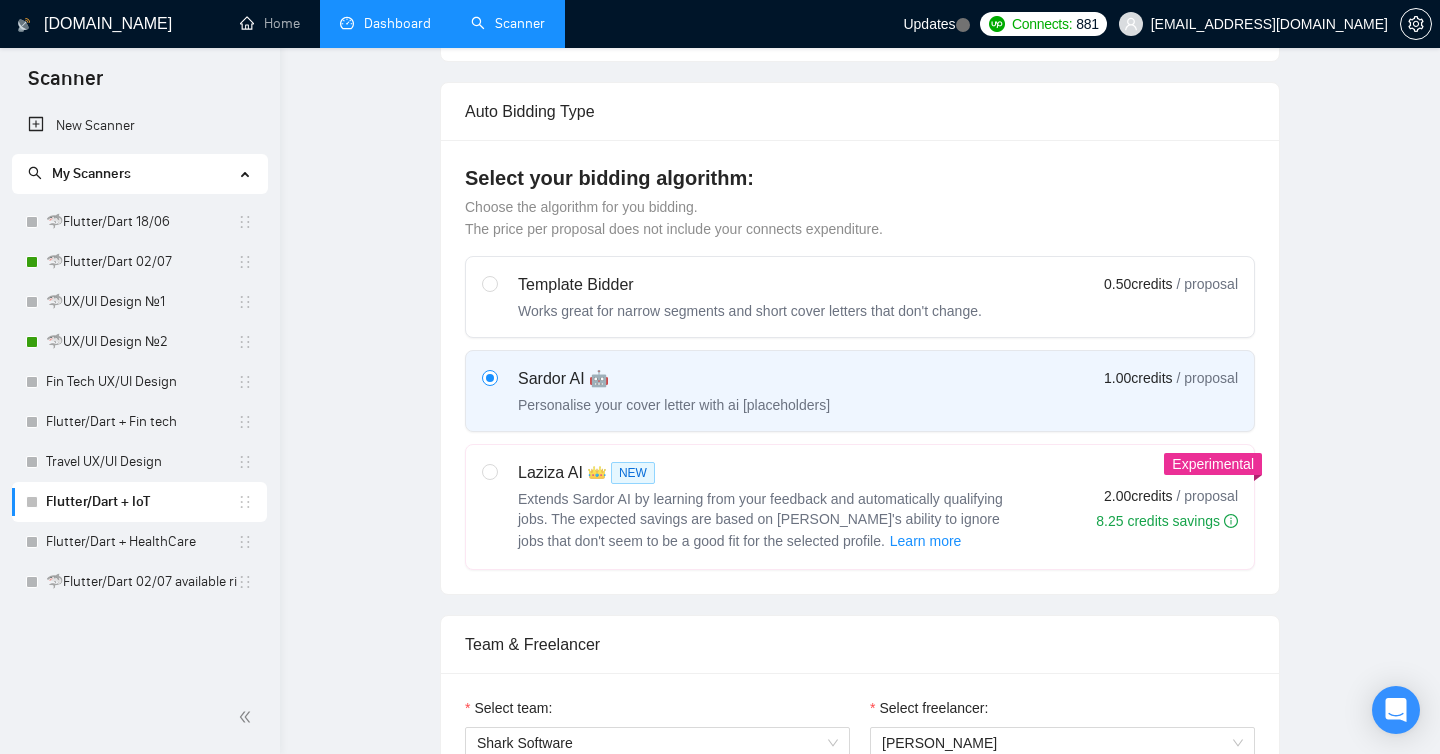 scroll, scrollTop: 0, scrollLeft: 0, axis: both 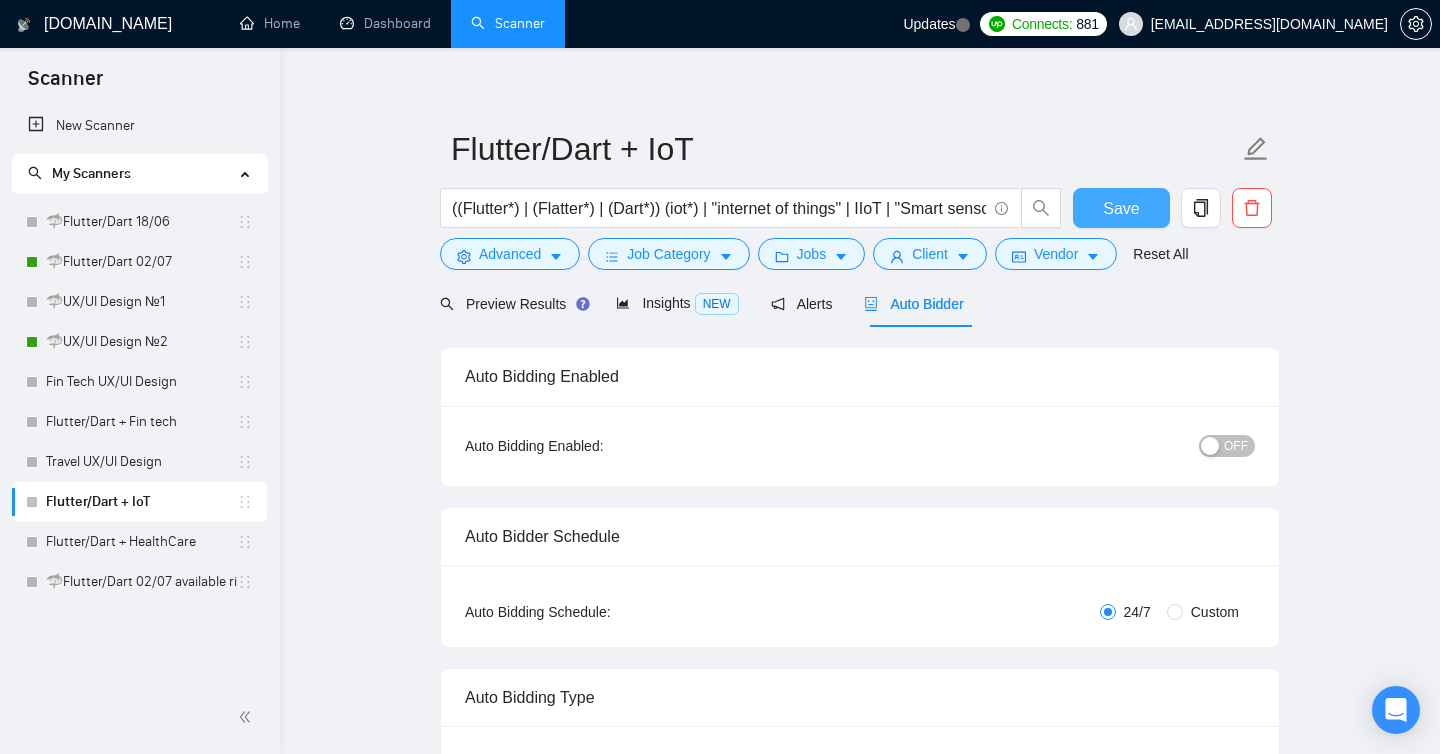 click on "Save" at bounding box center [1121, 208] 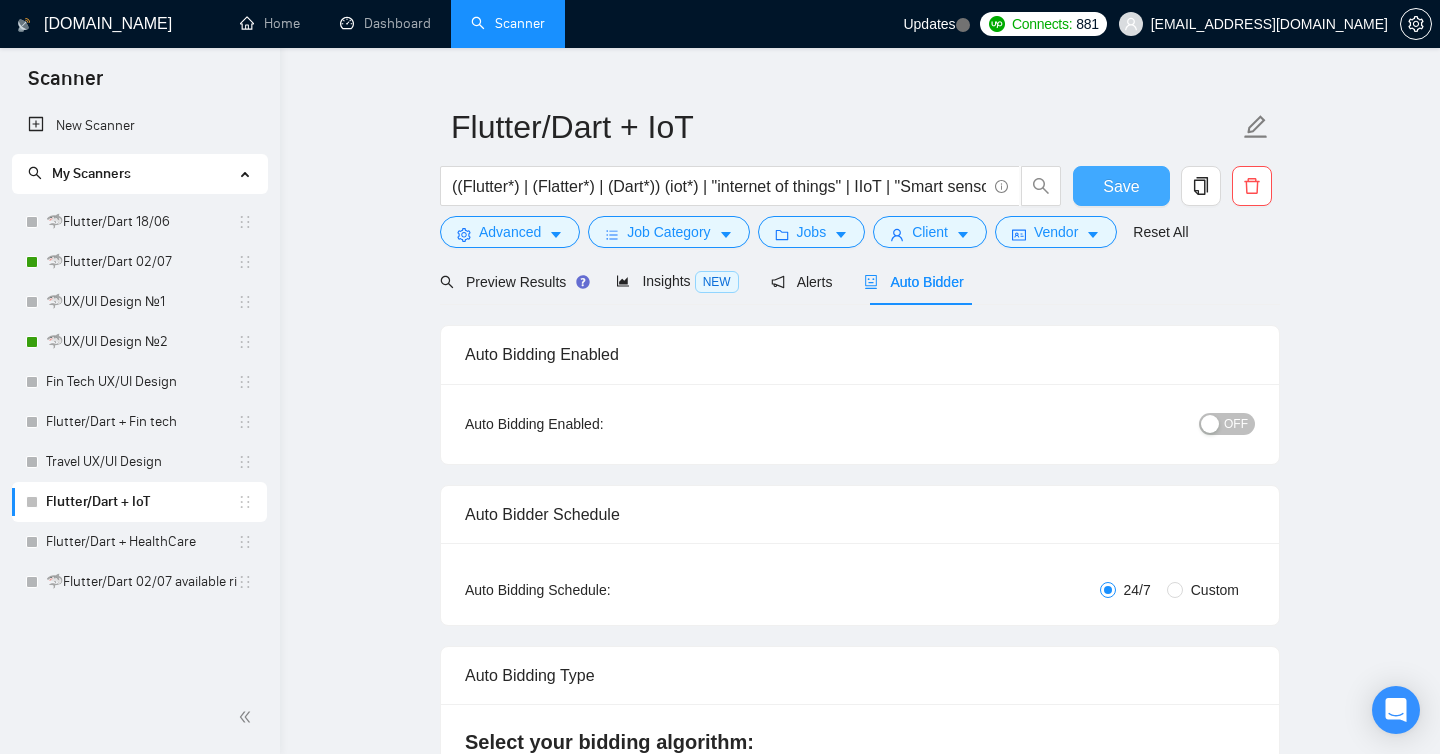 scroll, scrollTop: 40, scrollLeft: 0, axis: vertical 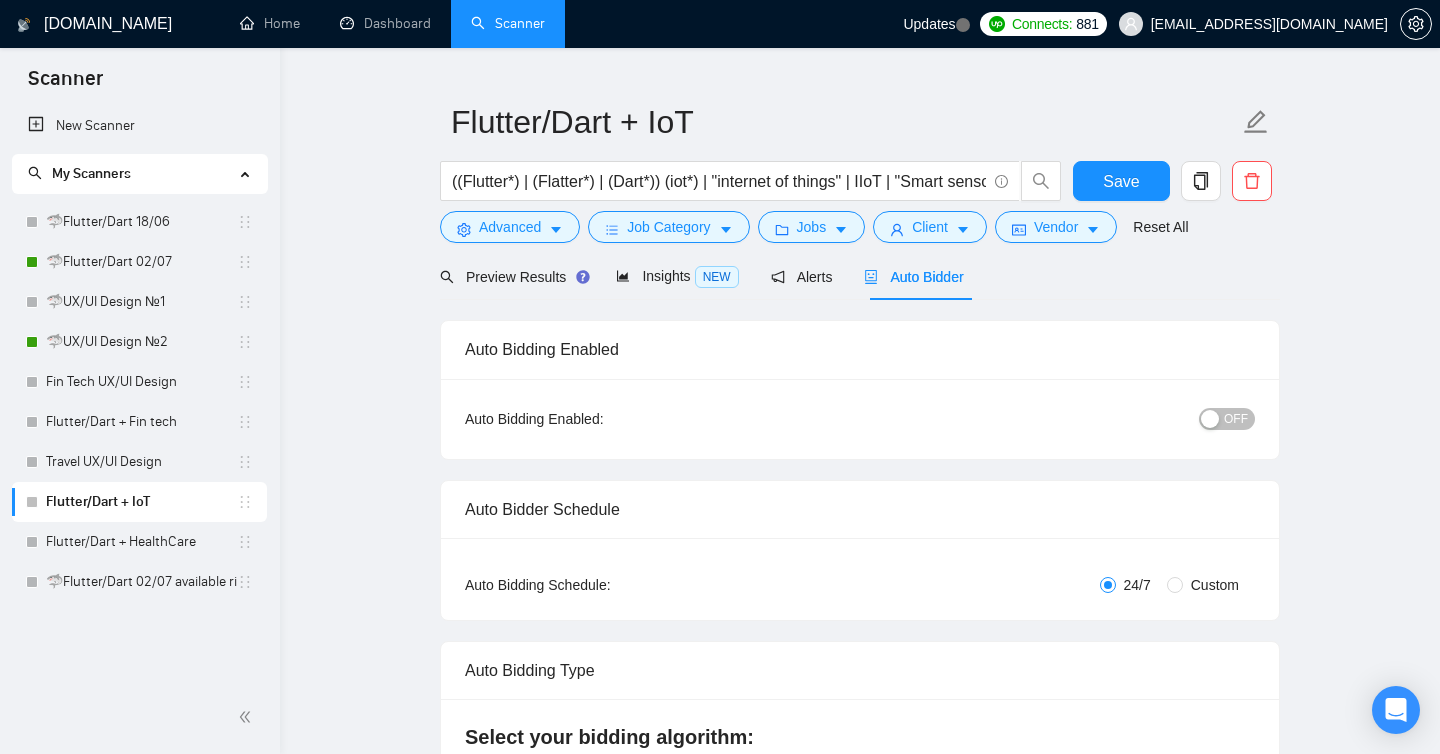 click on "OFF" at bounding box center [1236, 419] 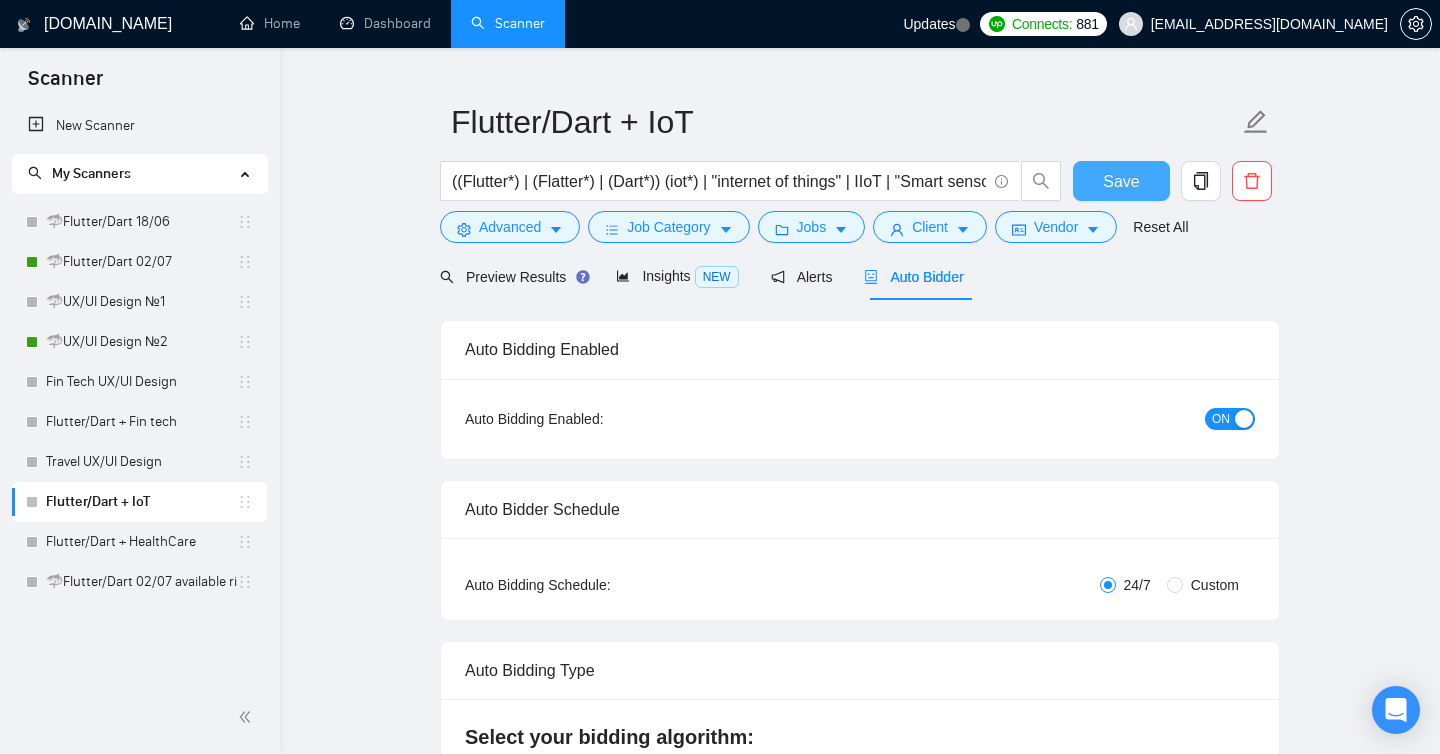click on "Save" at bounding box center (1121, 181) 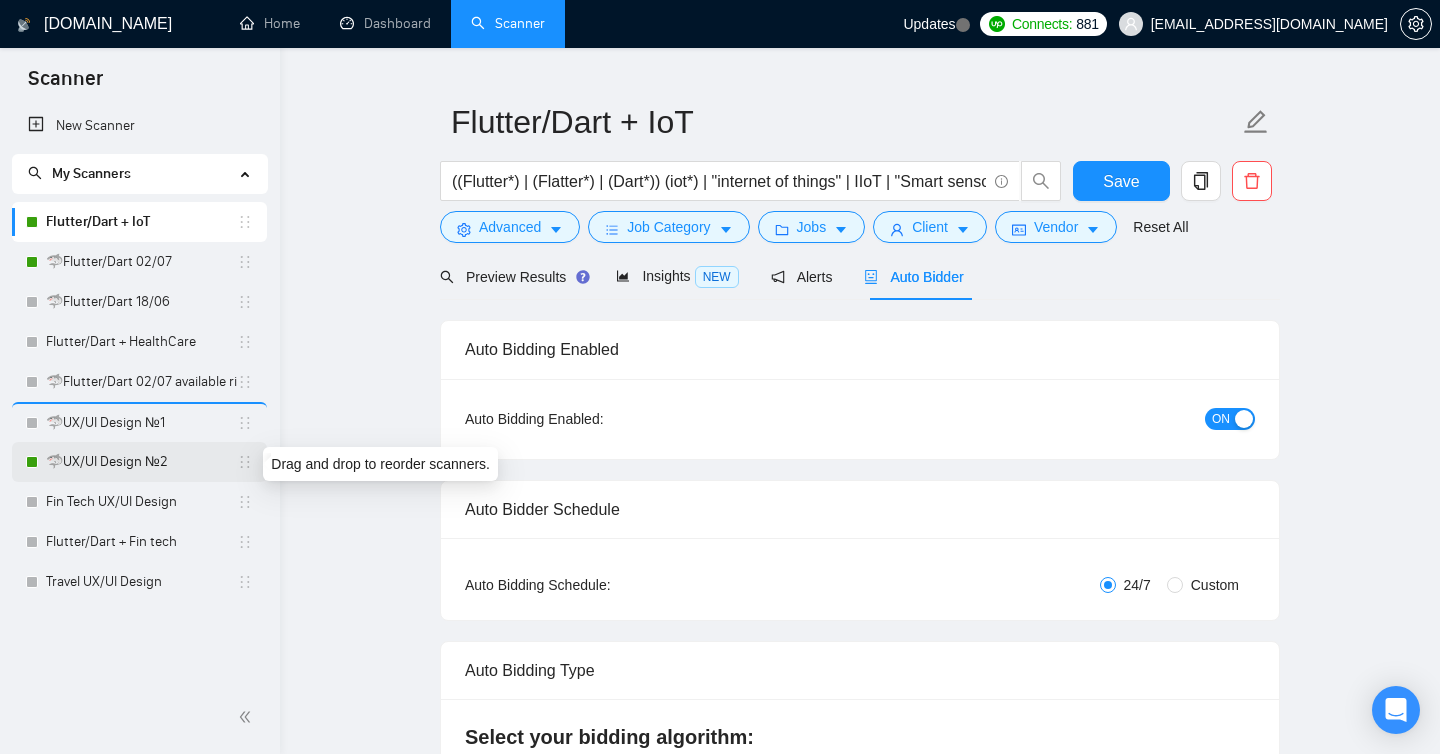 drag, startPoint x: 245, startPoint y: 466, endPoint x: 235, endPoint y: 430, distance: 37.363083 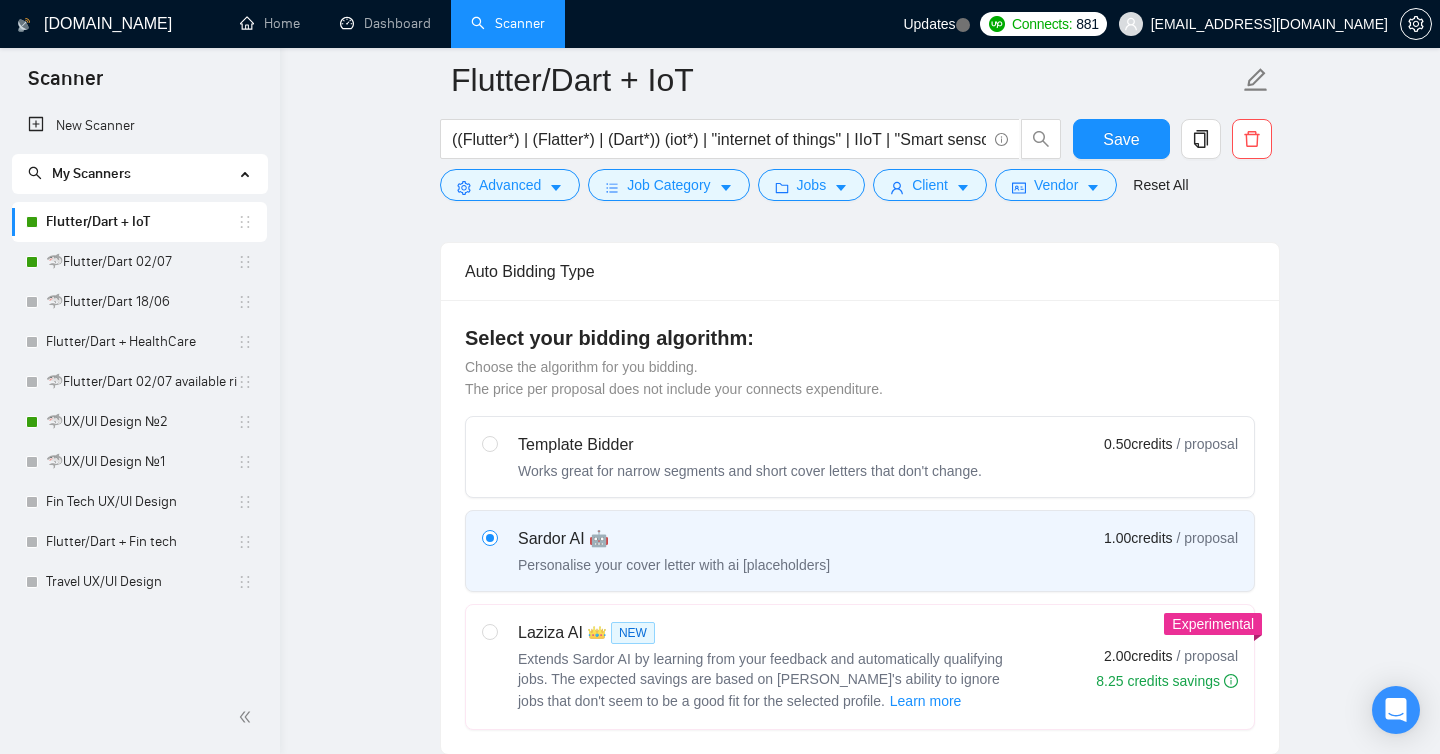 scroll, scrollTop: 440, scrollLeft: 0, axis: vertical 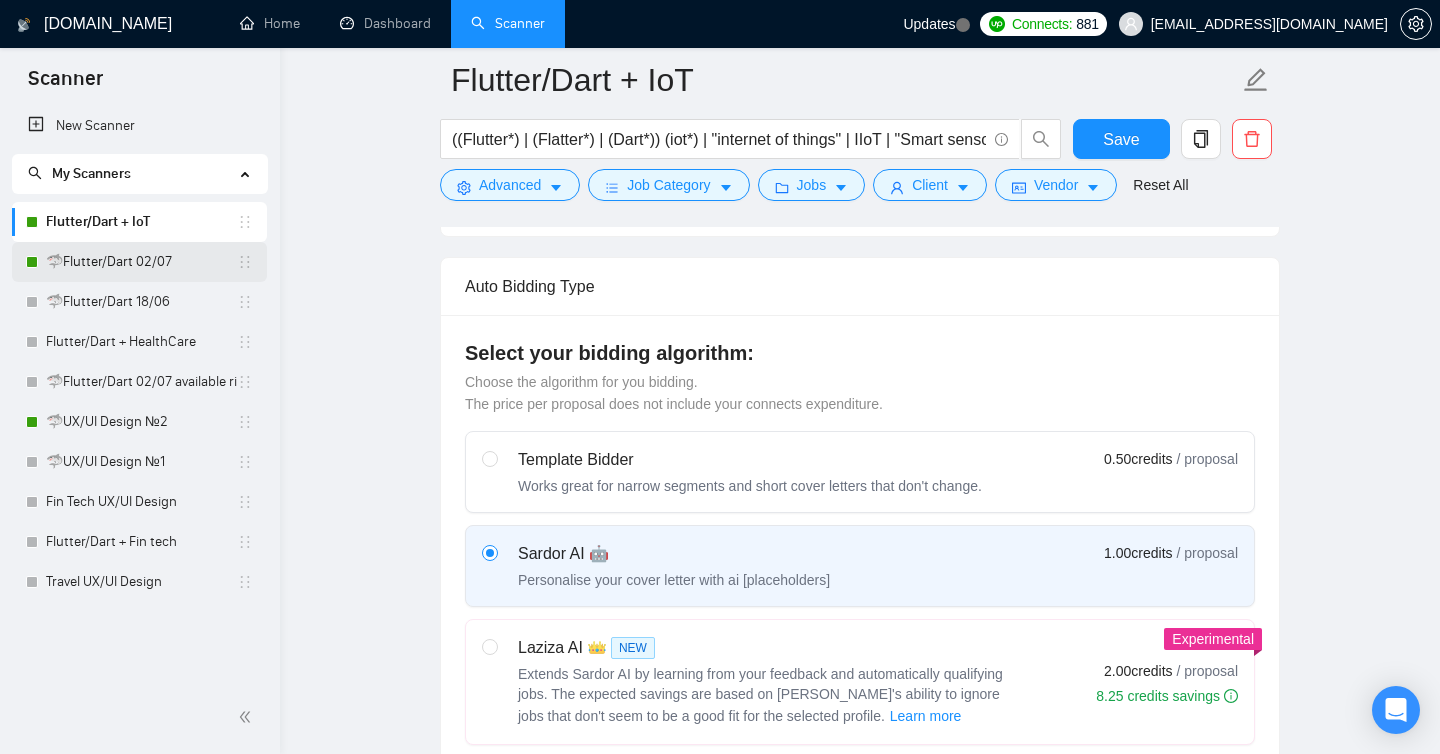 click on "🦈Flutter/Dart 02/07" at bounding box center (141, 262) 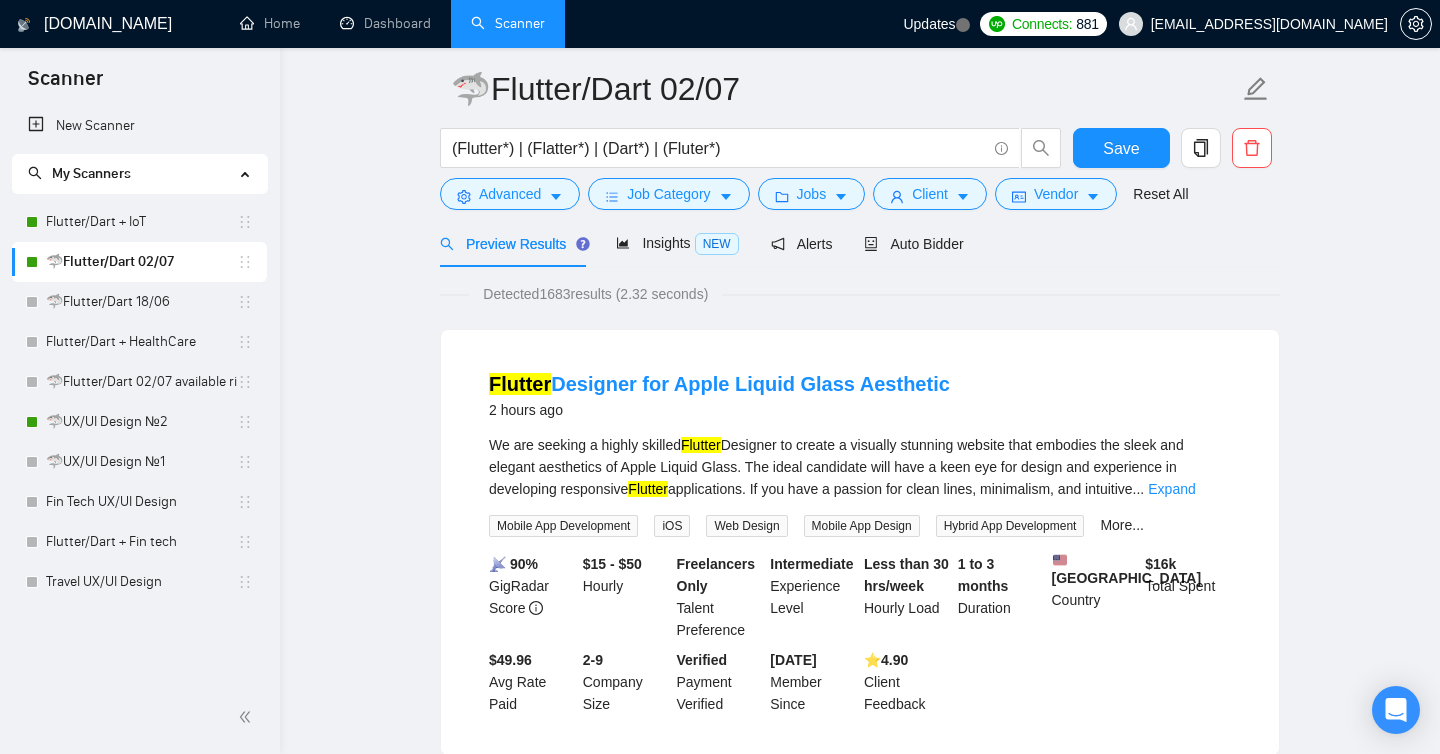 scroll, scrollTop: 0, scrollLeft: 0, axis: both 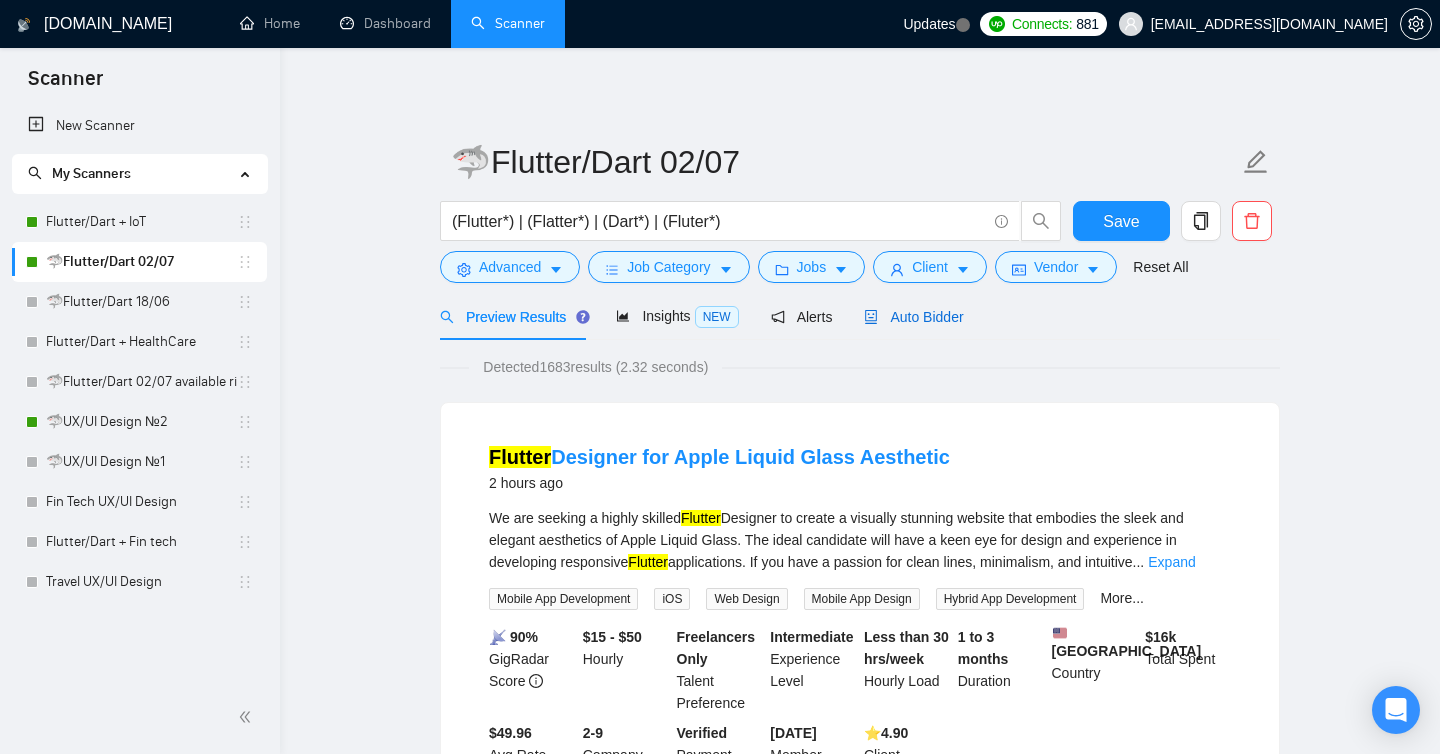 click on "Auto Bidder" at bounding box center [913, 317] 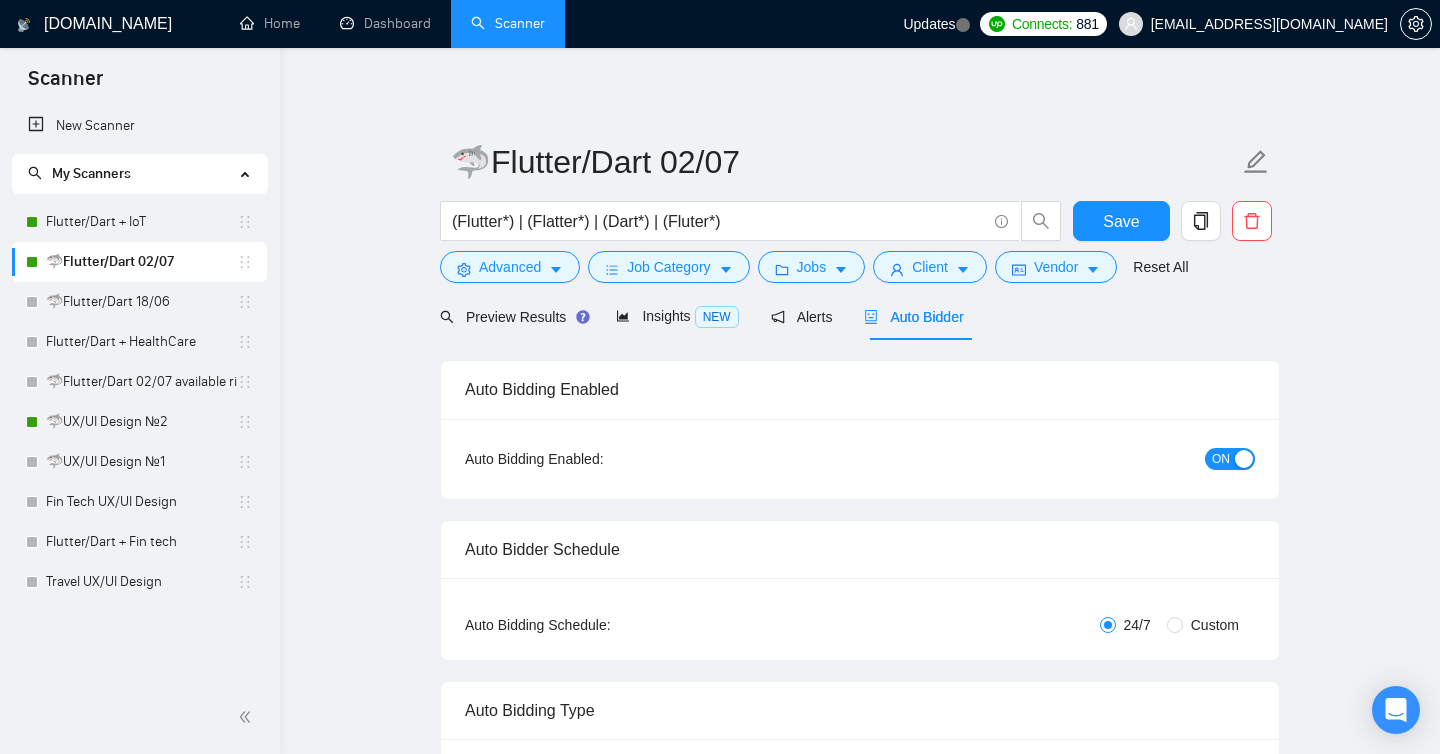 type 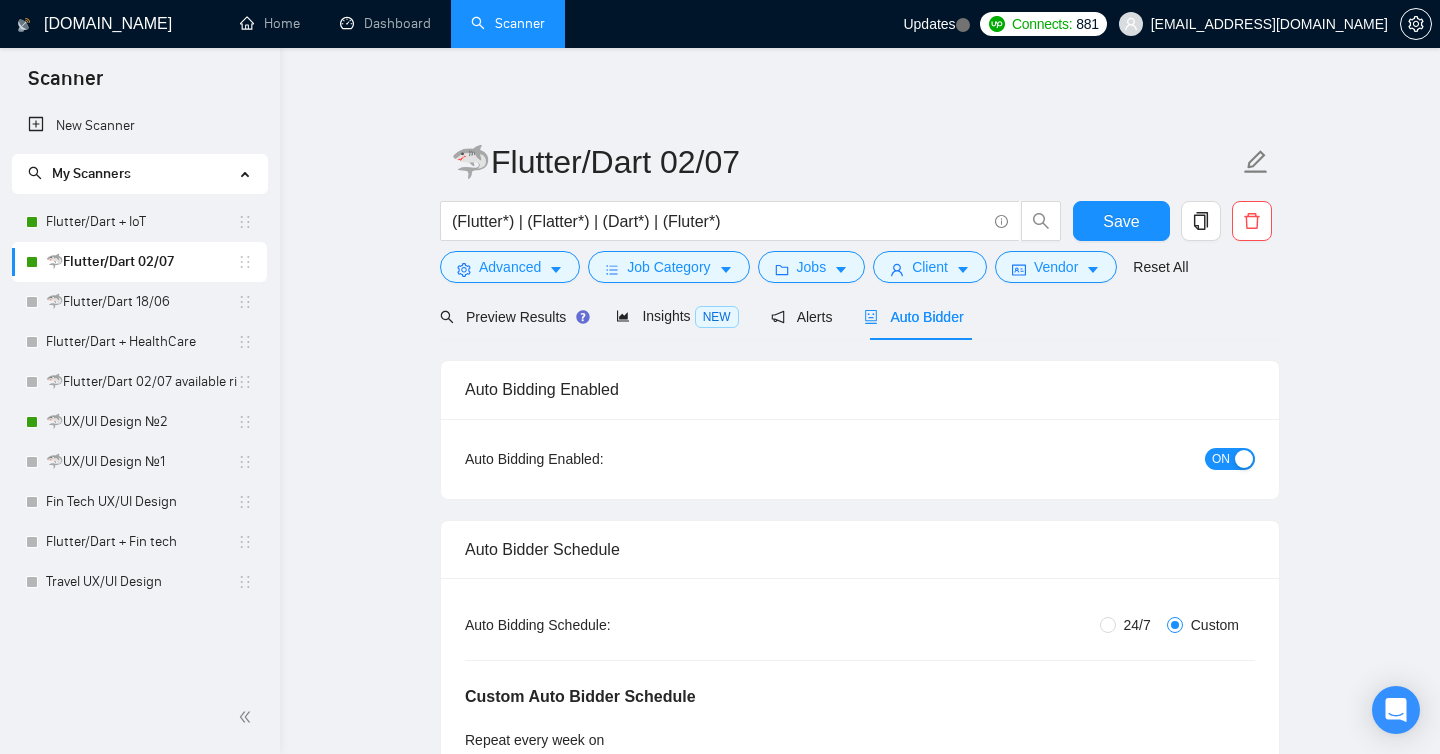 type 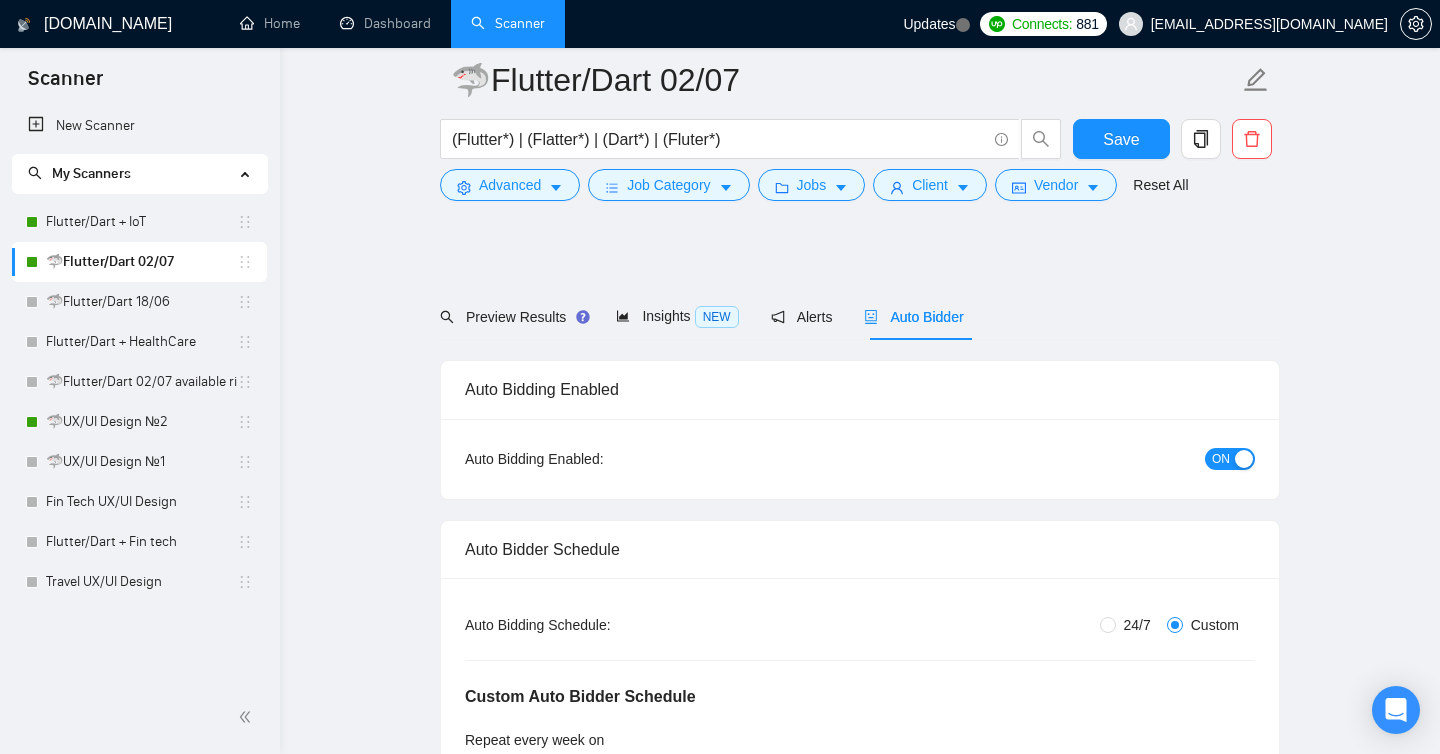 scroll, scrollTop: 419, scrollLeft: 0, axis: vertical 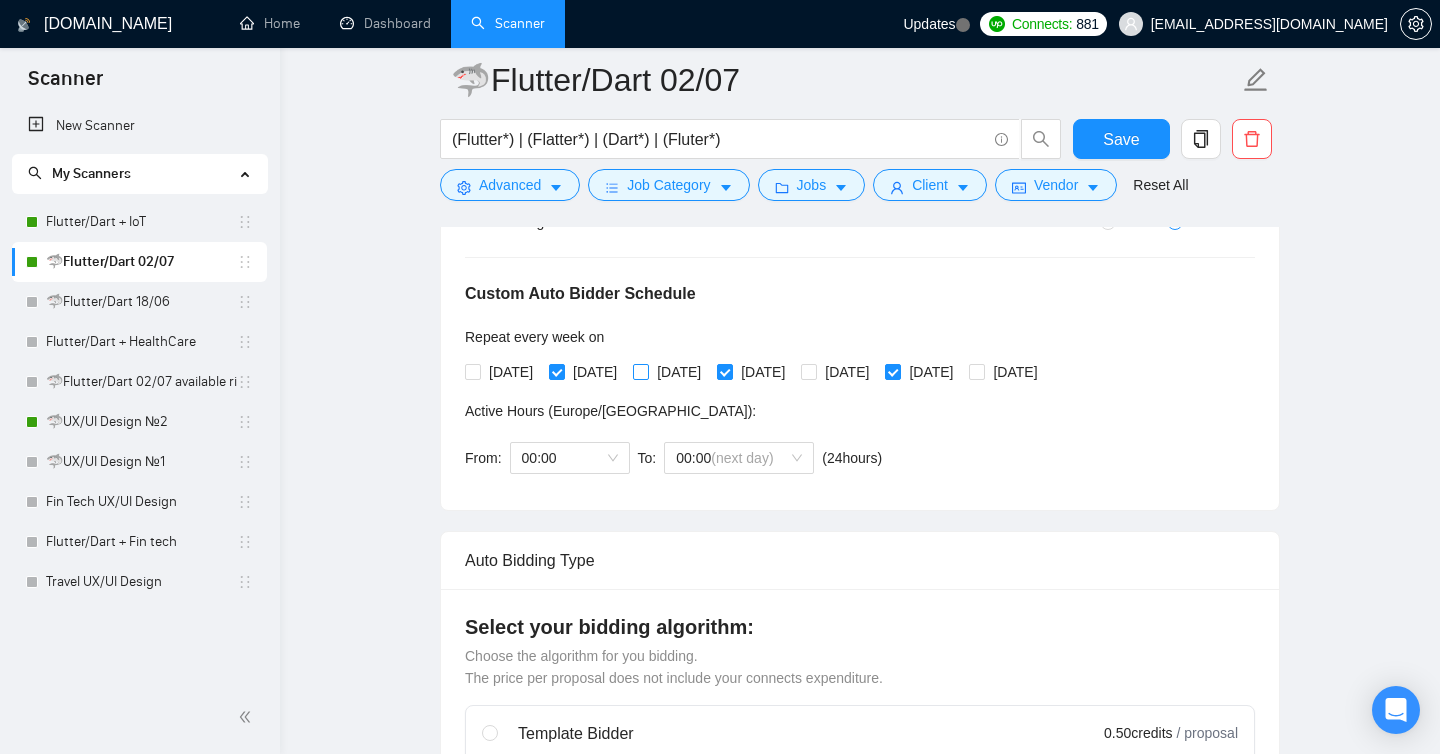 click on "[DATE]" at bounding box center (640, 371) 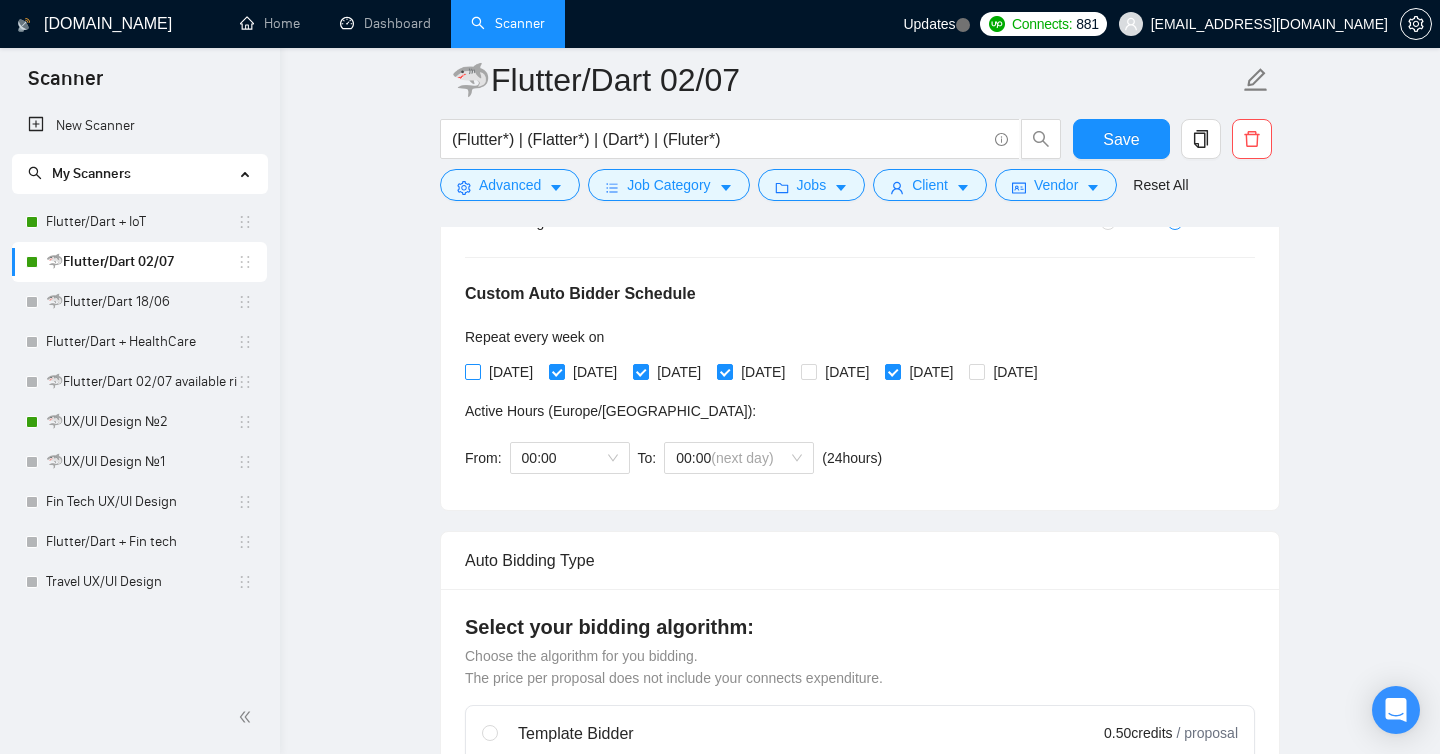click on "[DATE]" at bounding box center (472, 371) 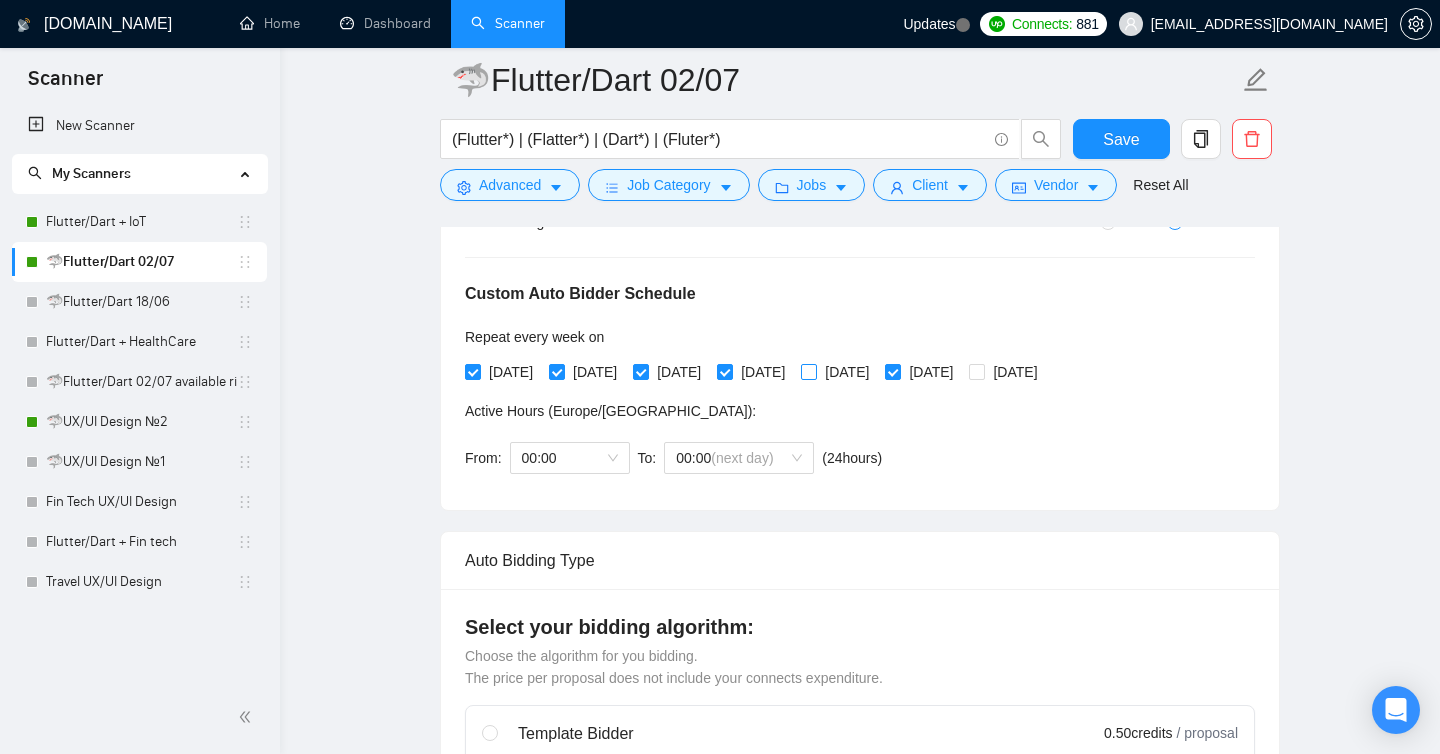 click at bounding box center [809, 372] 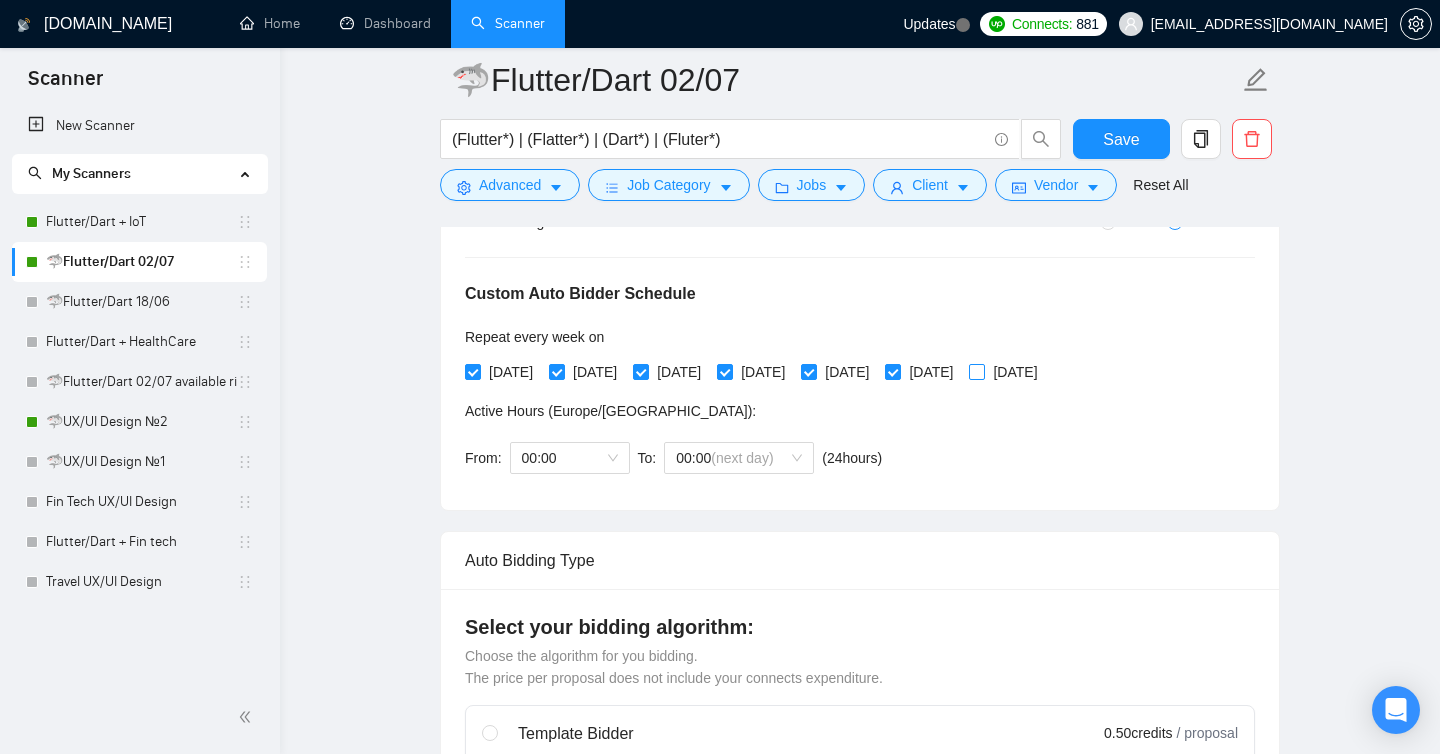click on "[DATE]" at bounding box center (1007, 372) 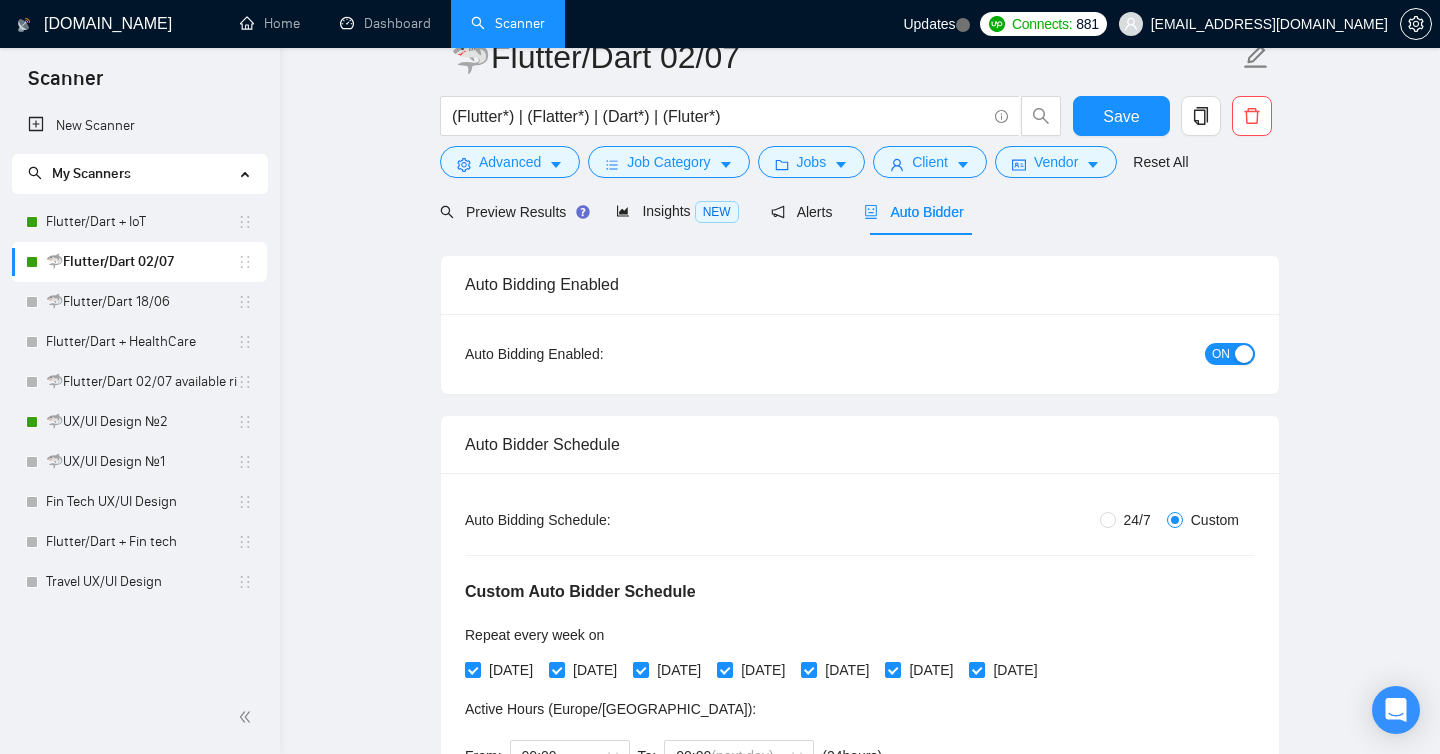 scroll, scrollTop: 0, scrollLeft: 0, axis: both 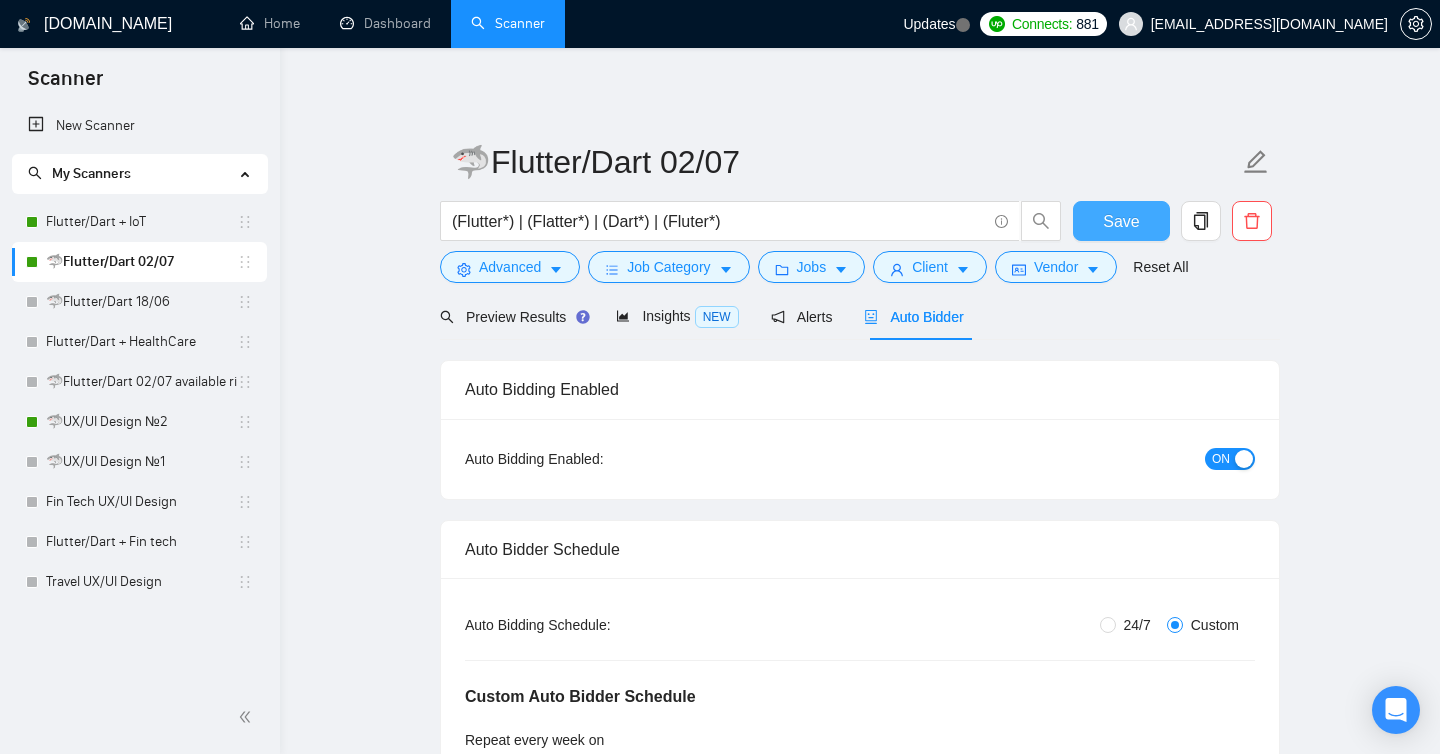click on "Save" at bounding box center (1121, 221) 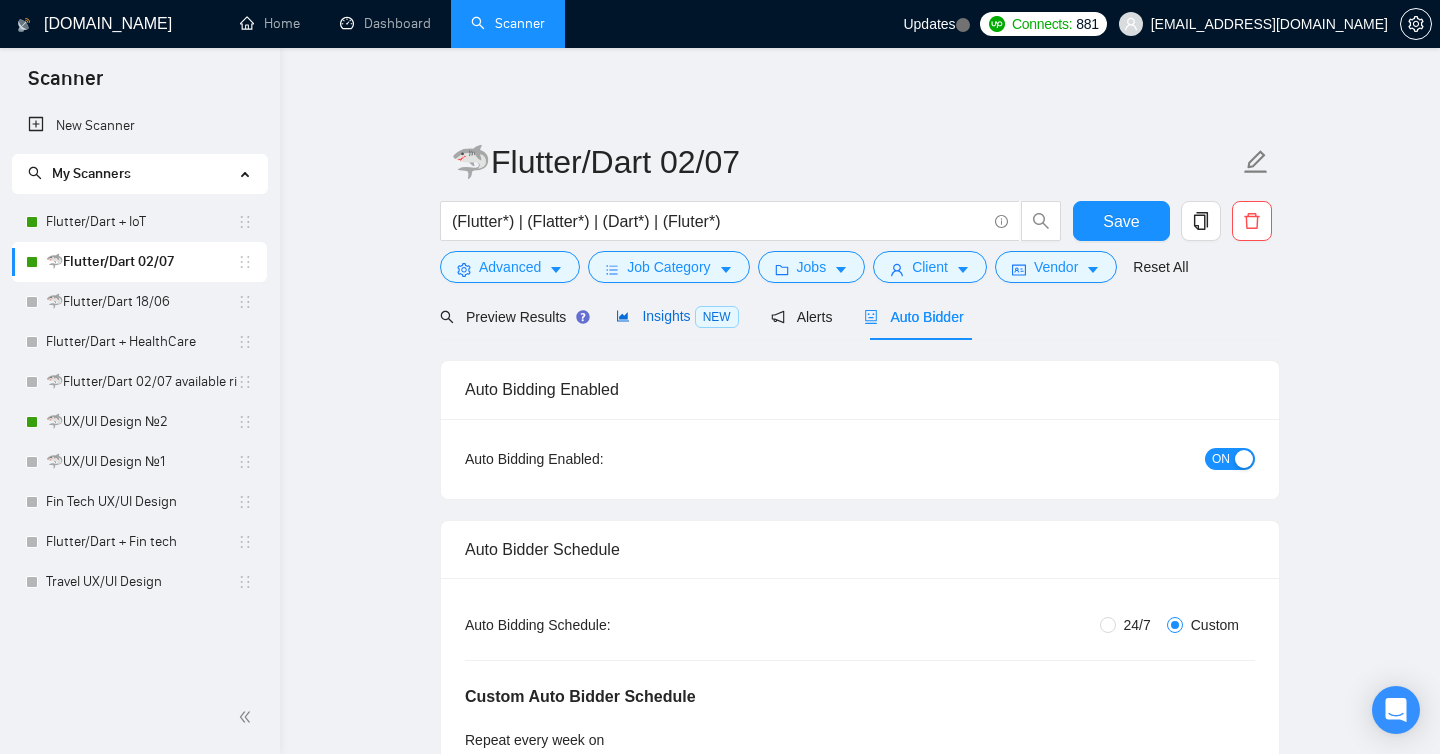 click on "Insights NEW" at bounding box center (677, 316) 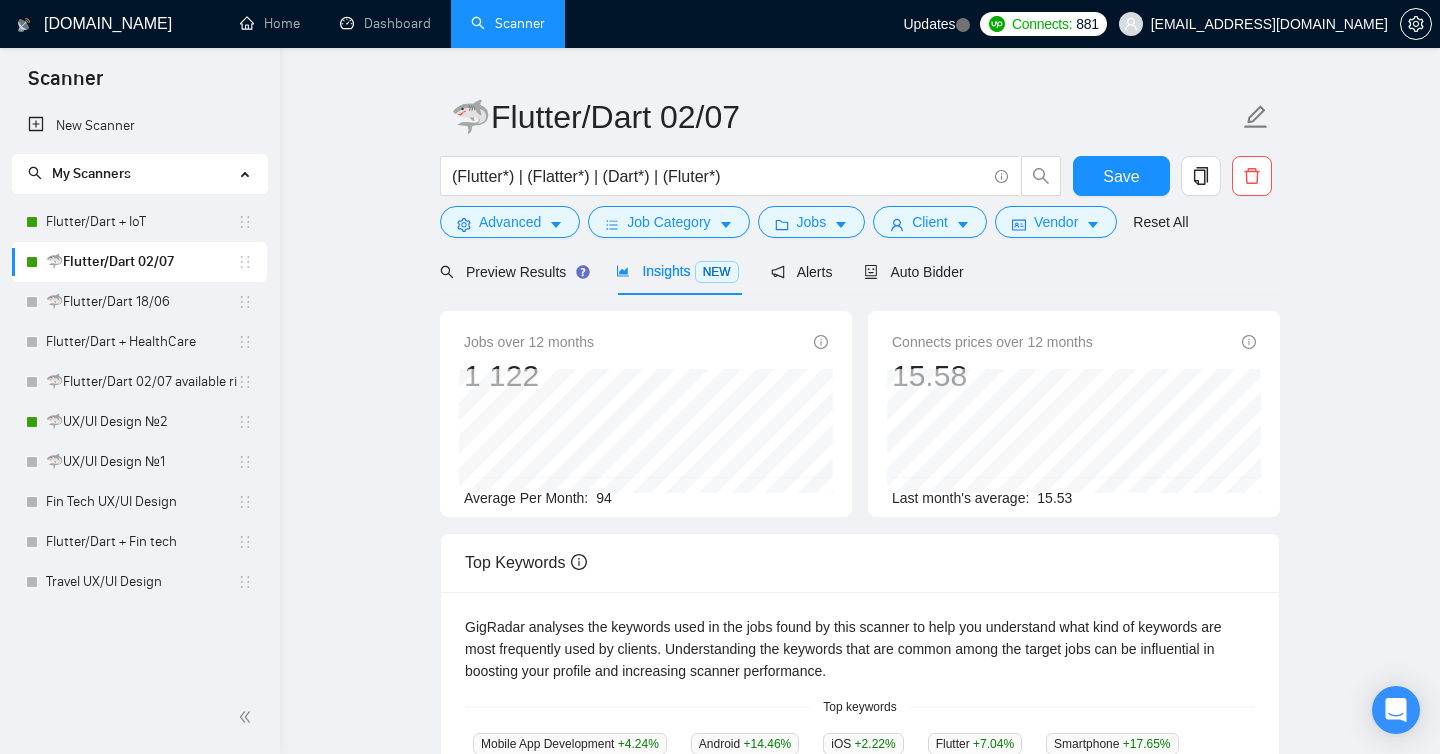 scroll, scrollTop: 37, scrollLeft: 0, axis: vertical 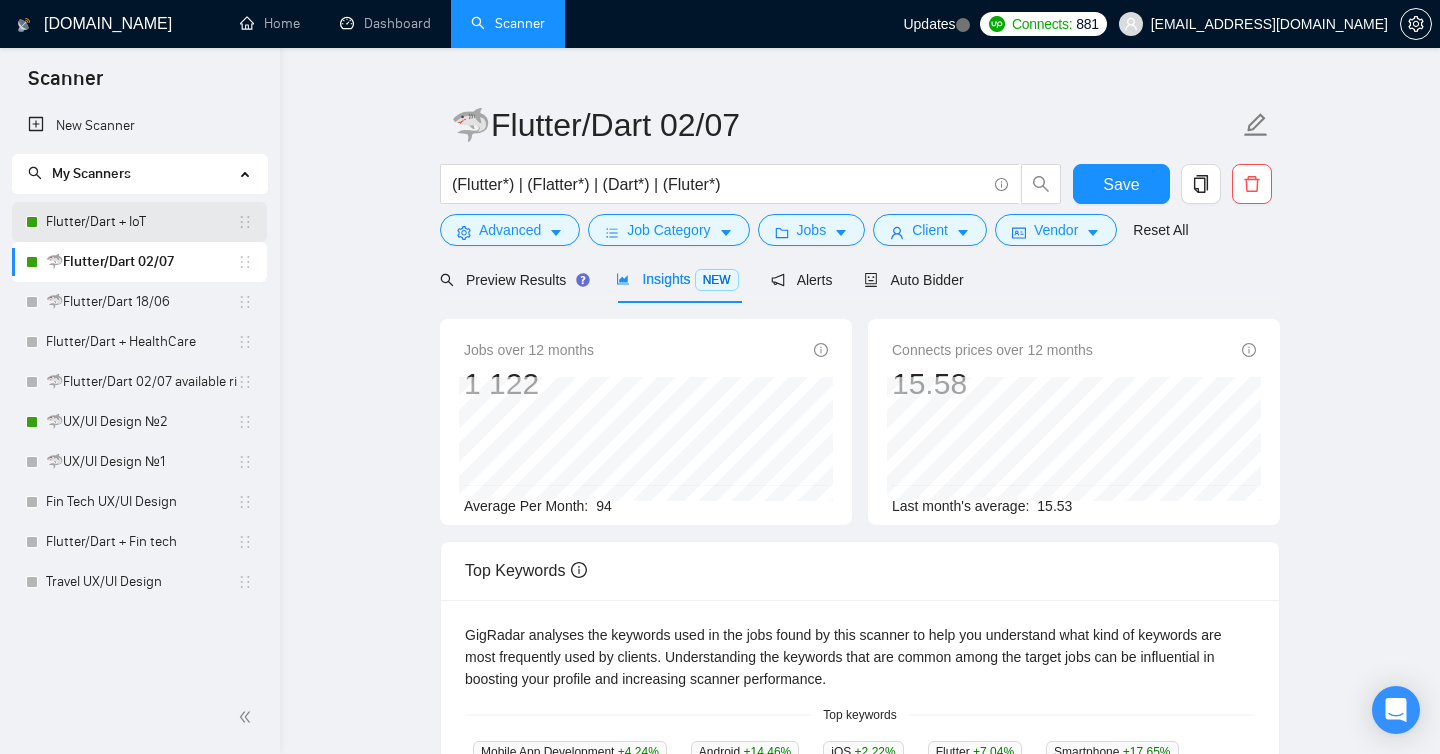 click on "Flutter/Dart + IoT" at bounding box center (141, 222) 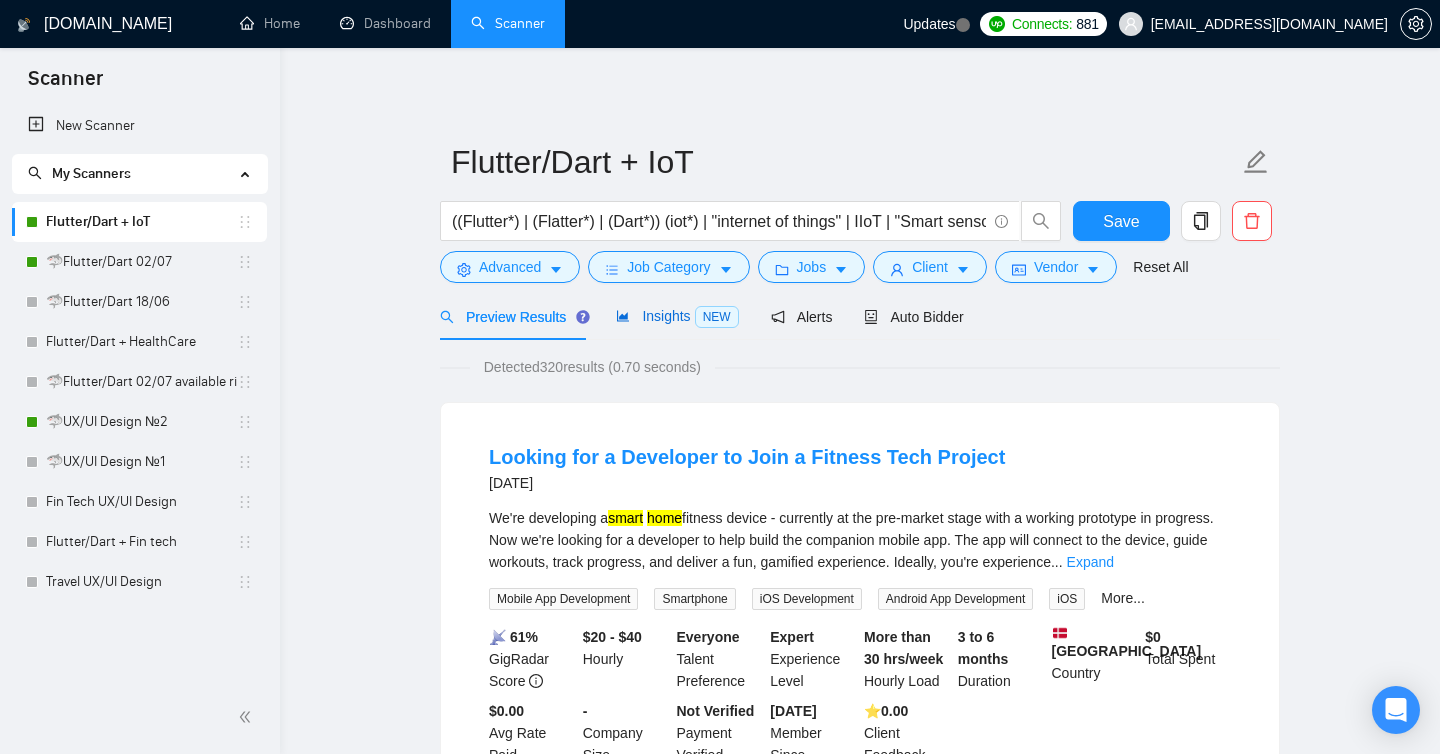 click on "Insights NEW" at bounding box center (677, 316) 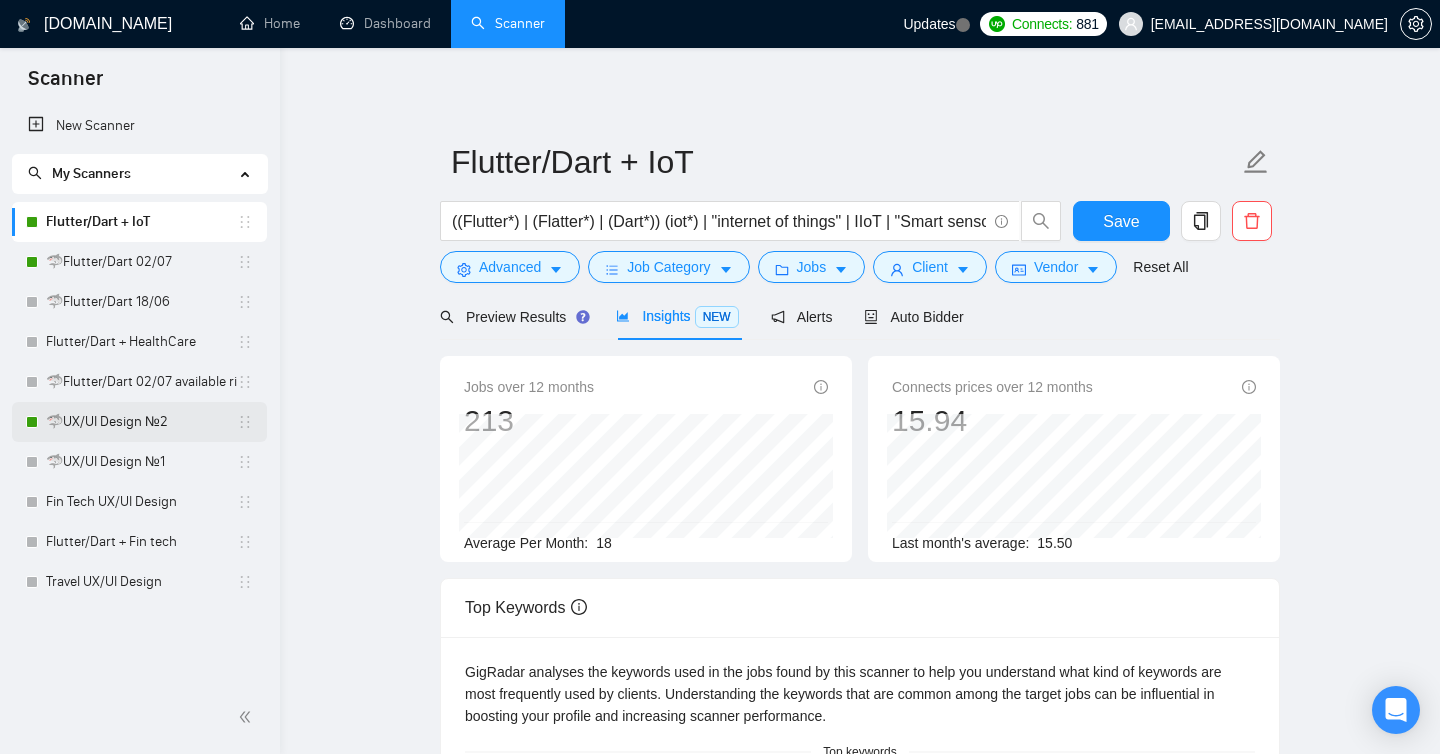 click on "🦈UX/UI Design №2" at bounding box center [141, 422] 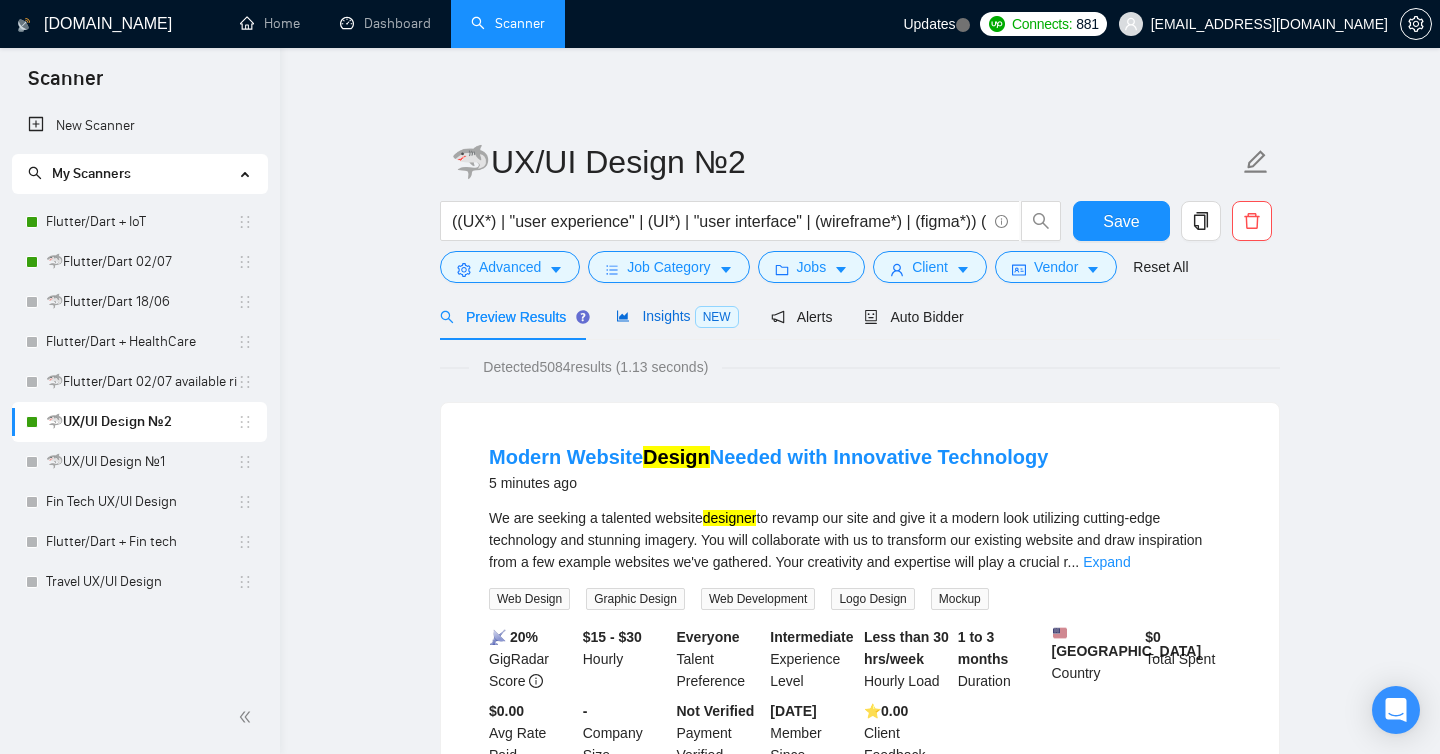 click on "Insights NEW" at bounding box center [677, 316] 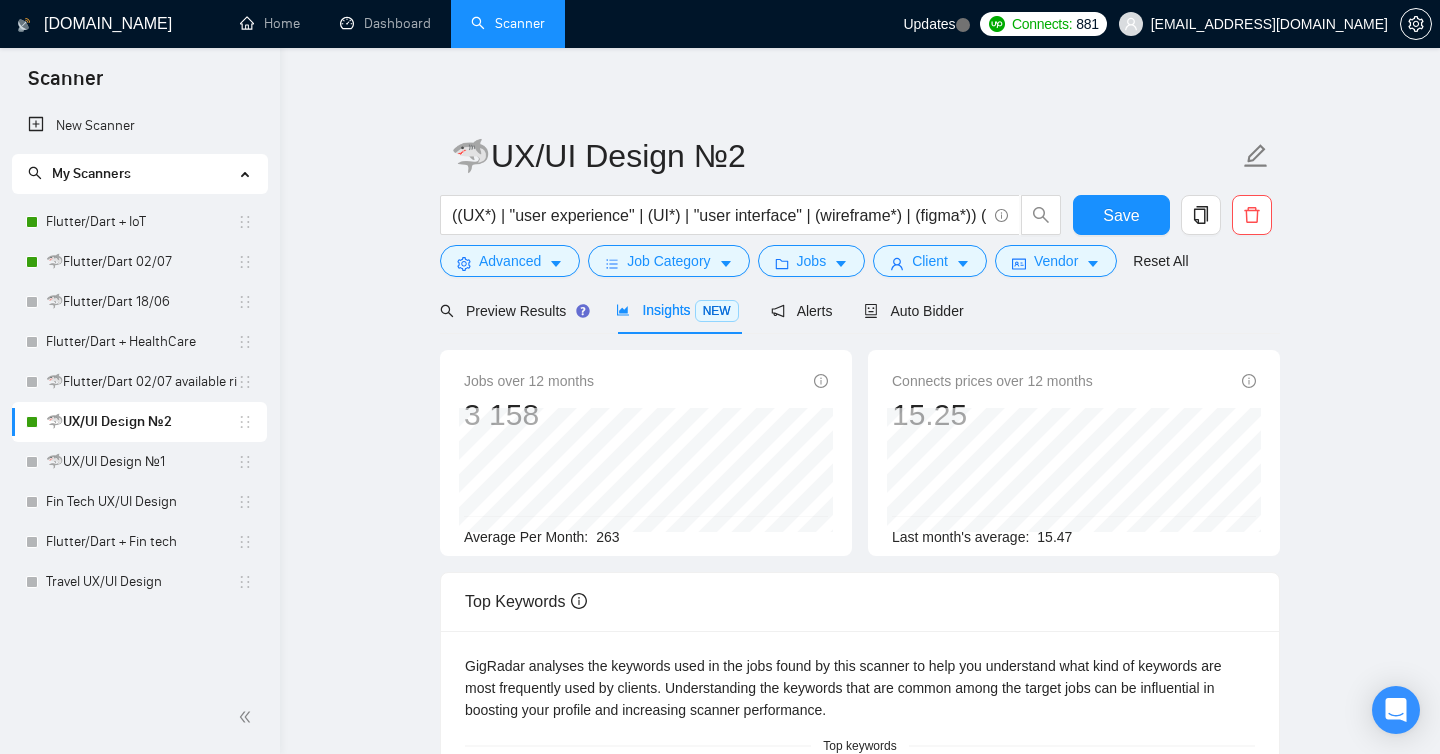 scroll, scrollTop: 0, scrollLeft: 0, axis: both 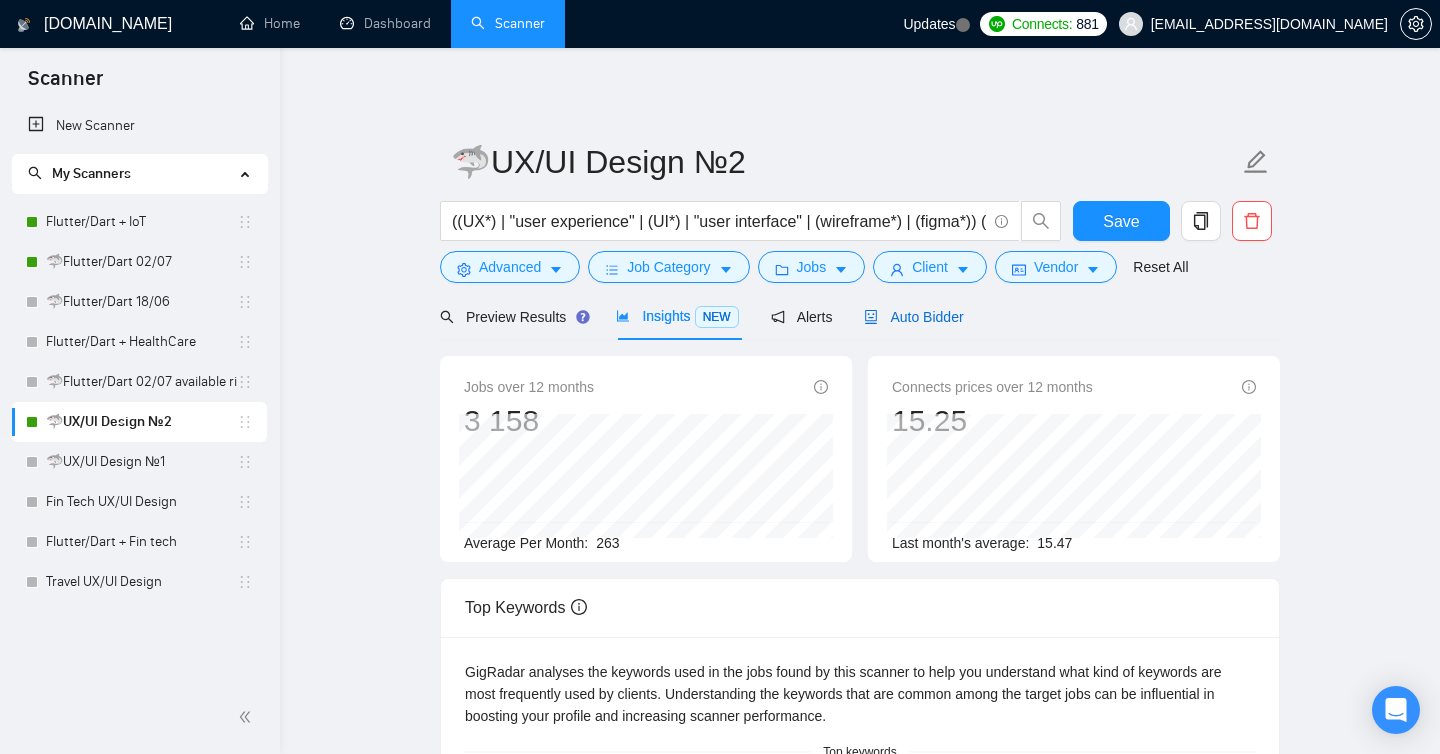 click on "Auto Bidder" at bounding box center [913, 317] 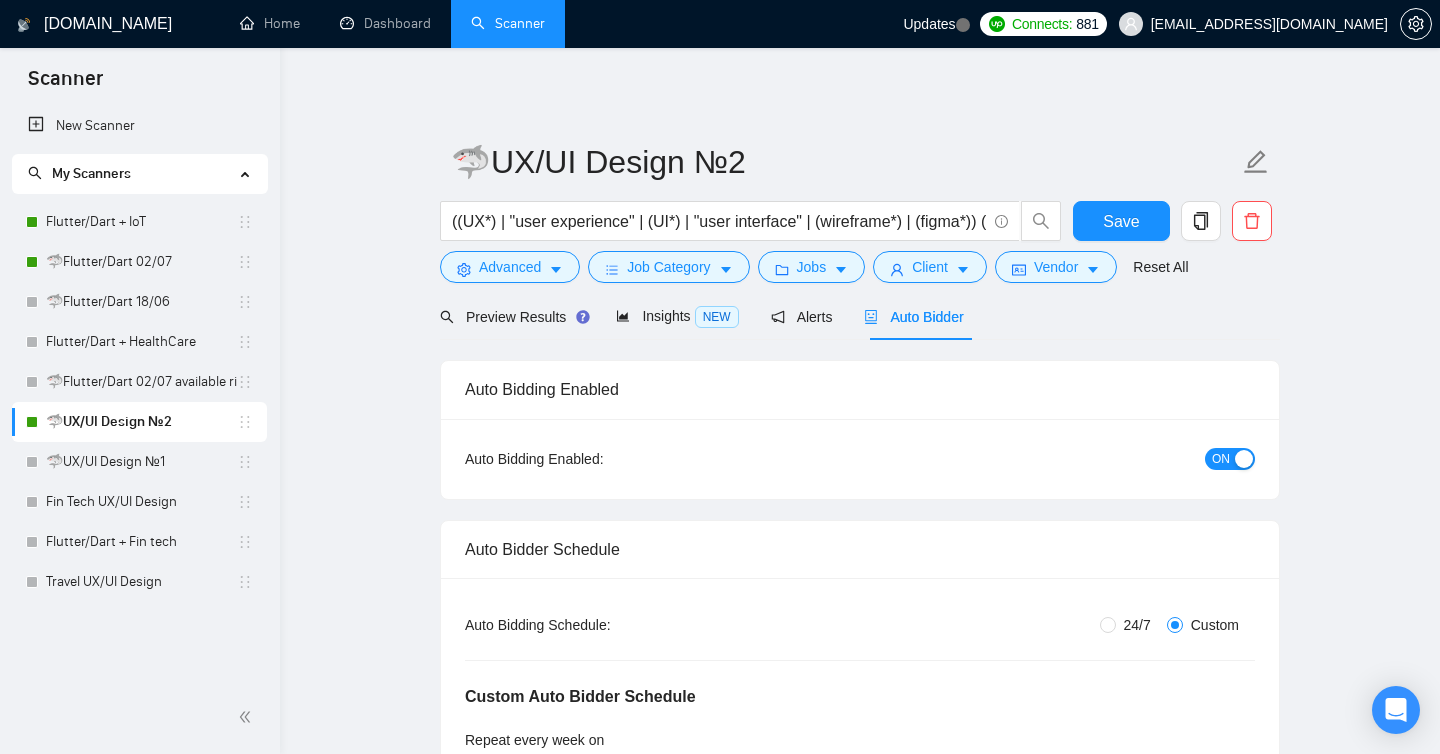 type 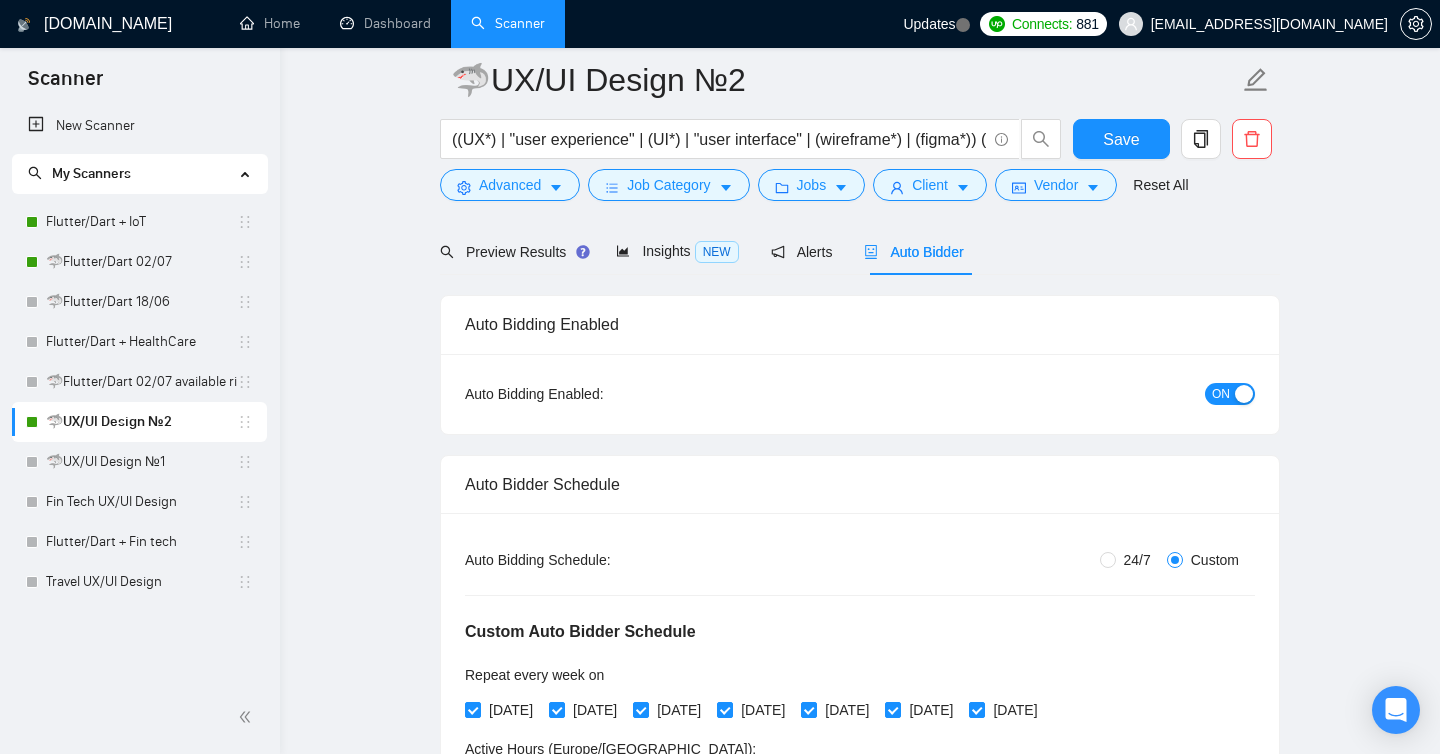 scroll, scrollTop: 261, scrollLeft: 0, axis: vertical 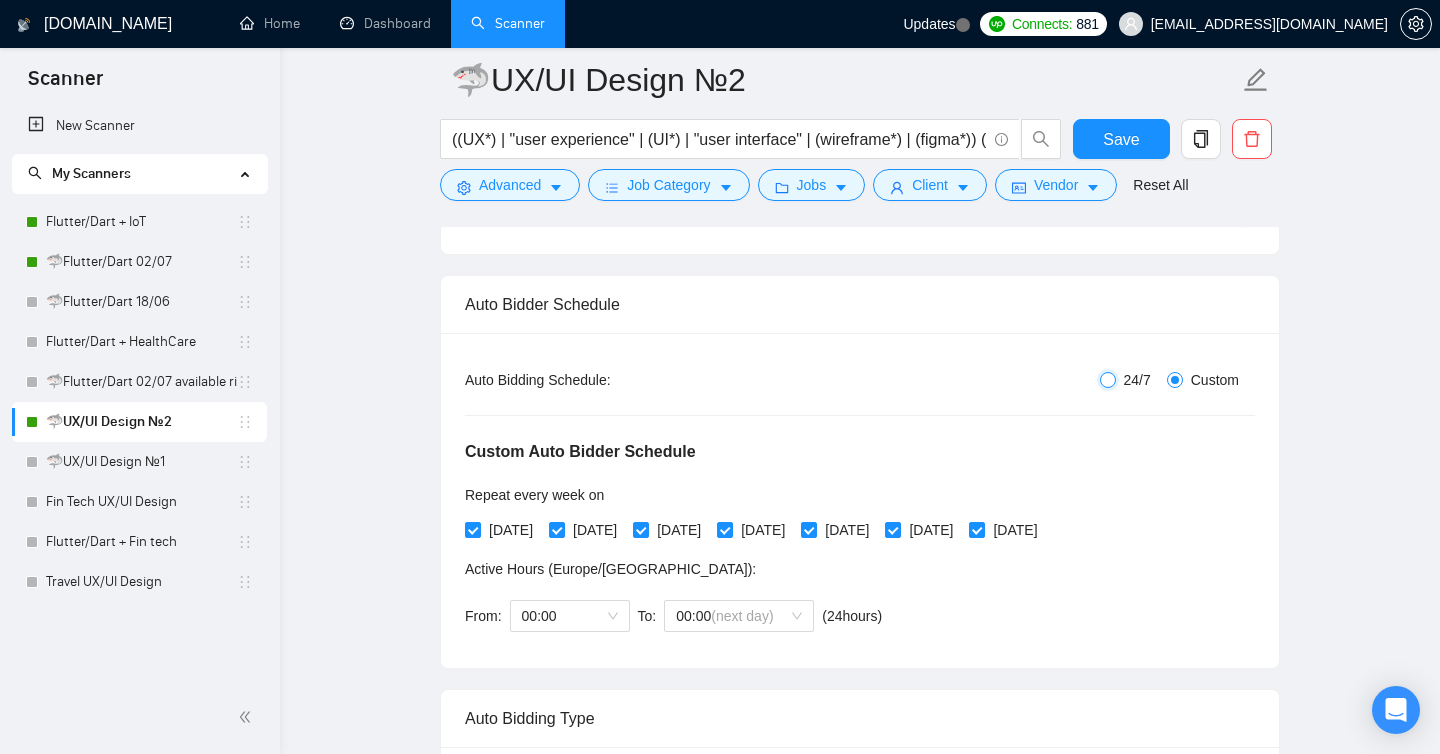 click on "24/7" at bounding box center (1108, 380) 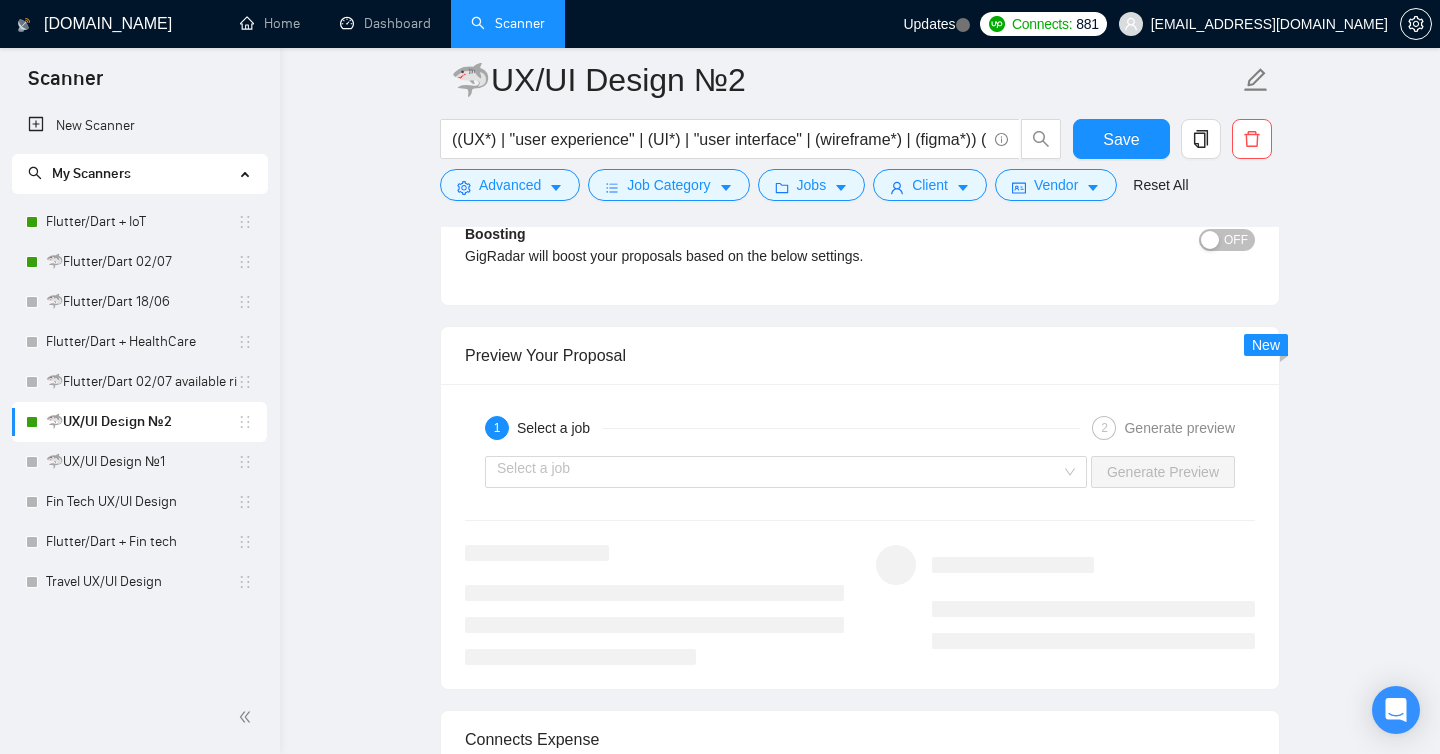 scroll, scrollTop: 2798, scrollLeft: 0, axis: vertical 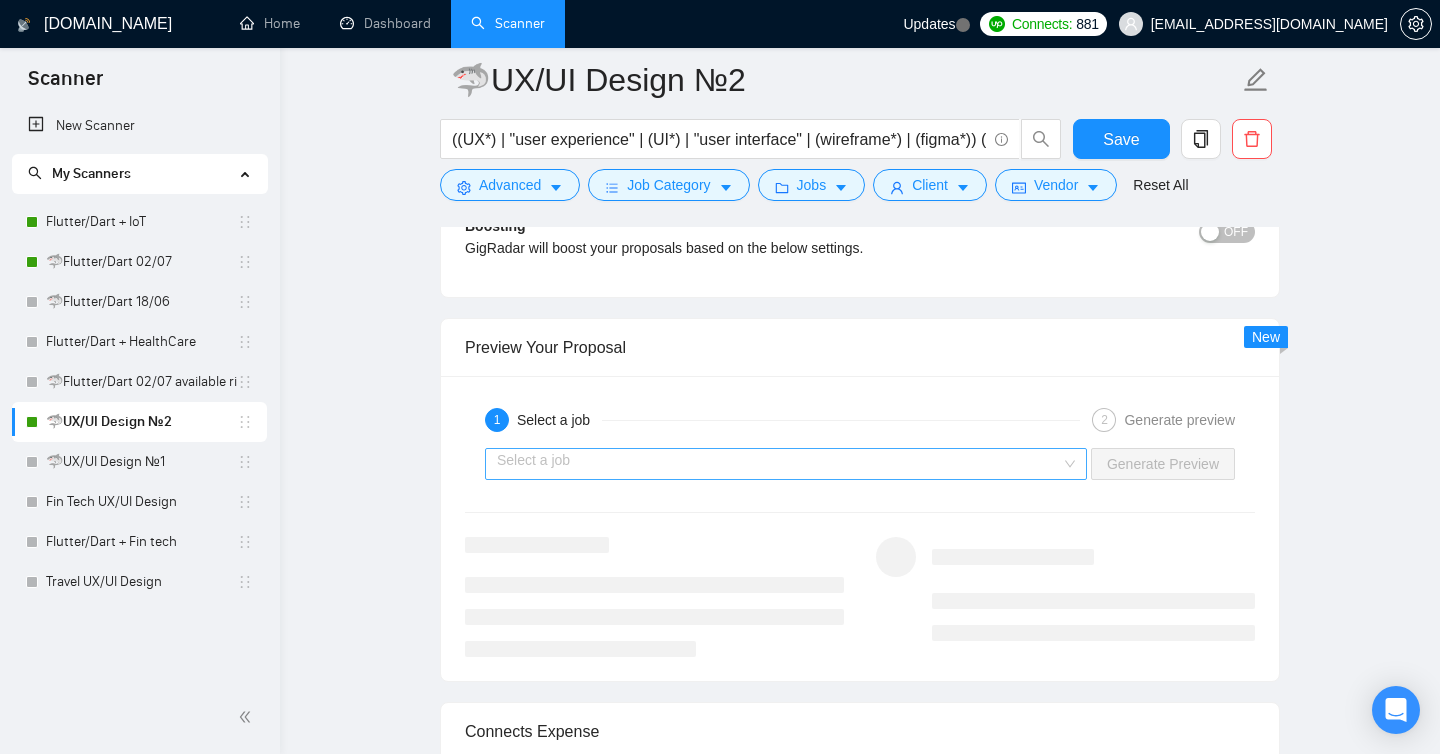 click on "Select a job" at bounding box center [786, 464] 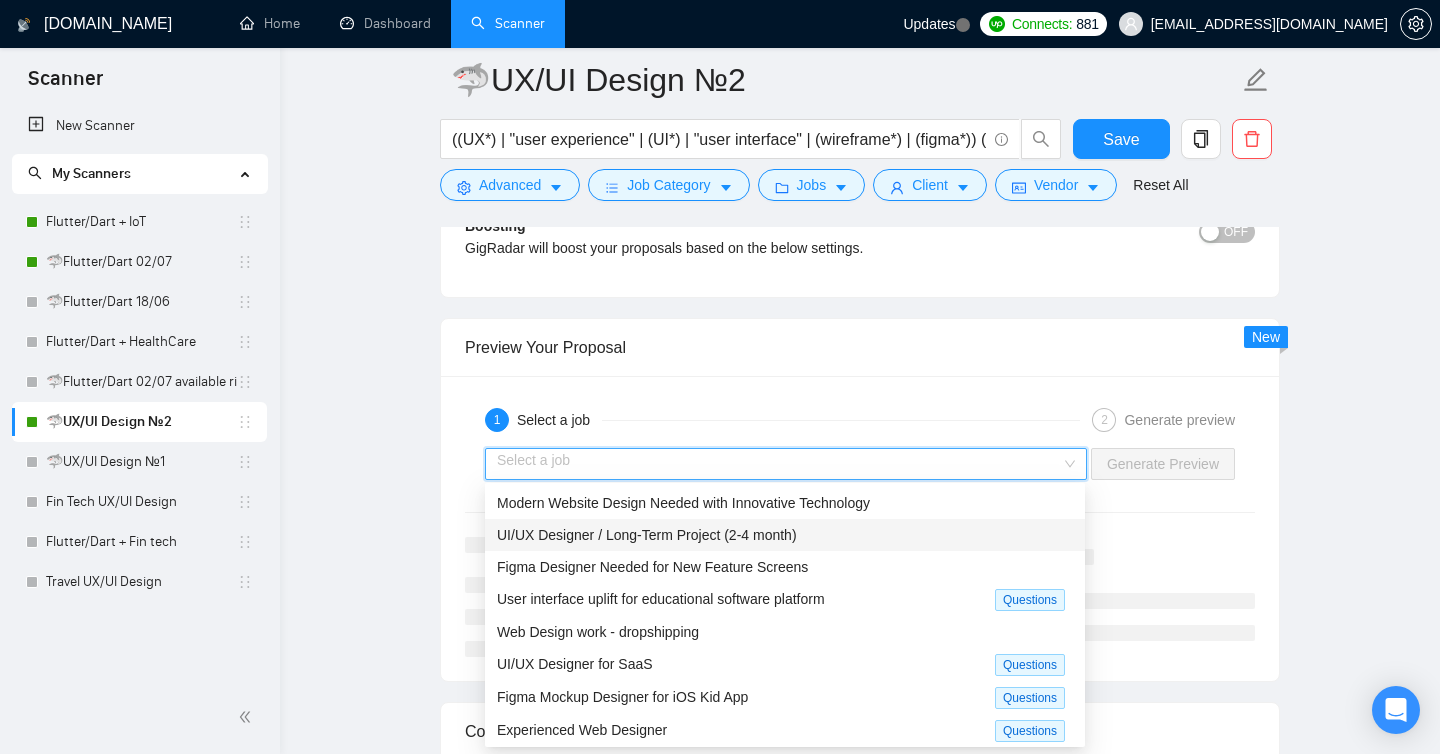 click on "UI/UX Designer / Long-Term Project (2-4 month)" at bounding box center [785, 535] 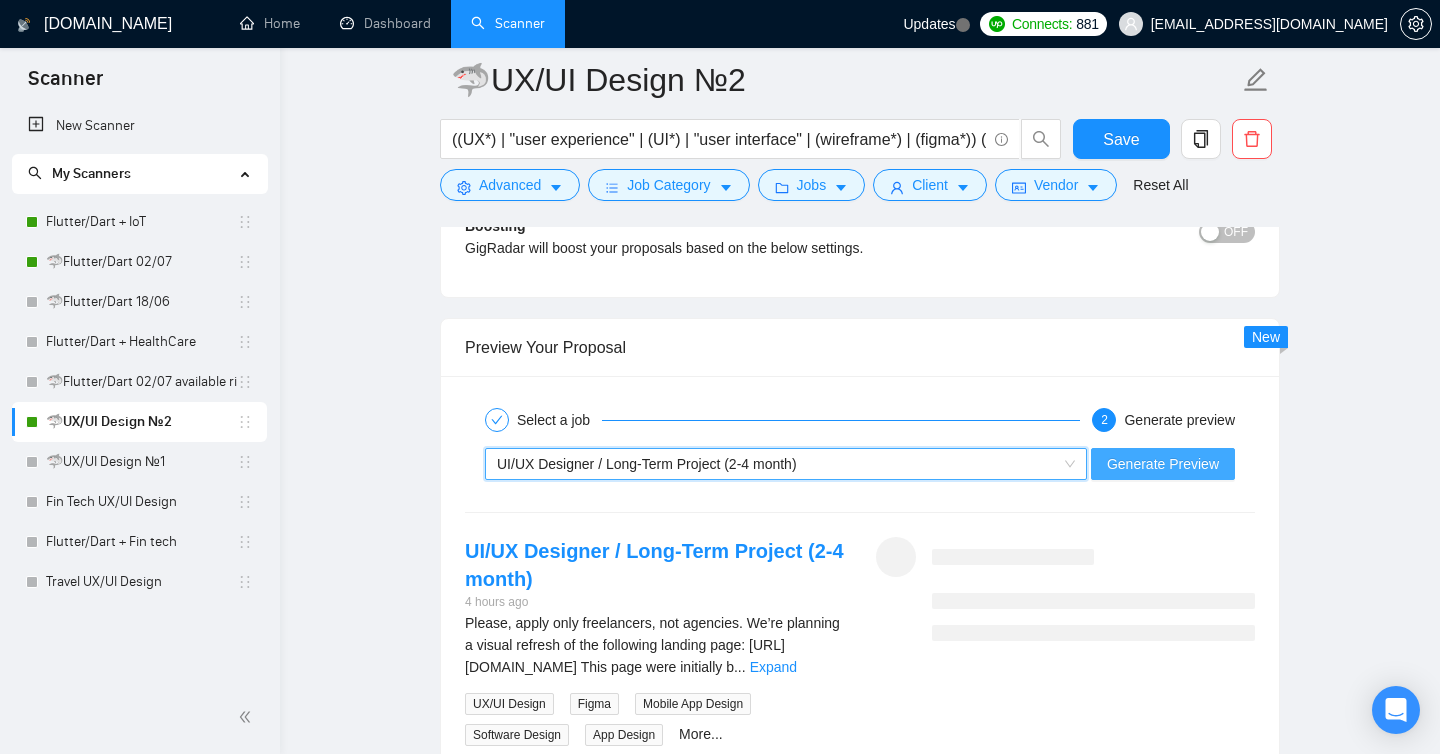 click on "Generate Preview" at bounding box center (1163, 464) 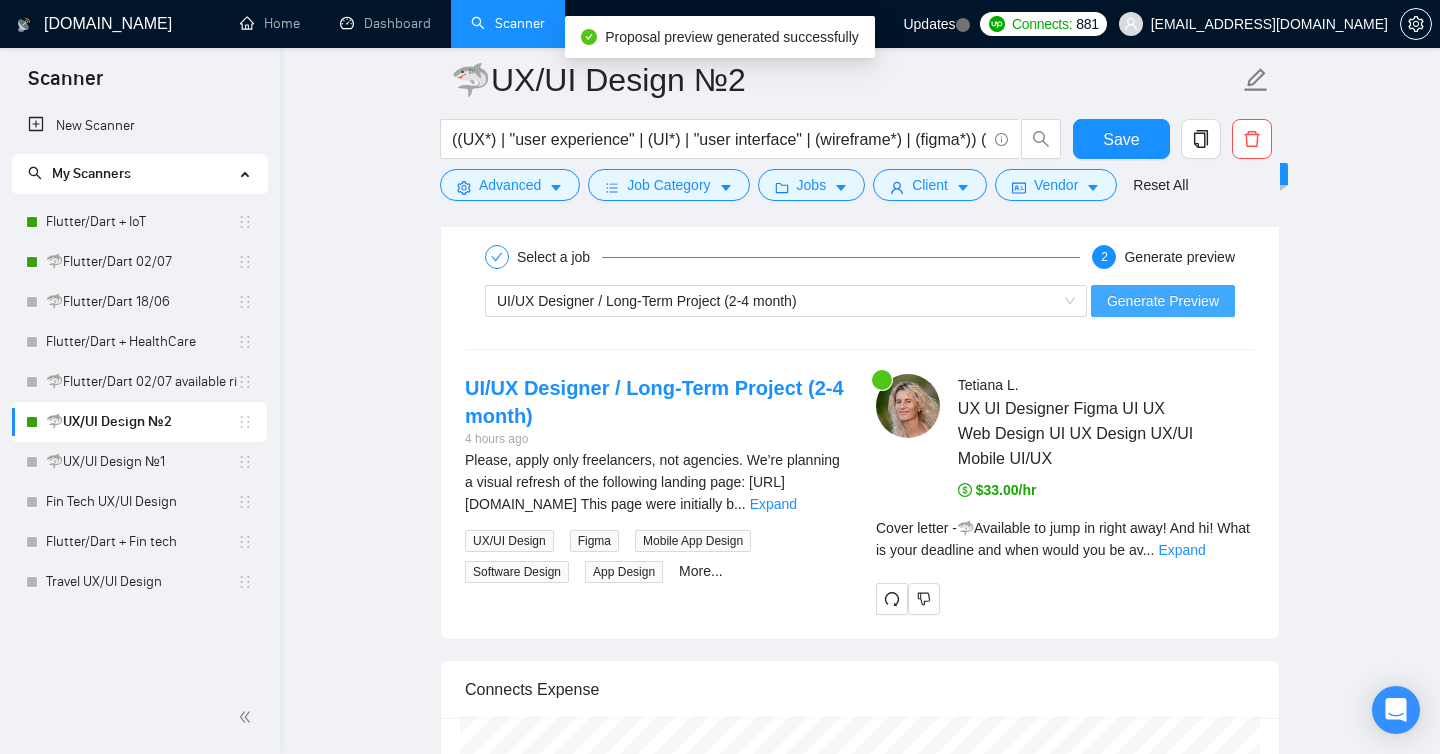 scroll, scrollTop: 2988, scrollLeft: 0, axis: vertical 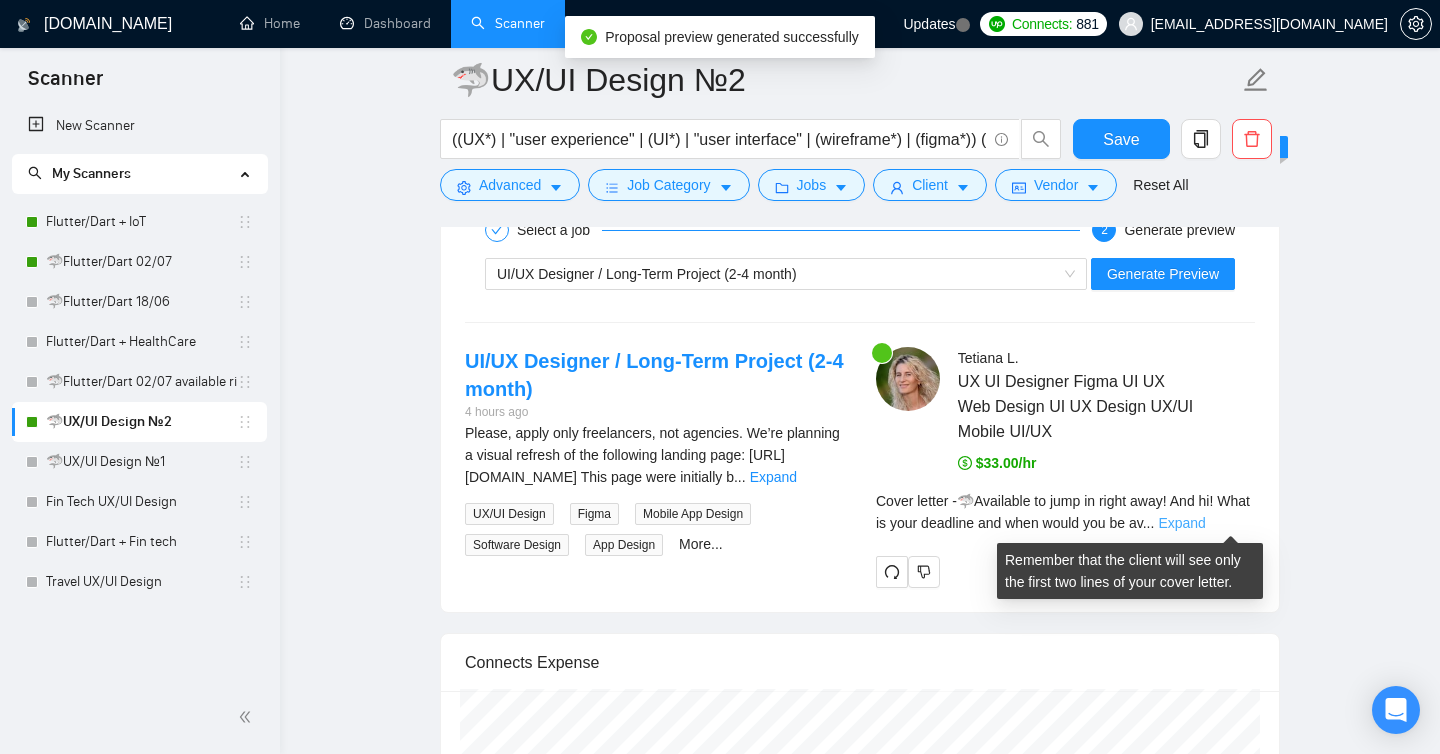 click on "Expand" at bounding box center [1181, 523] 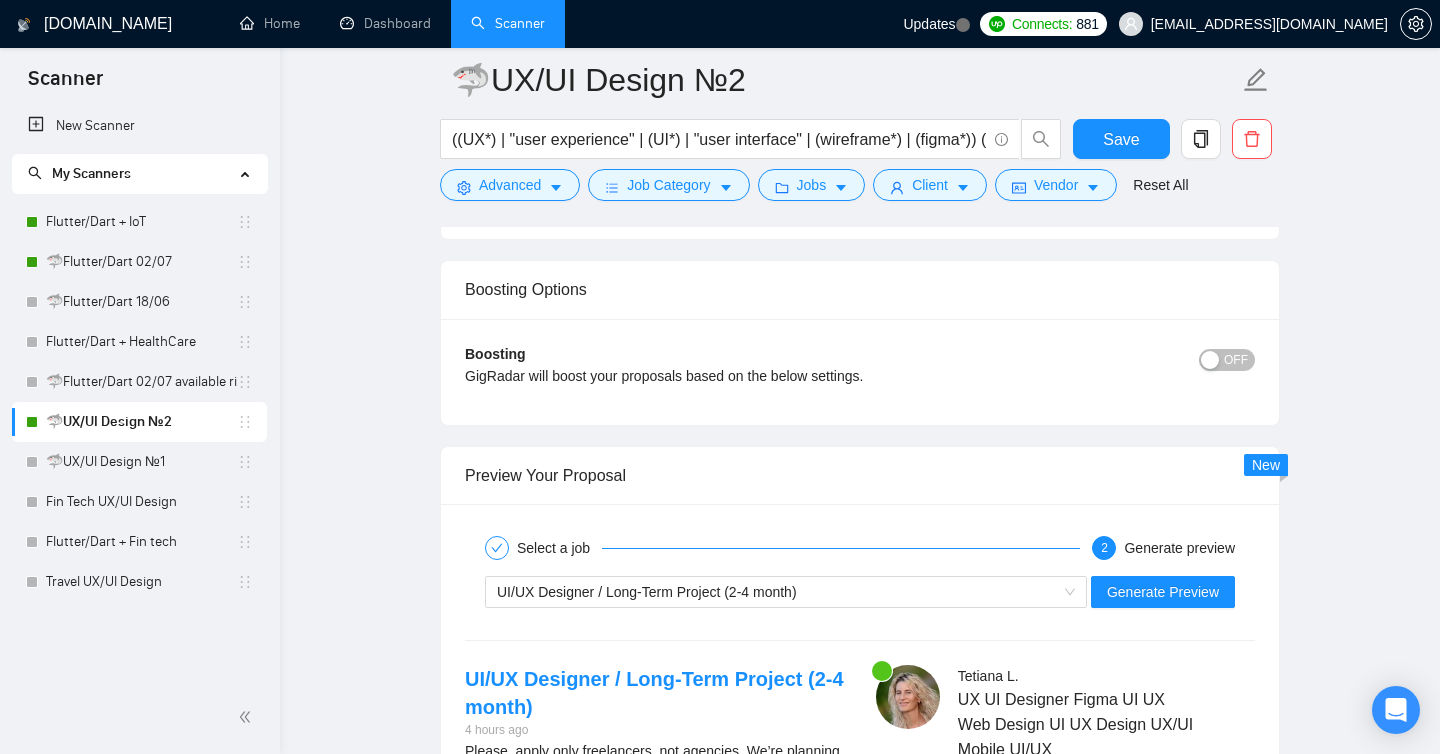 scroll, scrollTop: 2567, scrollLeft: 0, axis: vertical 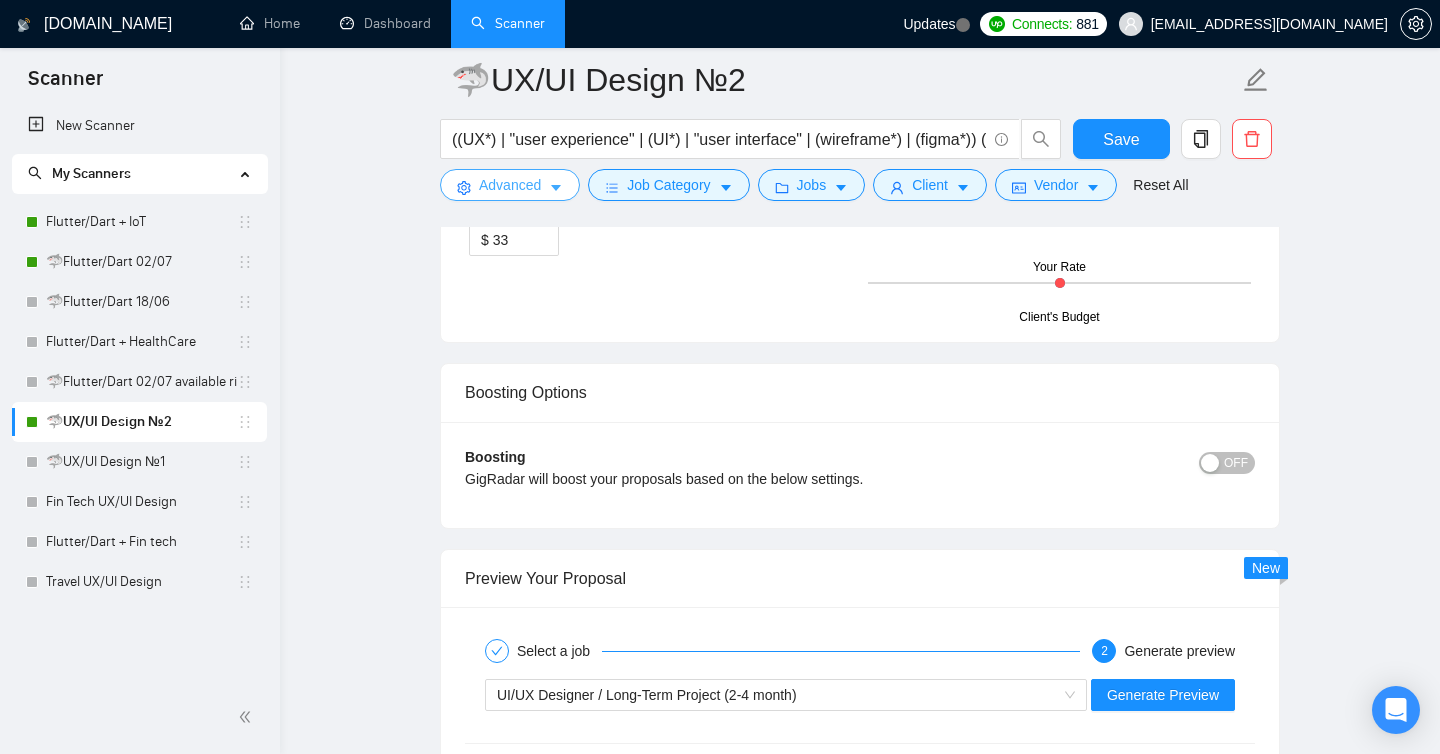 click 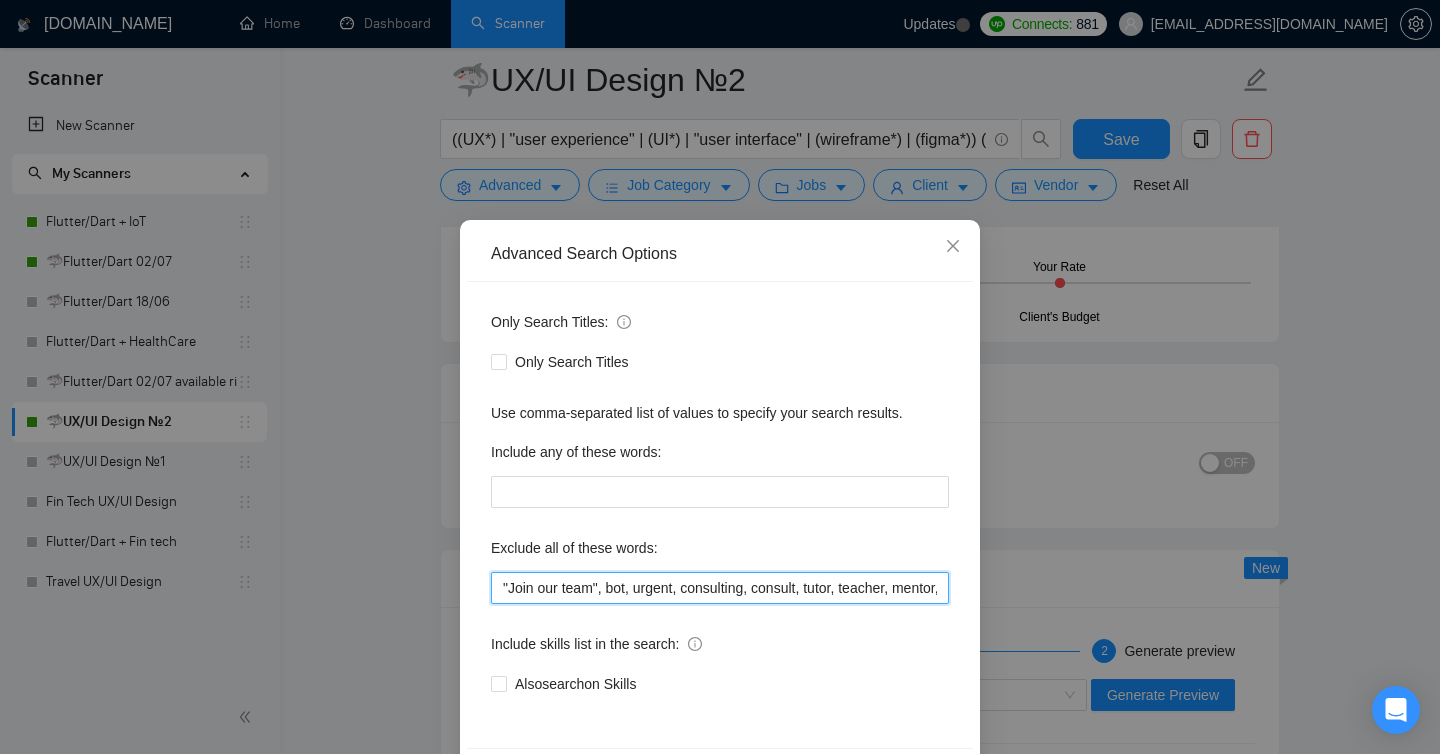 click on ""Join our team", bot, urgent, consulting, consult, tutor, teacher, mentor, update, updates, maintain, maintenance, asap, trading, fix, parser, parsing, "no agency", sex, casino, "no agencies", php, wordpress, shopify, small, little, tweaks, tweak, fixes, bug, bugs, squarespace, wix, webflow, woocommerce, magento, "webflow", "no agencies", "product manager", "full stack development", "Website Development", "SEO optimization", "SEO", "email", (game*), (graphic*), (Developer*), "developer", "outreach", "operator",  "copywriter",  "3D", "Strategist", "engineer"" at bounding box center [720, 588] 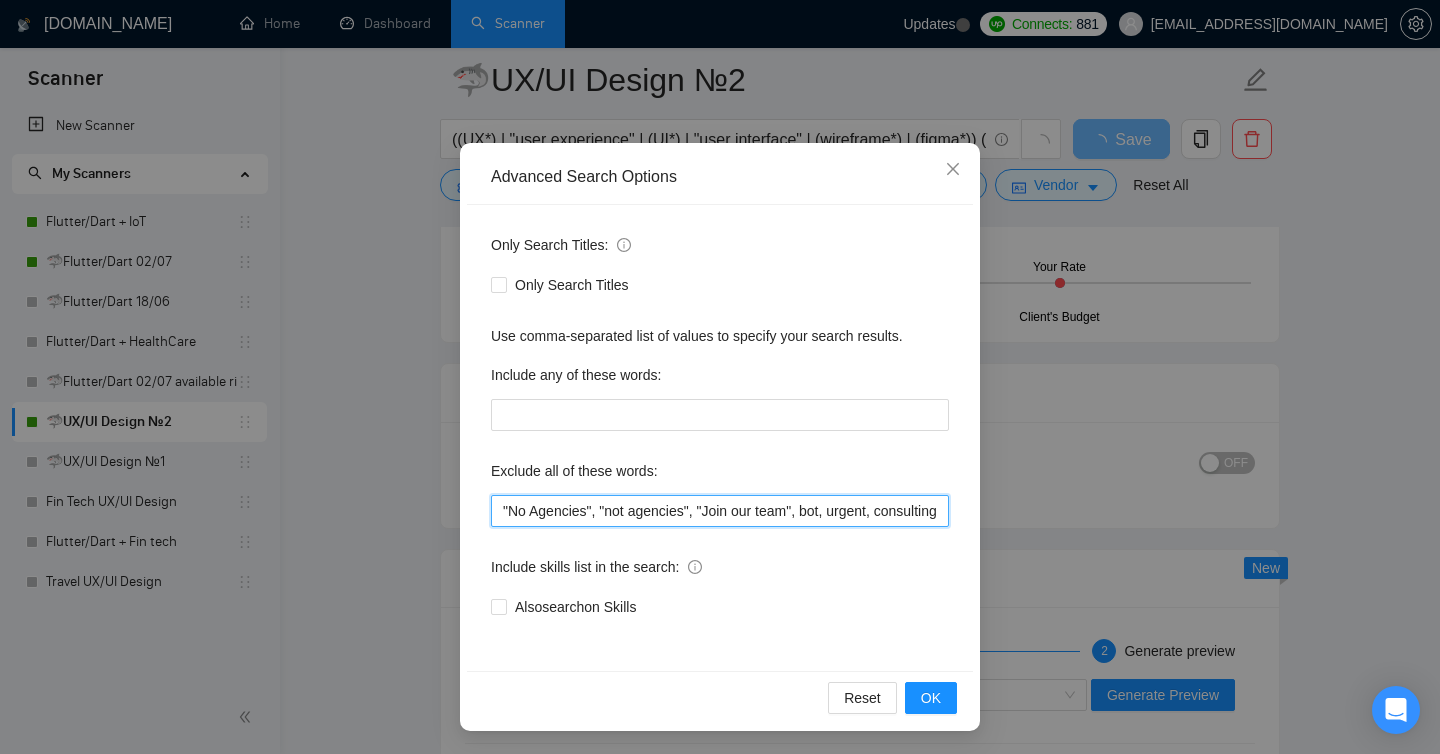 scroll, scrollTop: 78, scrollLeft: 0, axis: vertical 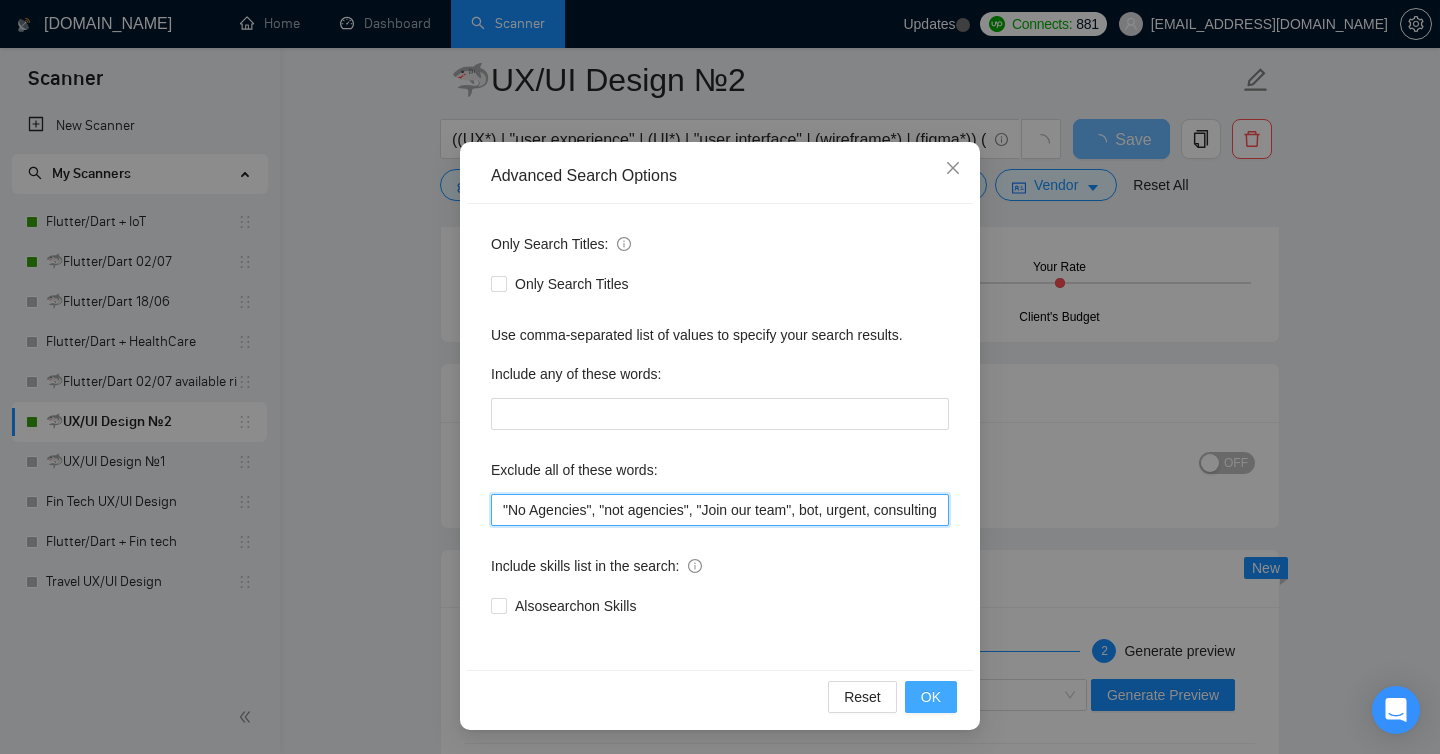 type on ""No Agencies", "not agencies", "Join our team", bot, urgent, consulting, consult, tutor, teacher, mentor, update, updates, maintain, maintenance, asap, trading, fix, parser, parsing, "no agency", sex, casino, "no agencies", php, wordpress, shopify, small, little, tweaks, tweak, fixes, bug, bugs, squarespace, wix, webflow, woocommerce, magento, "webflow", "no agencies", "product manager", "full stack development", "Website Development", "SEO optimization", "SEO", "email", (game*), (graphic*), (Developer*), "developer", "outreach", "operator",  "copywriter",  "3D", "Strategist", "engineer"" 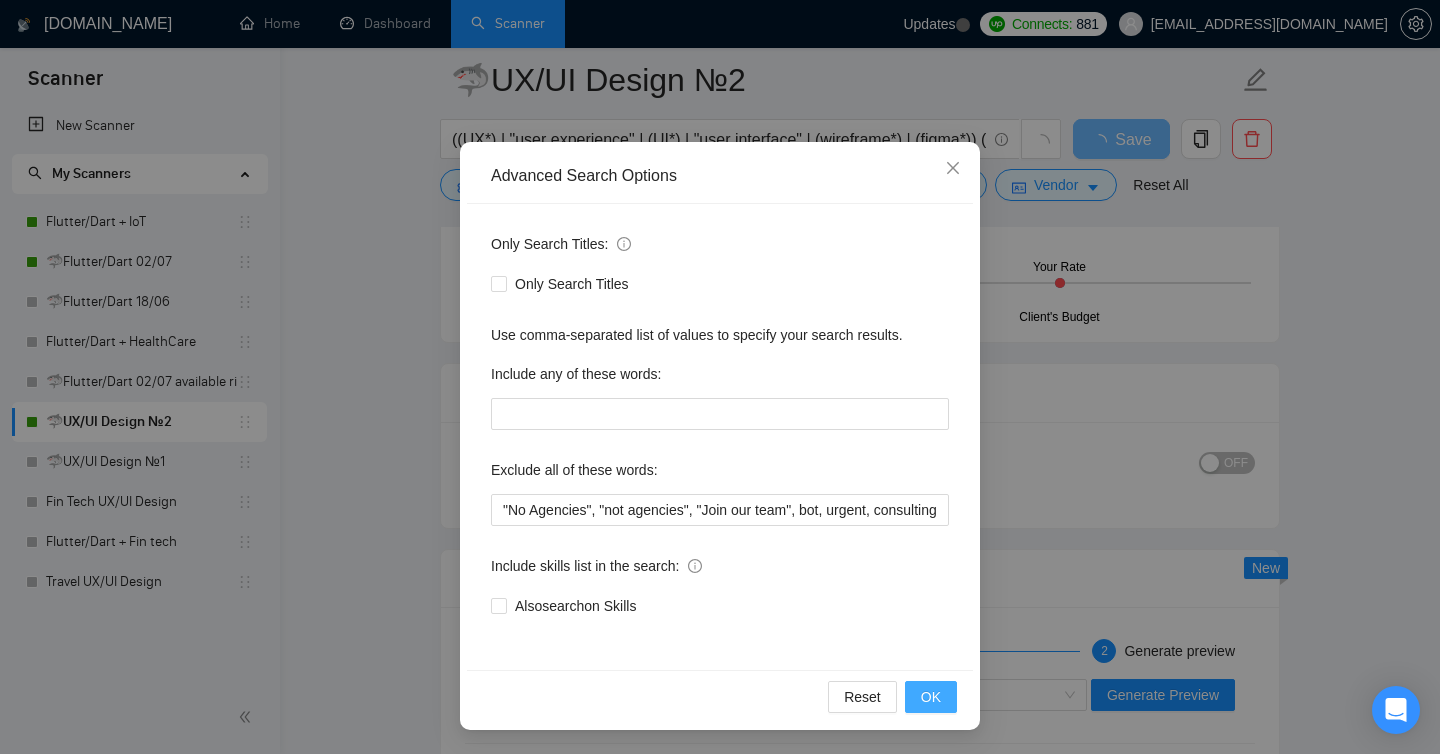 click on "OK" at bounding box center [931, 697] 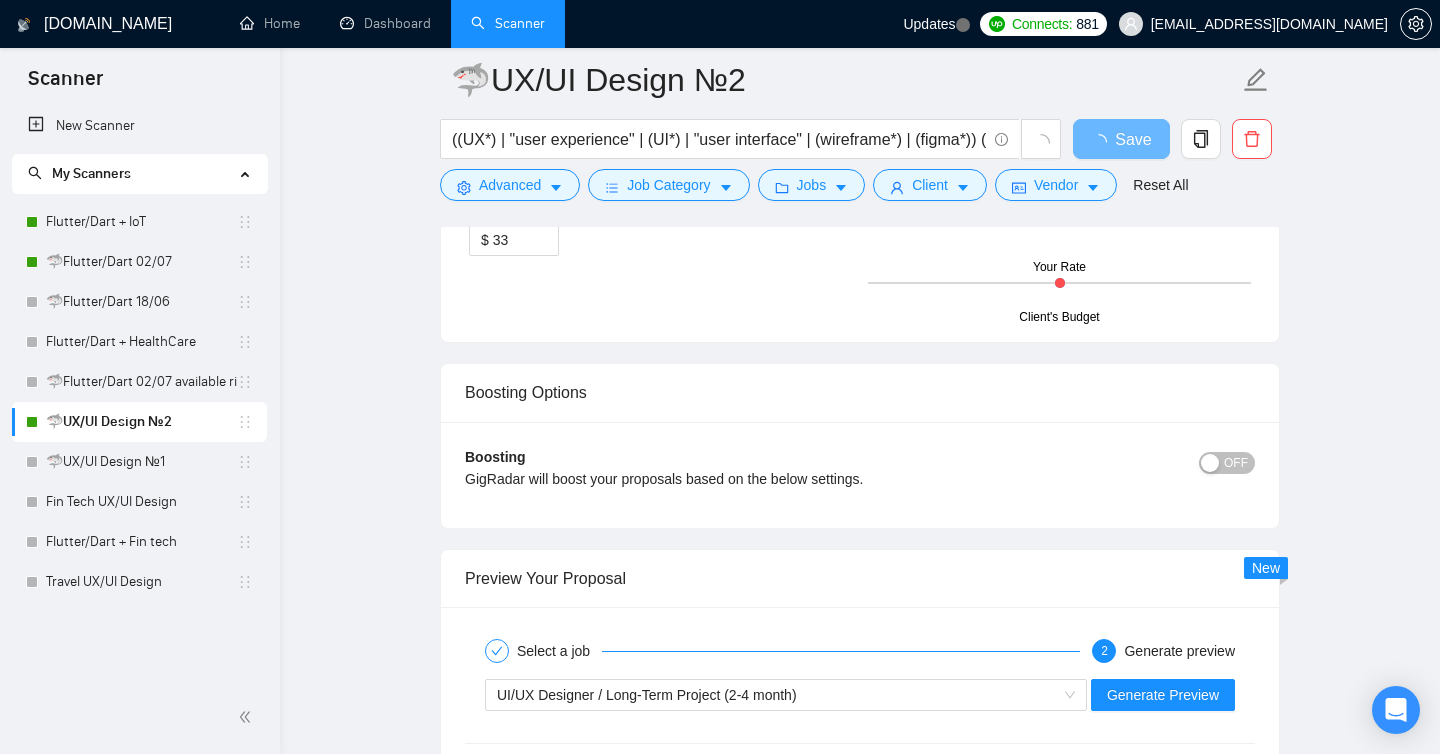 scroll, scrollTop: 0, scrollLeft: 0, axis: both 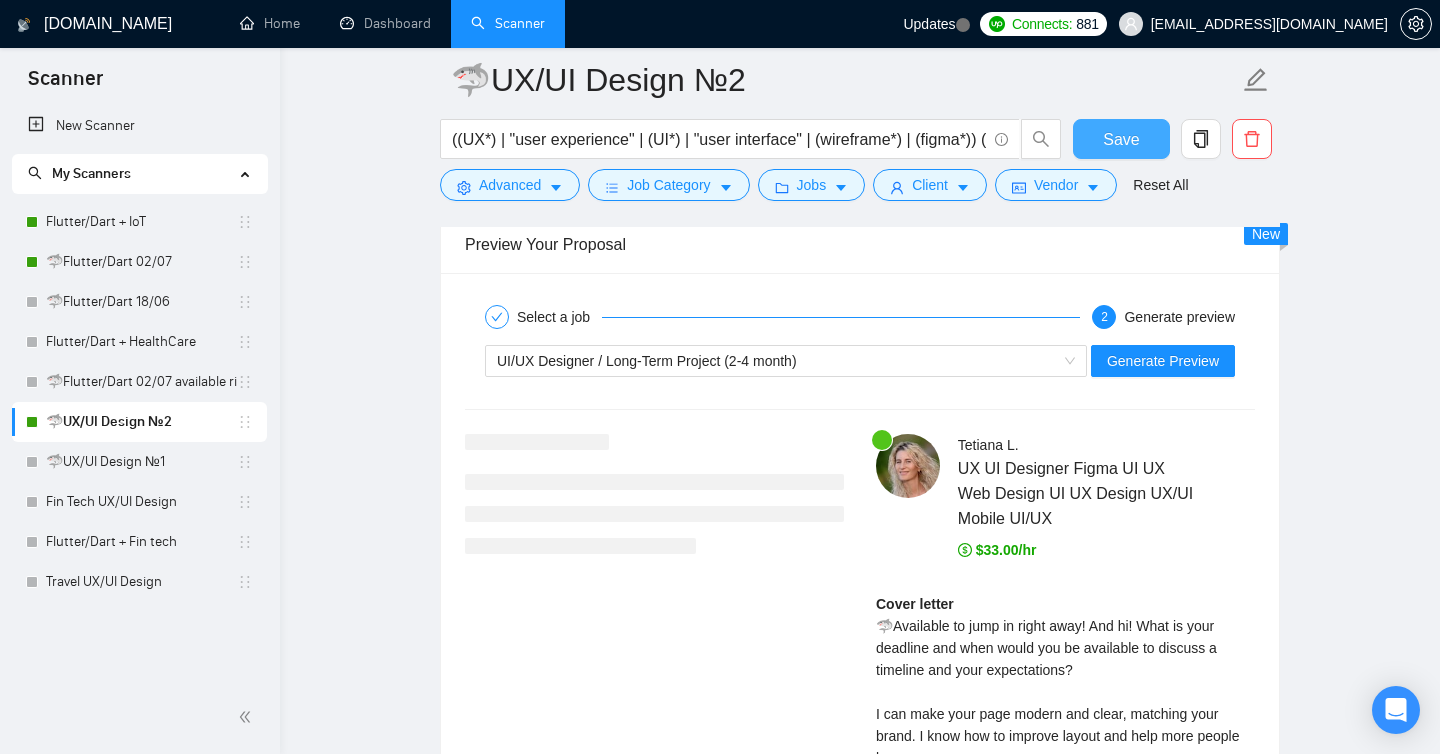 click on "Save" at bounding box center (1121, 139) 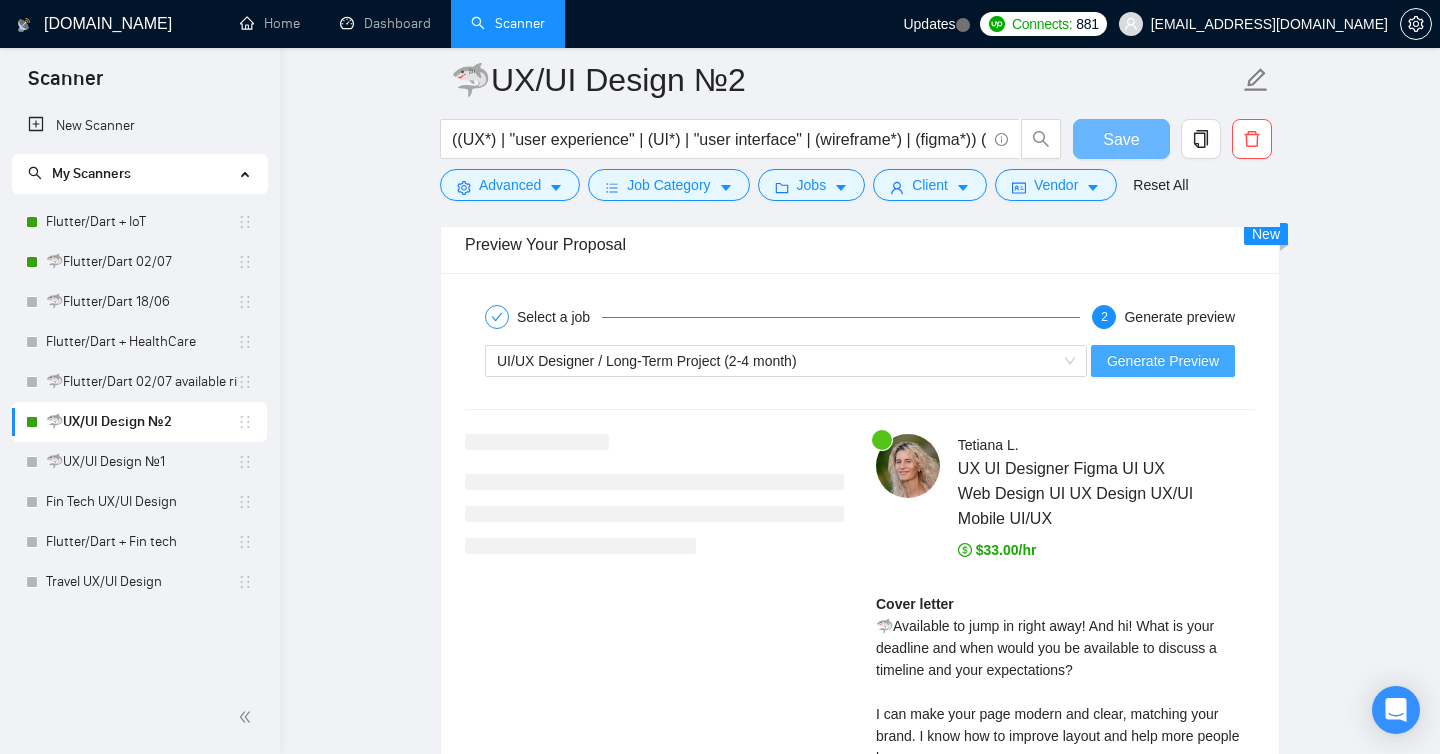 click on "Generate Preview" at bounding box center [1163, 361] 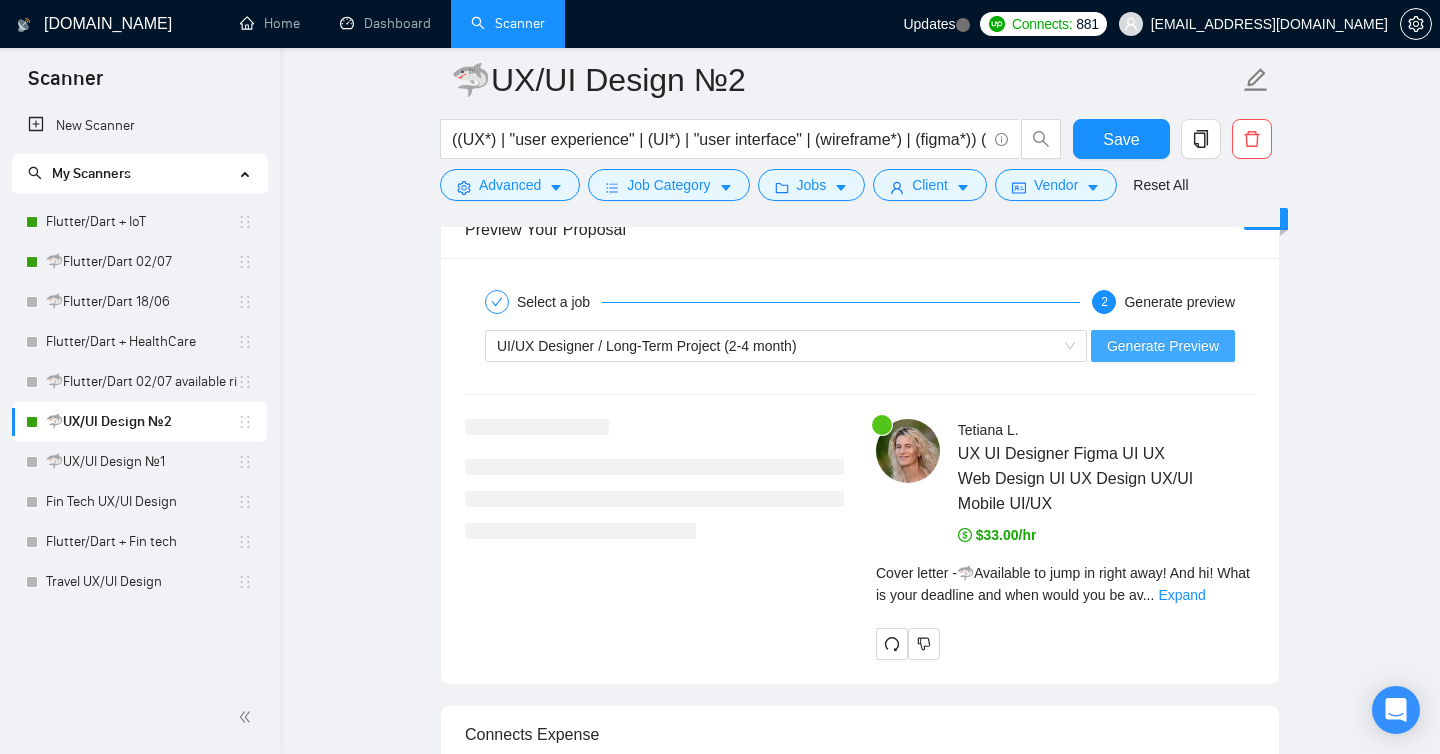 scroll, scrollTop: 2960, scrollLeft: 0, axis: vertical 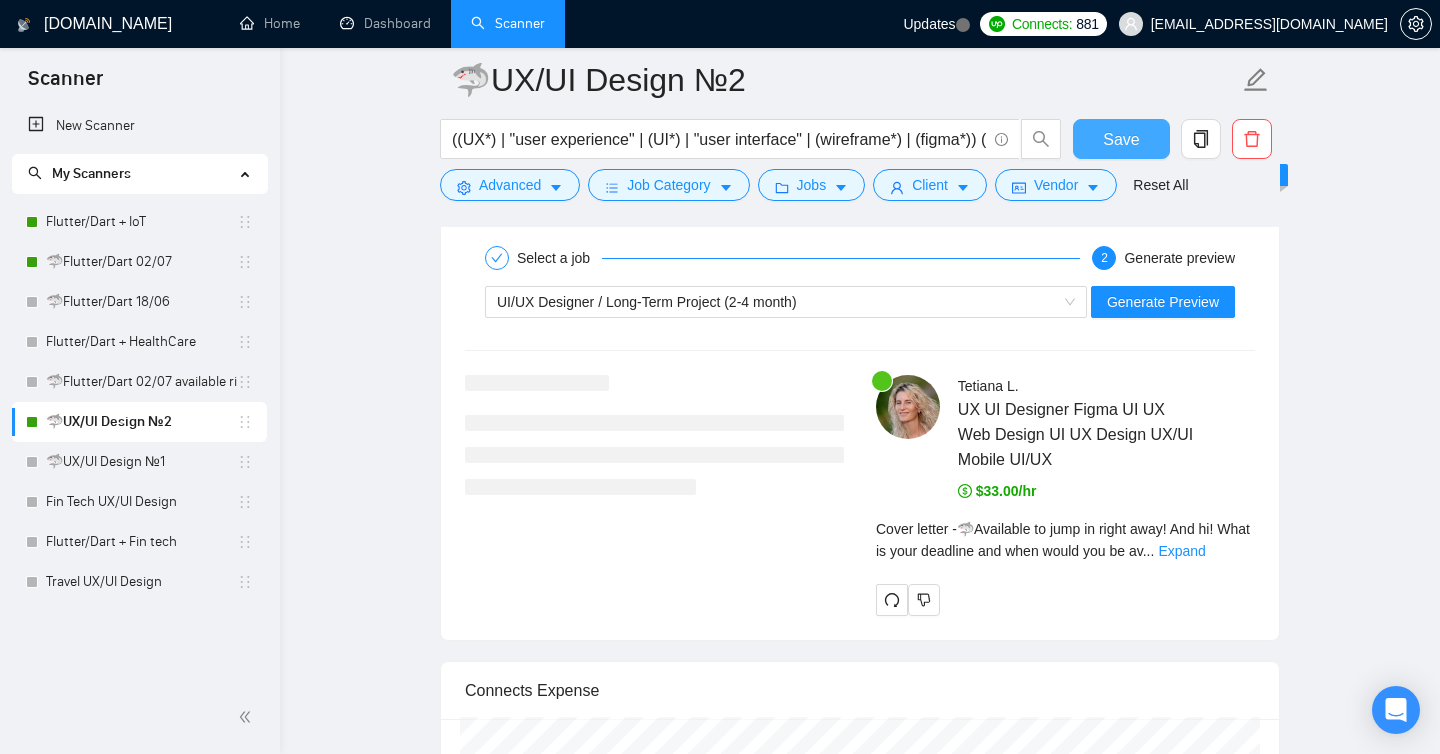 click on "Save" at bounding box center [1121, 139] 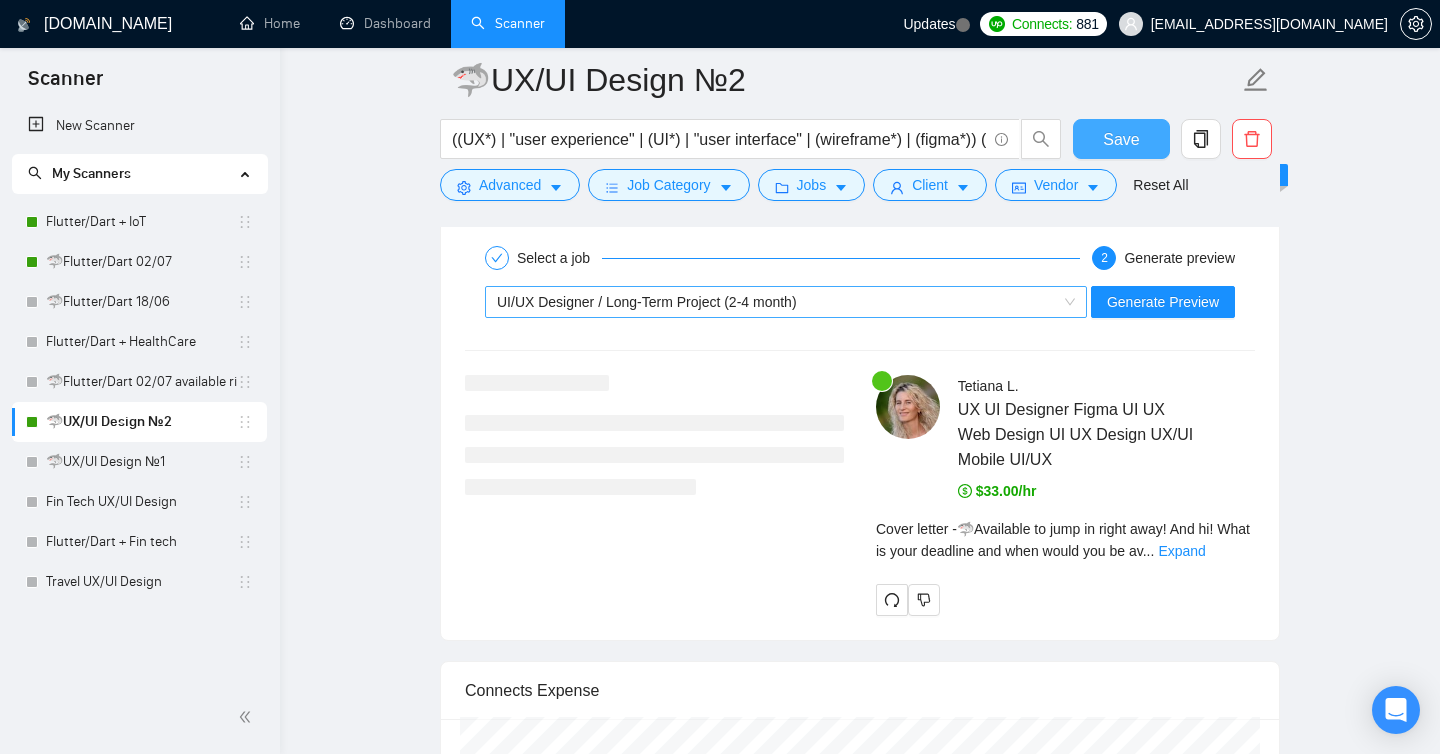 click on "UI/UX Designer / Long-Term Project (2-4 month)" at bounding box center (777, 302) 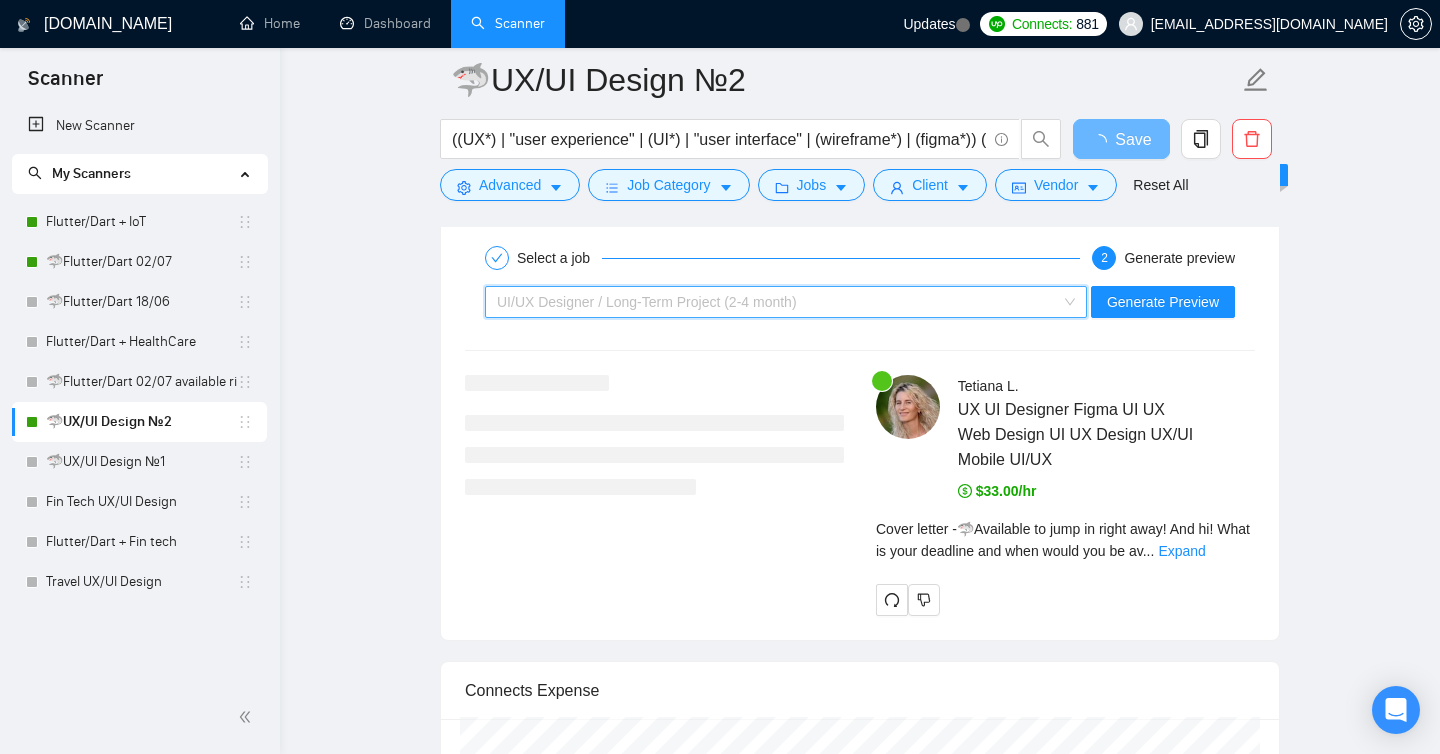 click on "UI/UX Designer / Long-Term Project (2-4 month)" at bounding box center [786, 302] 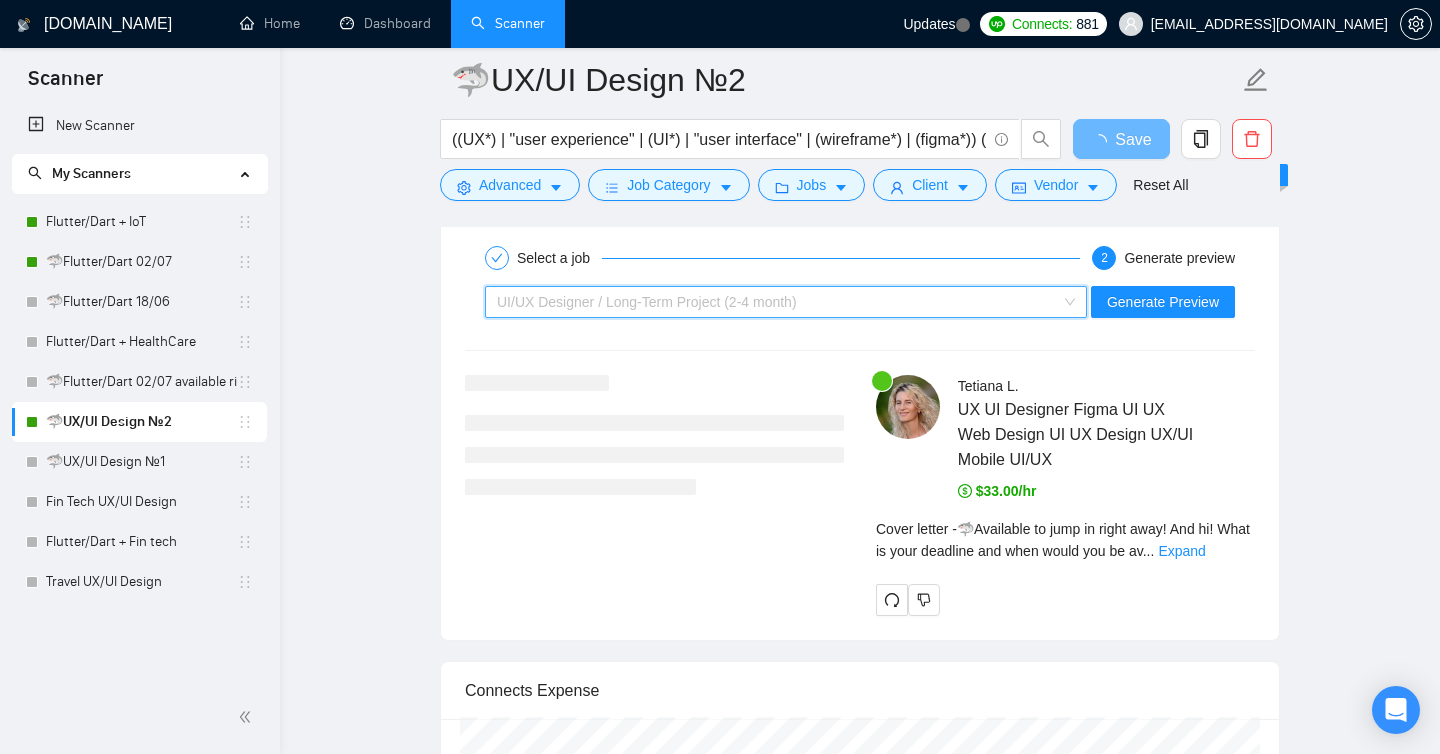 click on "UI/UX Designer / Long-Term Project (2-4 month)" at bounding box center [786, 302] 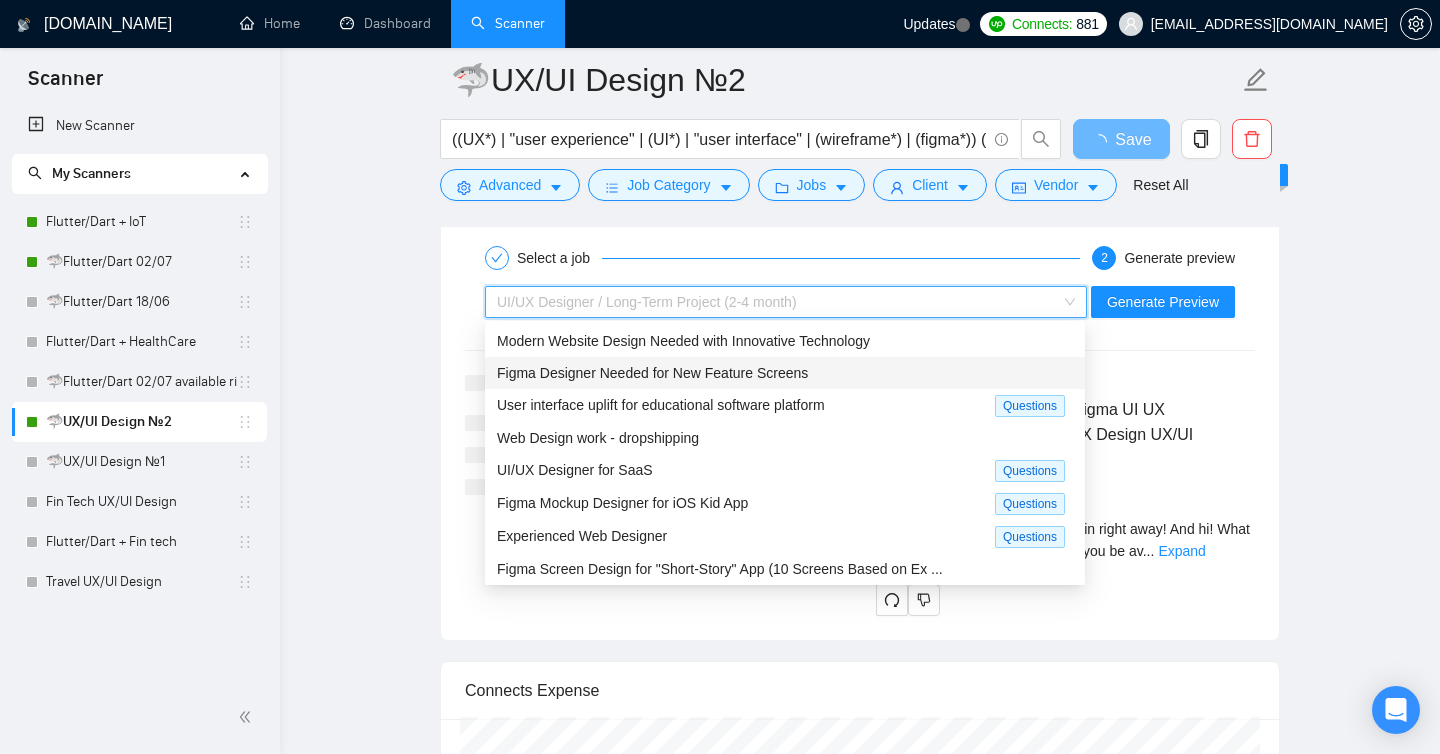 click on "Figma Designer Needed for New Feature Screens" at bounding box center [785, 373] 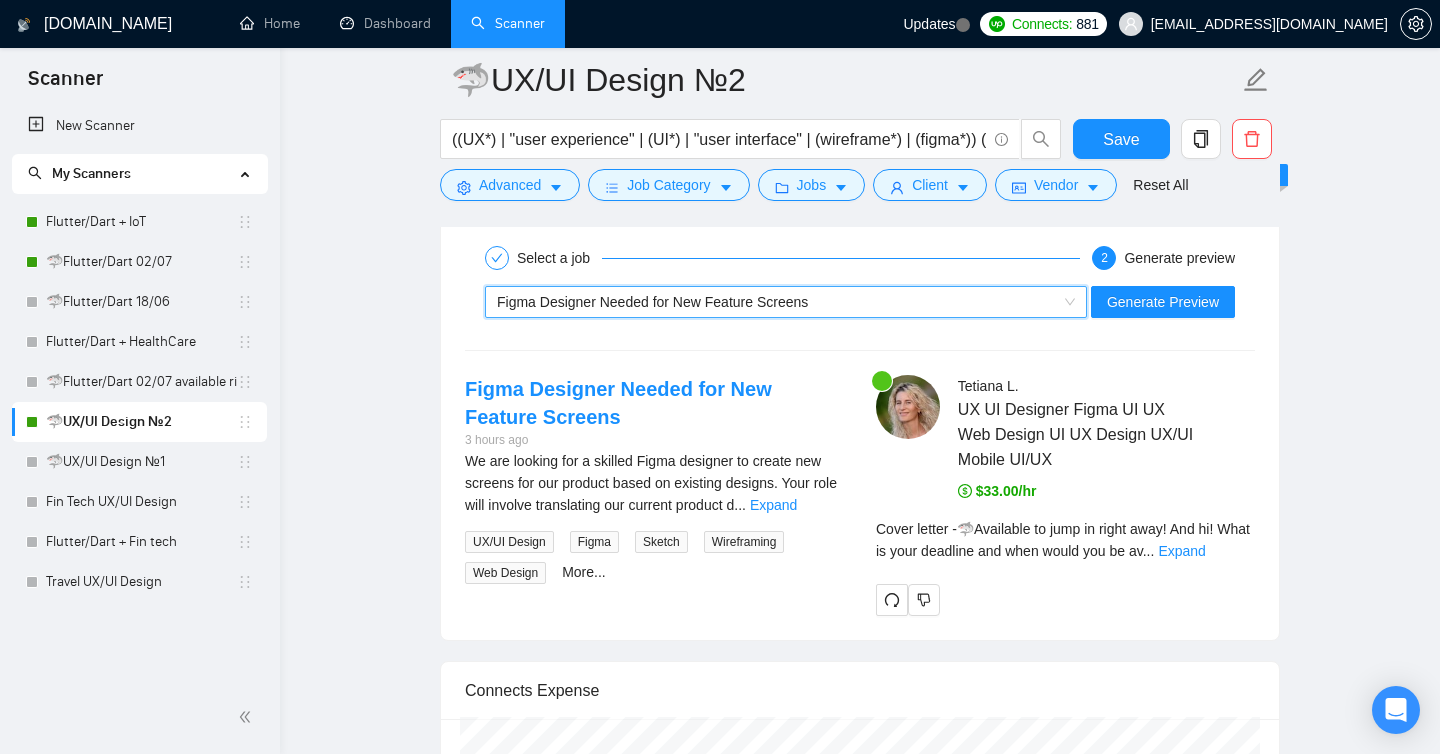 type 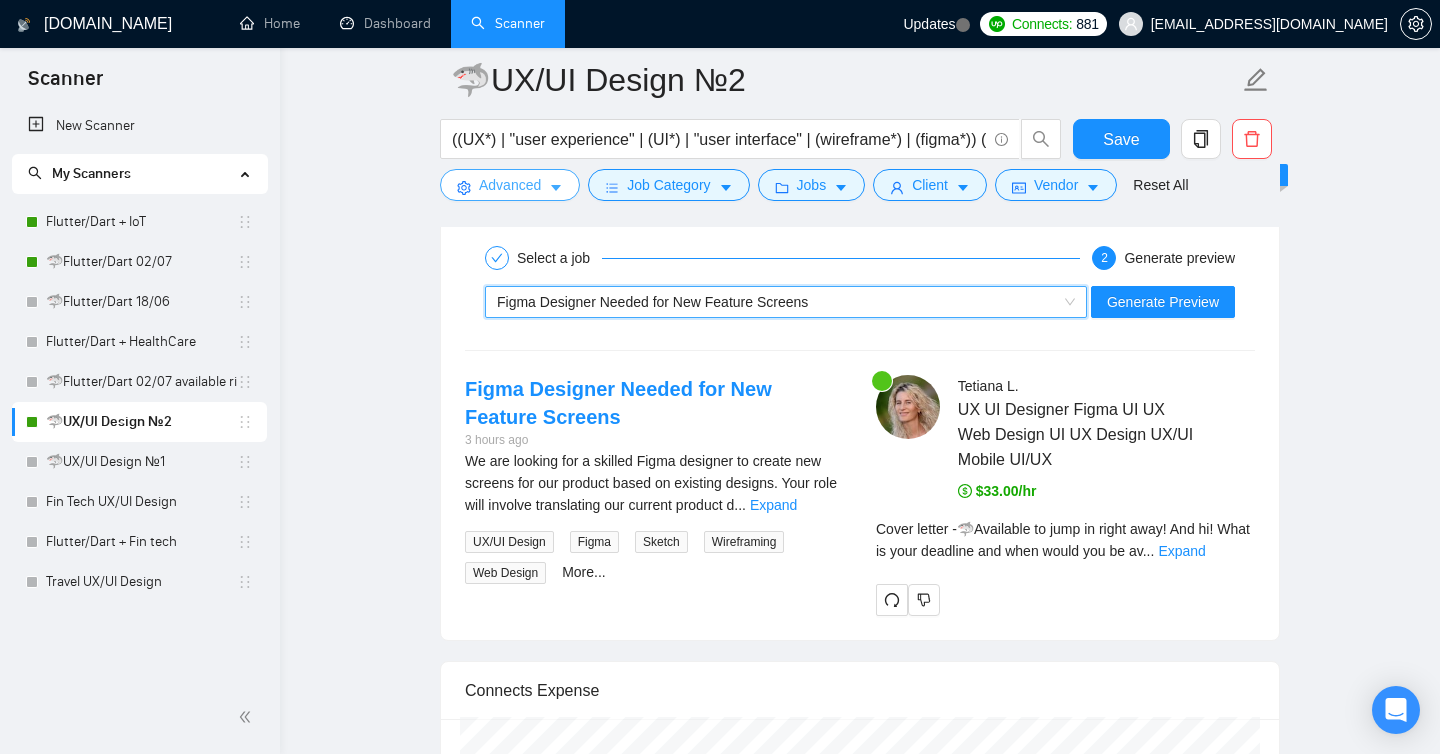 click on "Advanced" at bounding box center (510, 185) 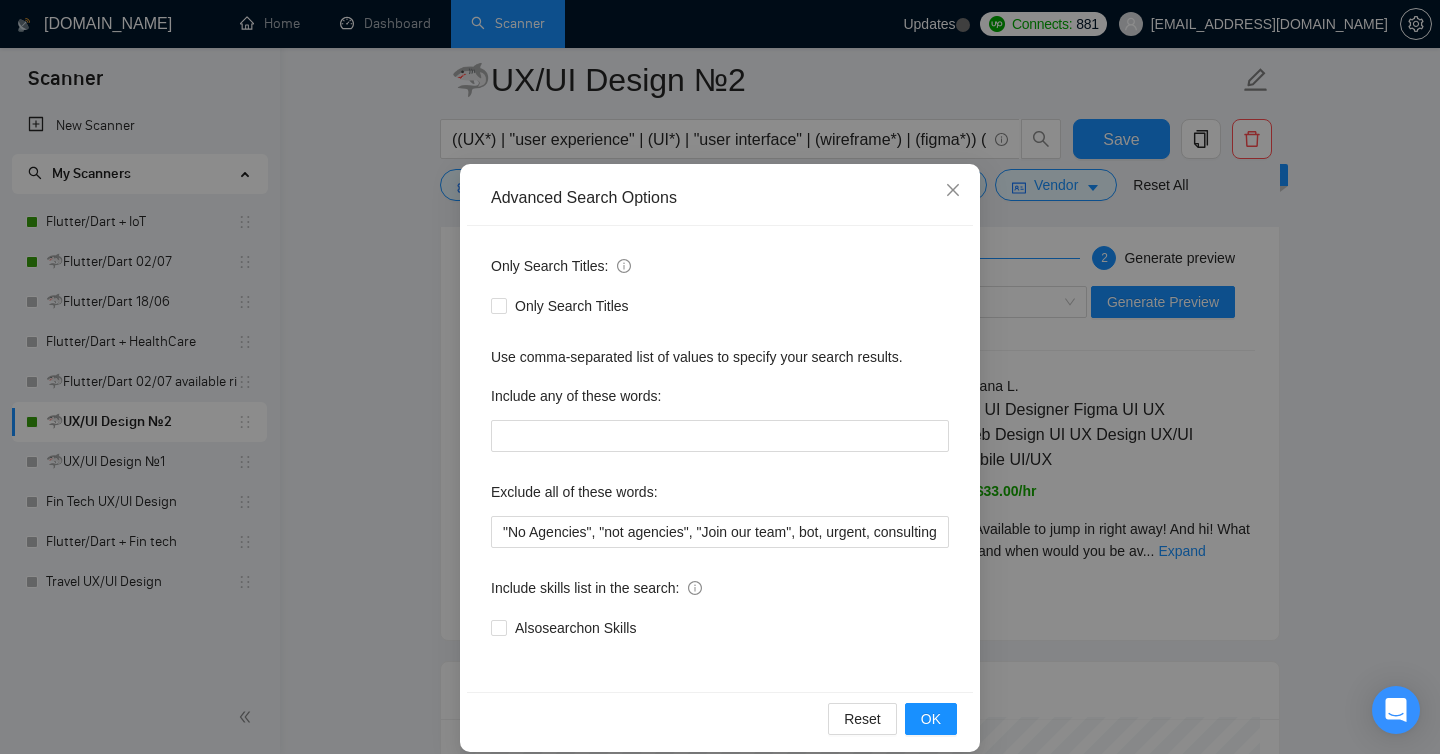 scroll, scrollTop: 78, scrollLeft: 0, axis: vertical 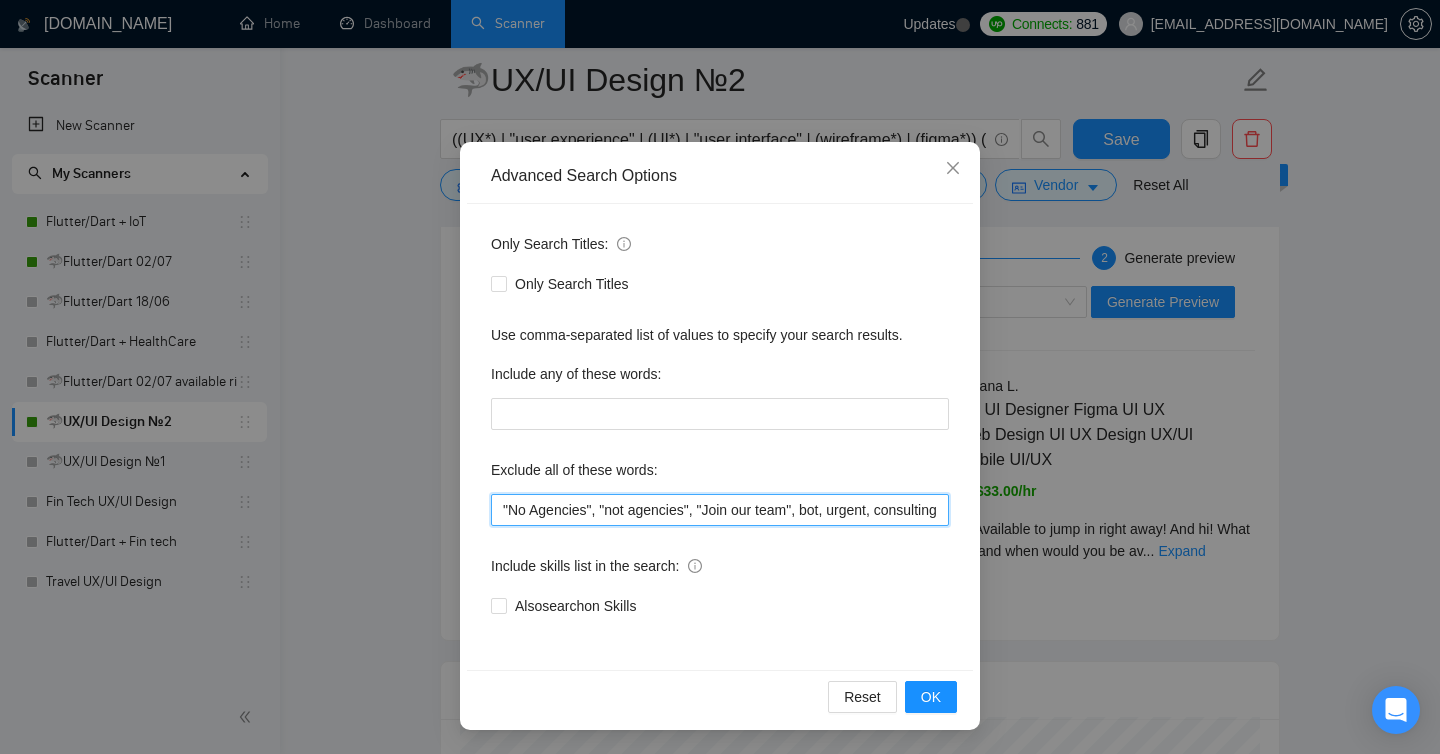 click on ""No Agencies", "not agencies", "Join our team", bot, urgent, consulting, consult, tutor, teacher, mentor, update, updates, maintain, maintenance, asap, trading, fix, parser, parsing, "no agency", sex, casino, "no agencies", php, wordpress, shopify, small, little, tweaks, tweak, fixes, bug, bugs, squarespace, wix, webflow, woocommerce, magento, "webflow", "no agencies", "product manager", "full stack development", "Website Development", "SEO optimization", "SEO", "email", (game*), (graphic*), (Developer*), "developer", "outreach", "operator",  "copywriter",  "3D", "Strategist", "engineer"" at bounding box center [720, 510] 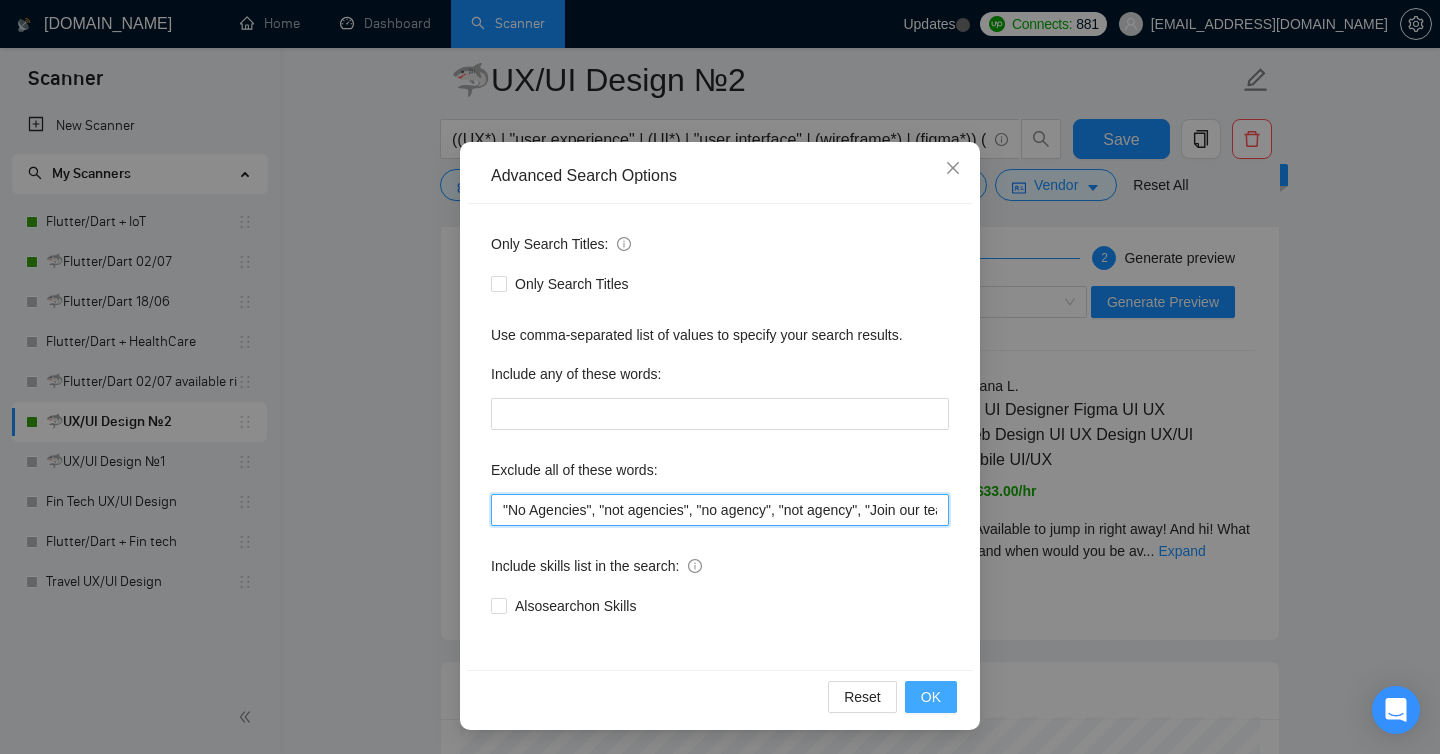 type on ""No Agencies", "not agencies", "no agency", "not agency", "Join our team", bot, urgent, consulting, consult, tutor, teacher, mentor, update, updates, maintain, maintenance, asap, trading, fix, parser, parsing, "no agency", sex, casino, "no agencies", php, wordpress, shopify, small, little, tweaks, tweak, fixes, bug, bugs, squarespace, wix, webflow, woocommerce, magento, "webflow", "no agencies", "product manager", "full stack development", "Website Development", "SEO optimization", "SEO", "email", (game*), (graphic*), (Developer*), "developer", "outreach", "operator",  "copywriter",  "3D", "Strategist", "engineer"" 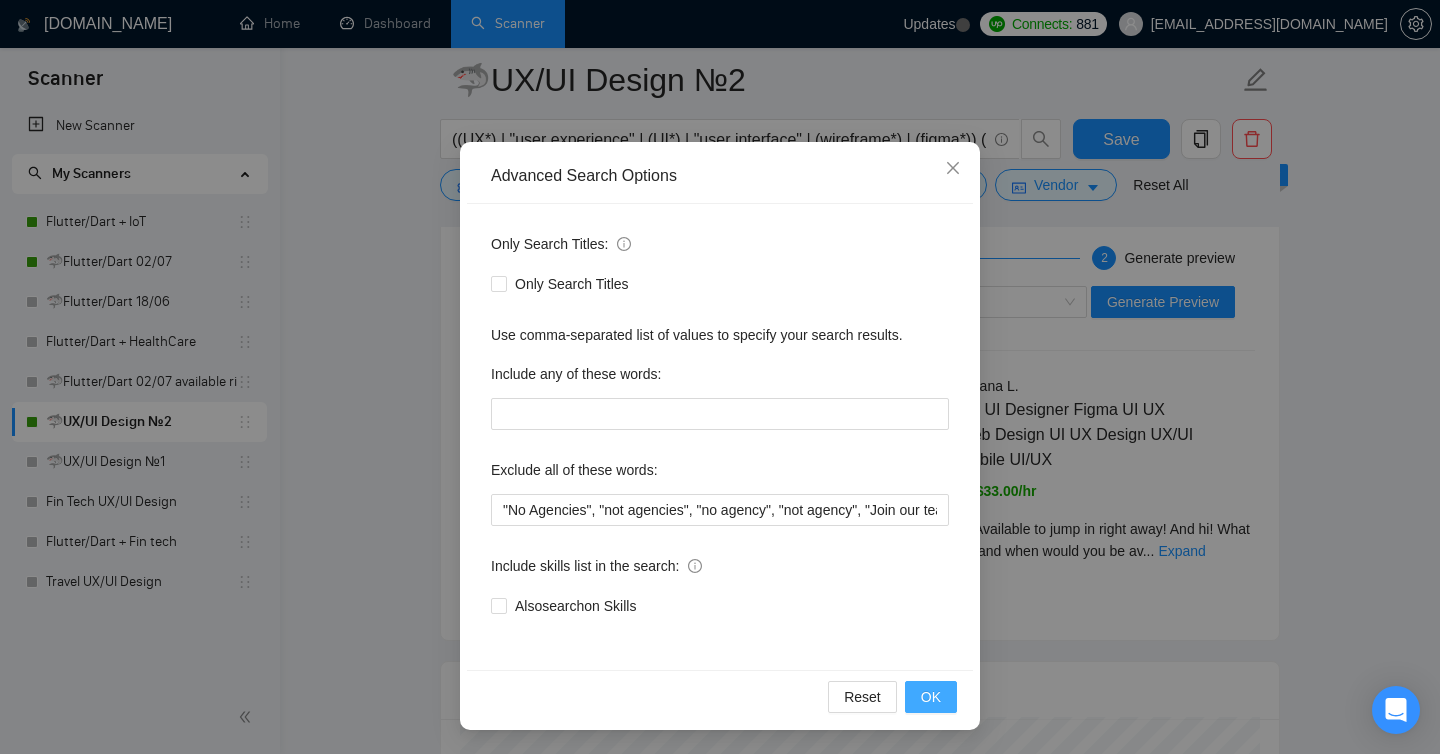 click on "OK" at bounding box center (931, 697) 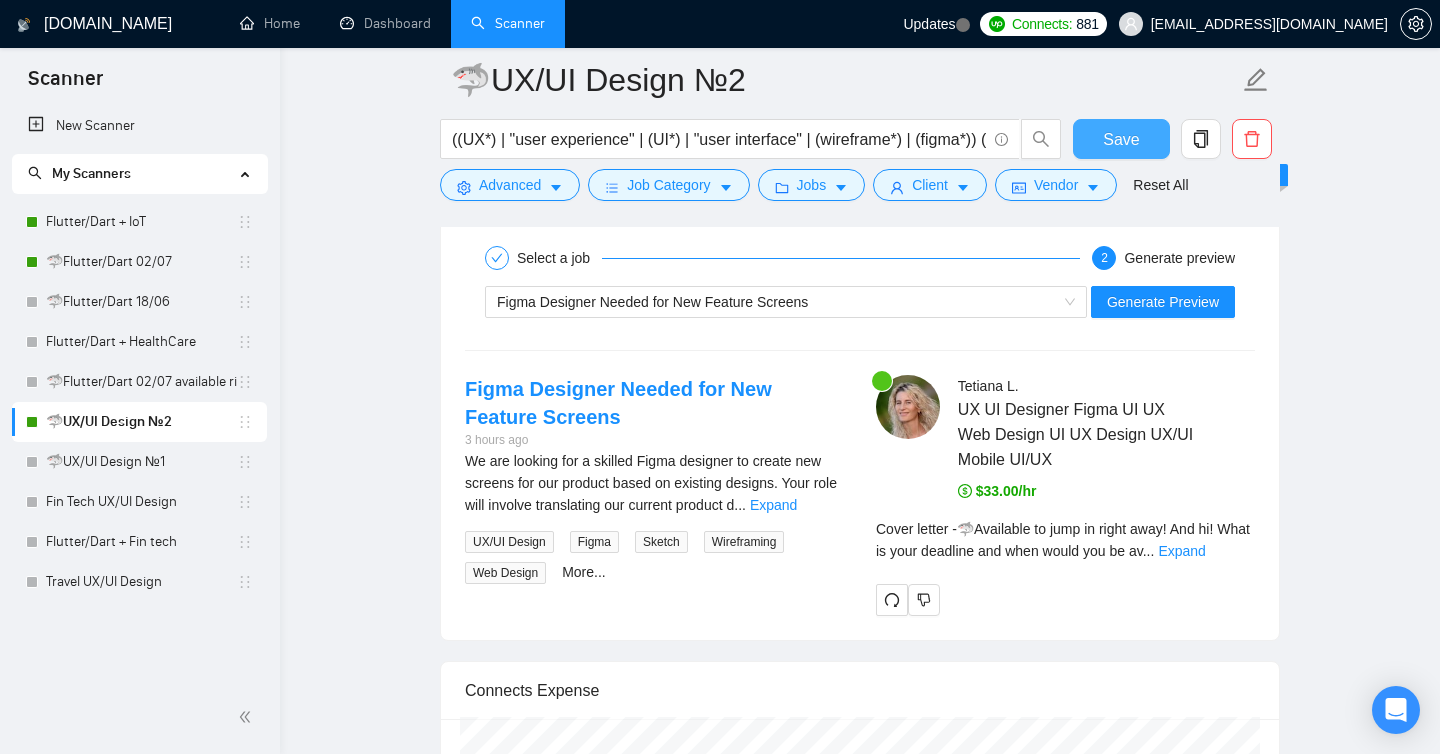 click on "Save" at bounding box center (1121, 139) 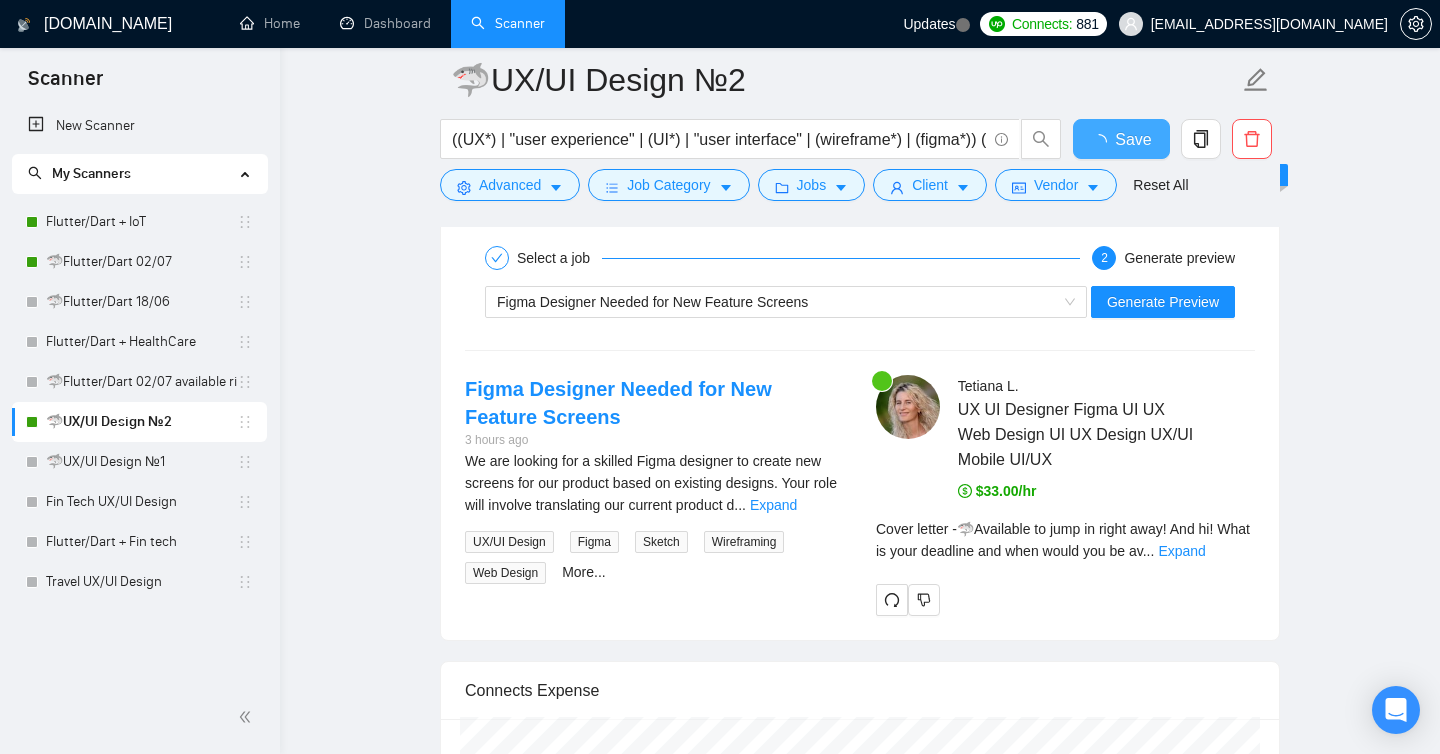 type 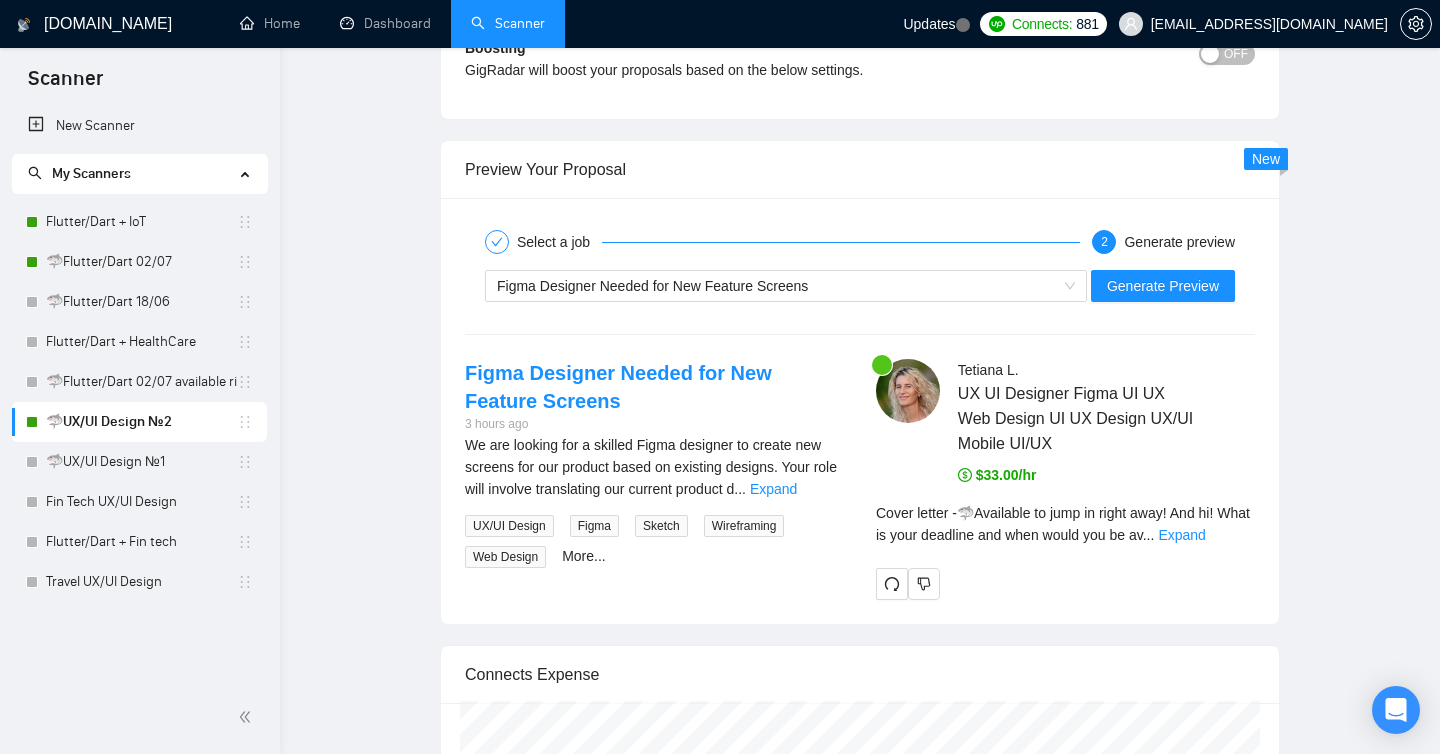 scroll, scrollTop: 0, scrollLeft: 0, axis: both 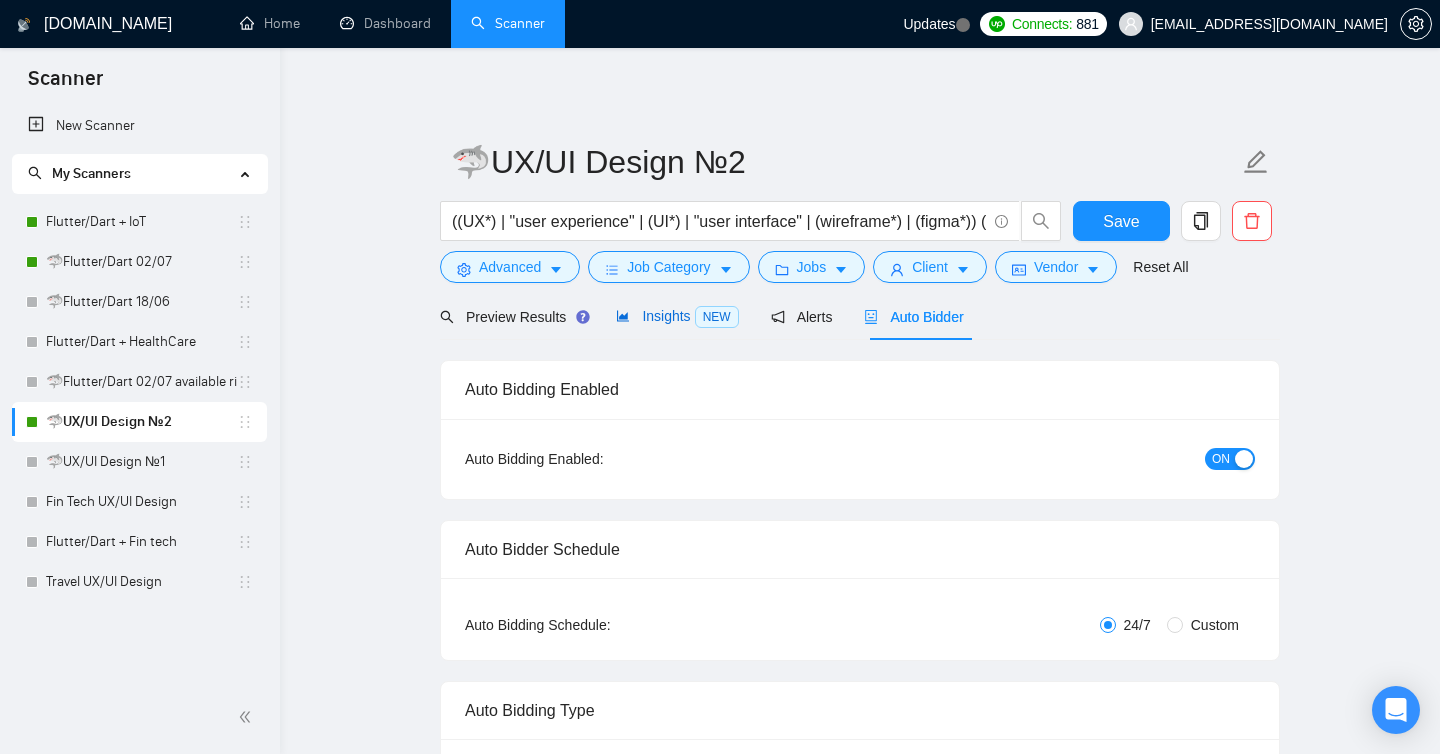 click on "Insights NEW" at bounding box center (677, 316) 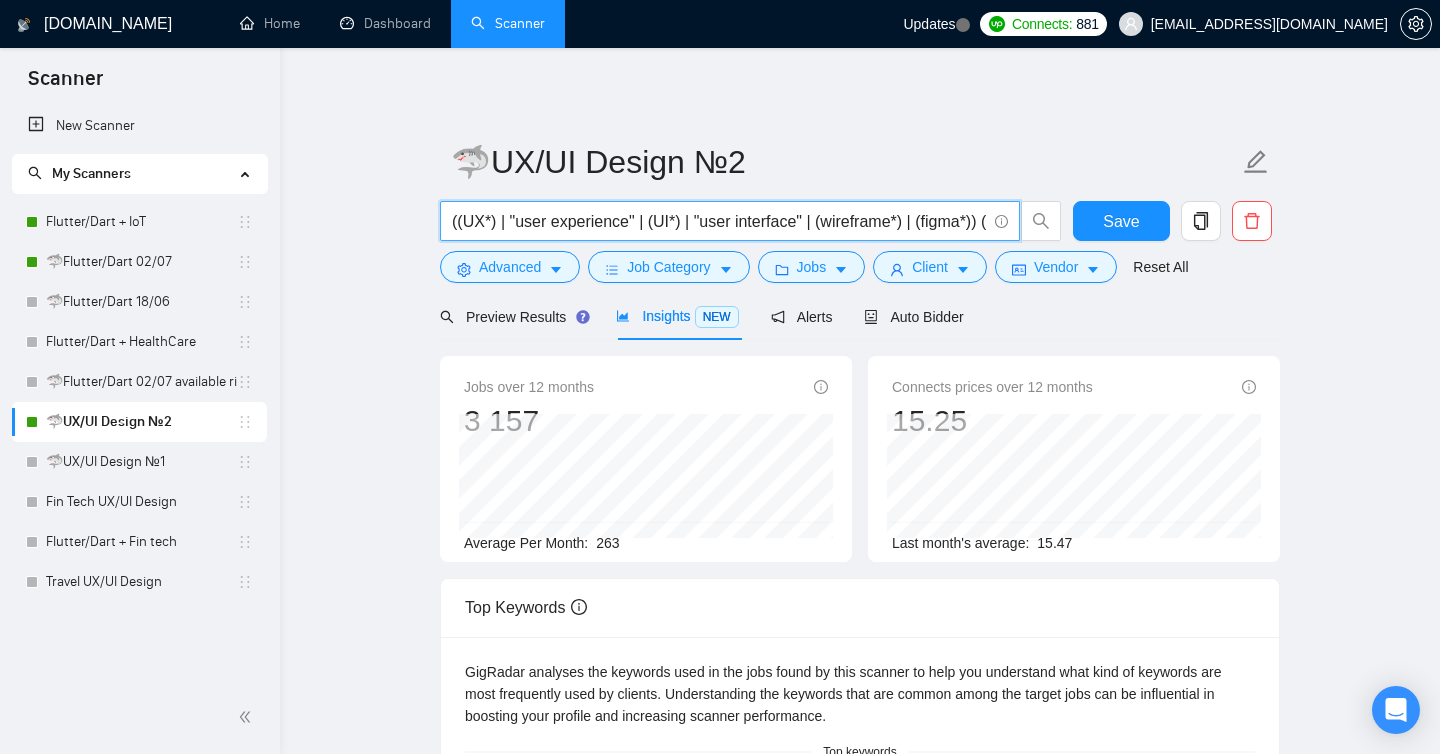 click on "((UX*) | "user experience" | (UI*) | "user interface" | (wireframe*) | (figma*)) ((design*) | (redesign*) | "re design" | "re - design" | "re-design")" at bounding box center (719, 221) 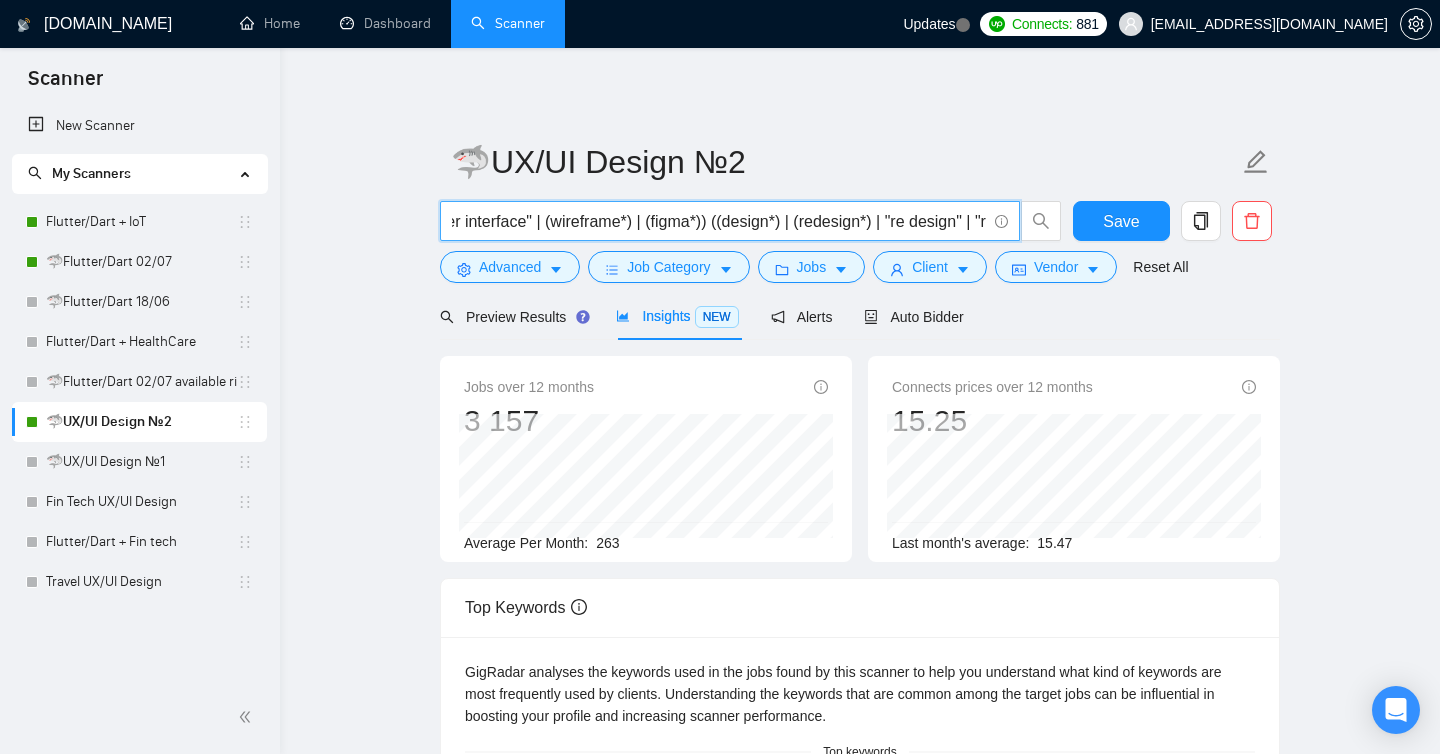 scroll, scrollTop: 0, scrollLeft: 482, axis: horizontal 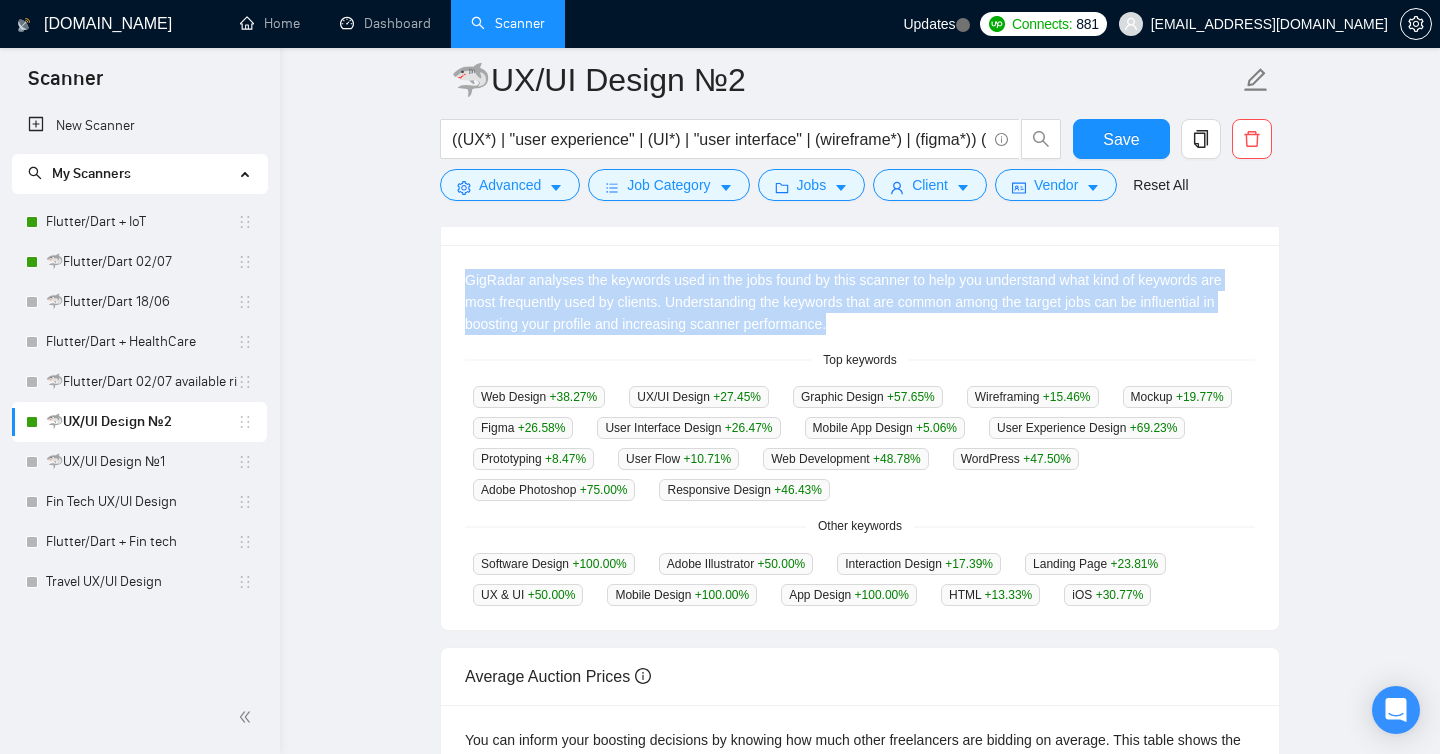 drag, startPoint x: 464, startPoint y: 279, endPoint x: 856, endPoint y: 334, distance: 395.8396 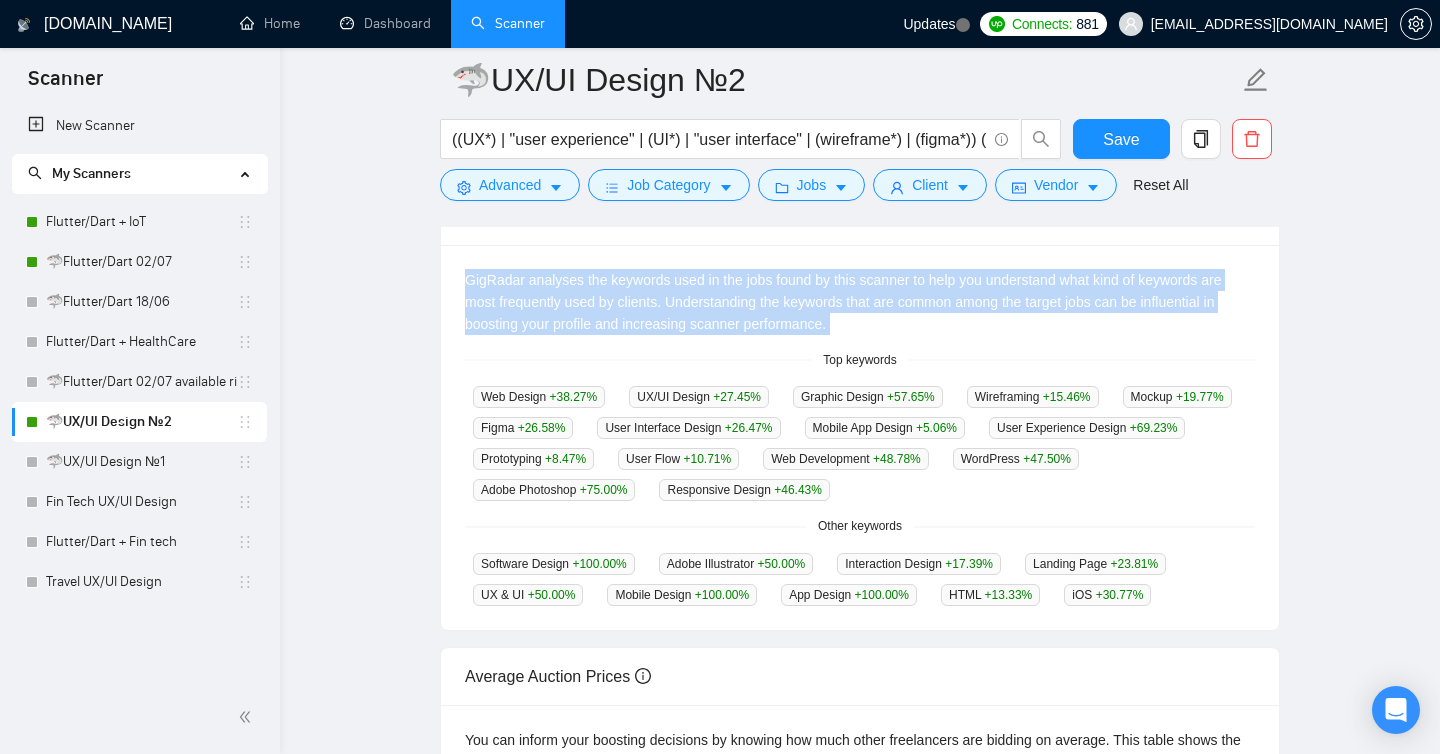copy on "GigRadar analyses the keywords used in the jobs found by this scanner to help you understand what kind of keywords are most frequently used by clients. Understanding the keywords that are common among the target jobs can be influential in boosting your profile and increasing scanner performance." 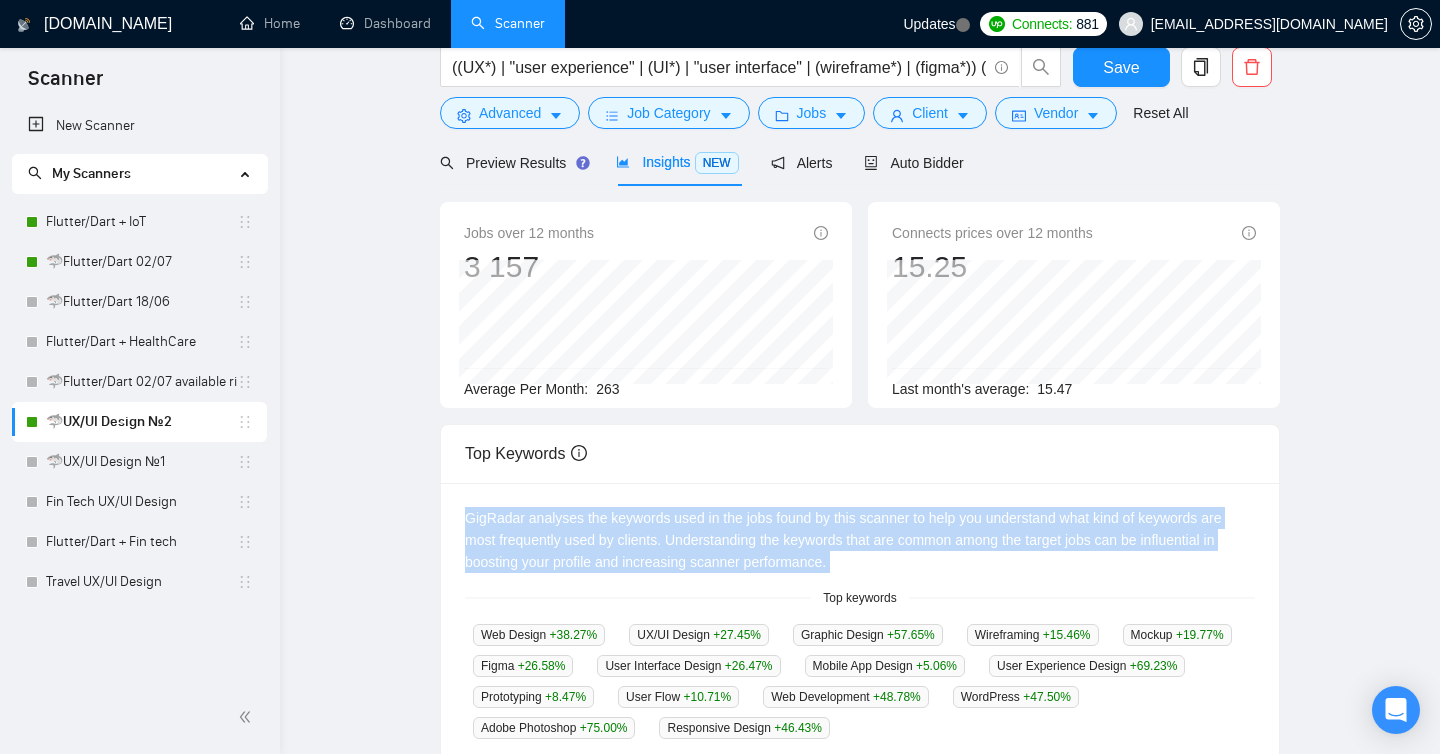 scroll, scrollTop: 0, scrollLeft: 0, axis: both 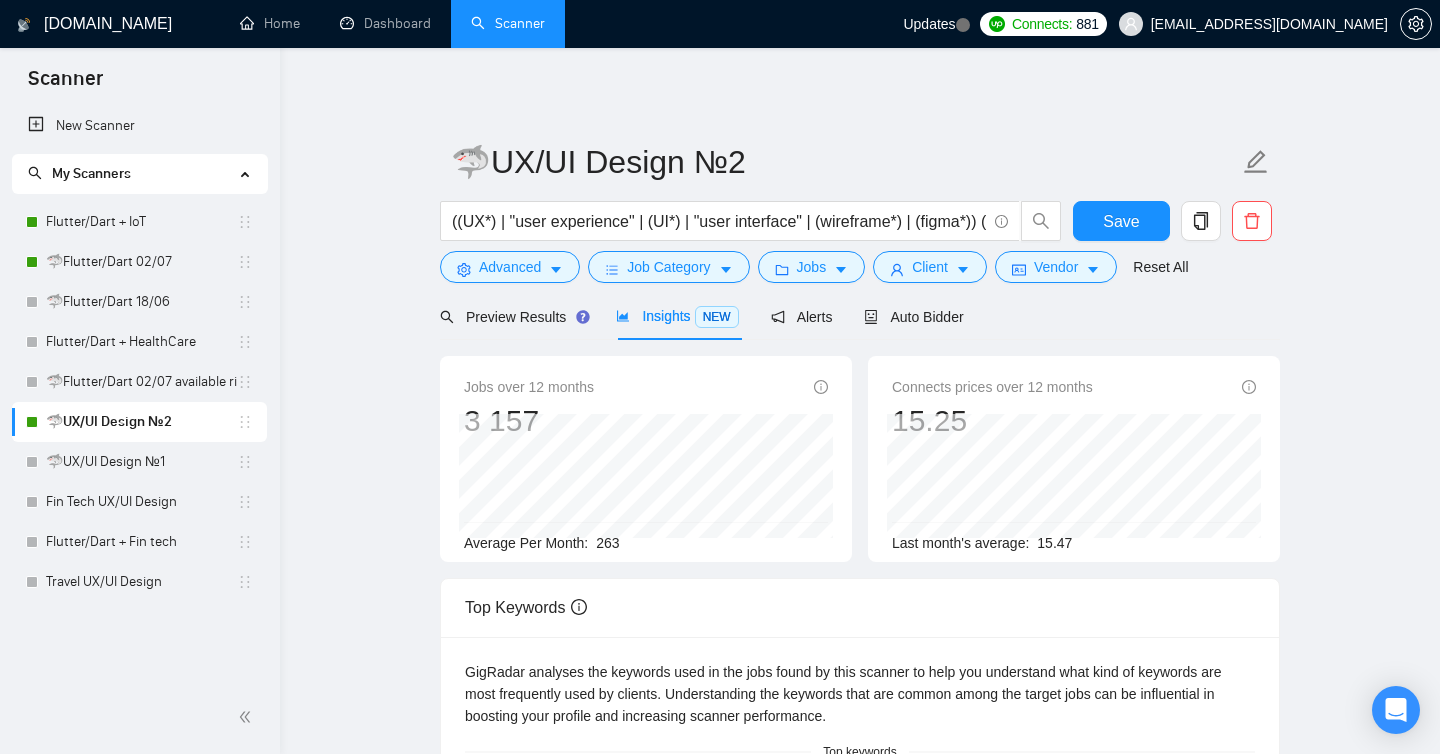 click on "Top Keywords" at bounding box center (860, 607) 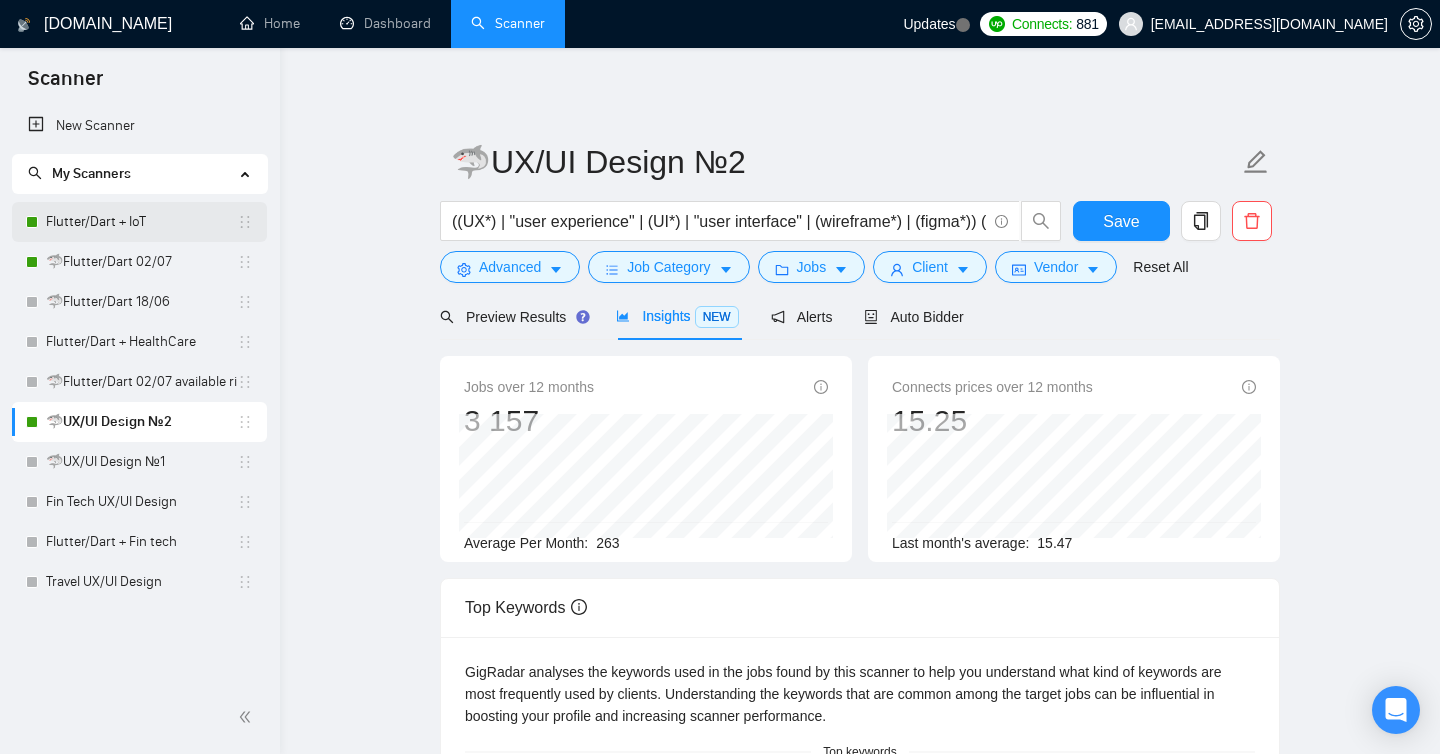 click on "Flutter/Dart + IoT" at bounding box center [141, 222] 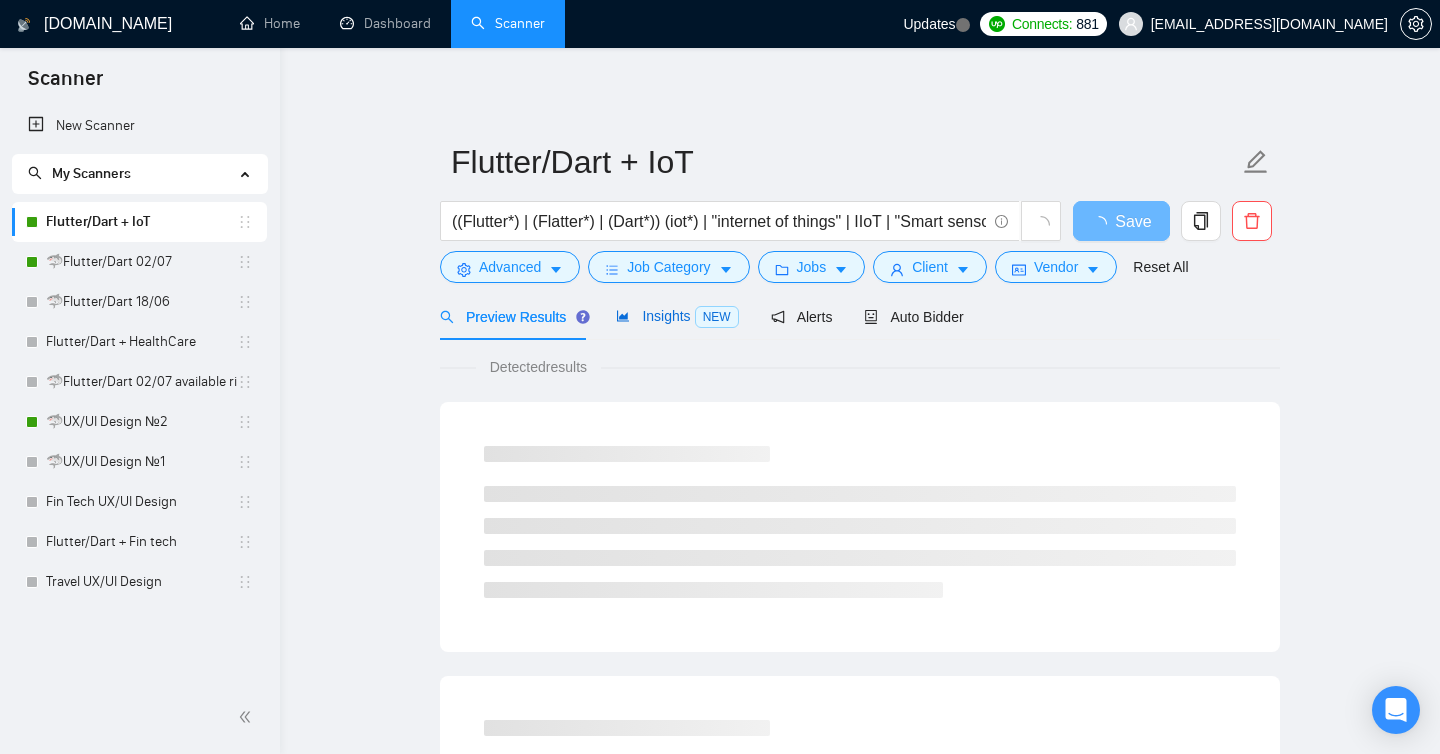 click on "Insights NEW" at bounding box center (677, 316) 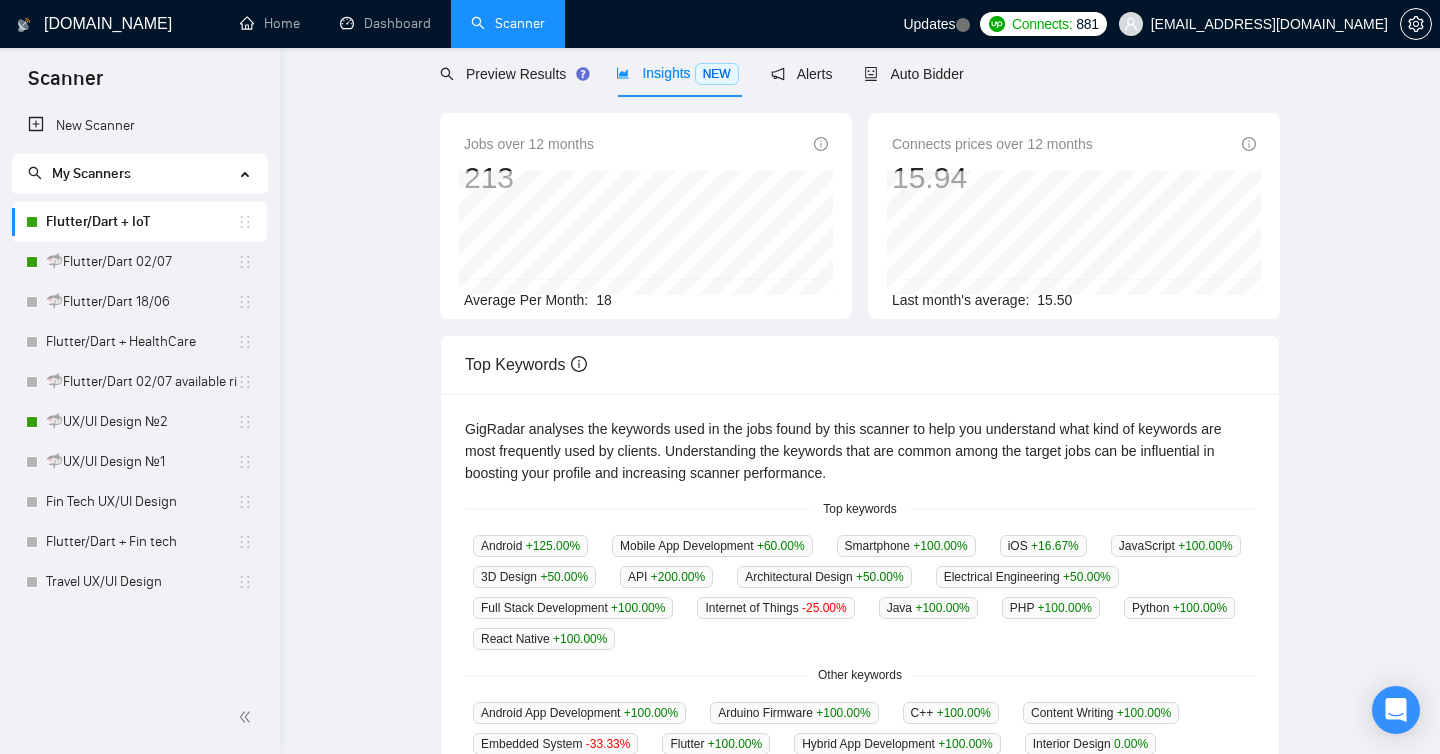 scroll, scrollTop: 0, scrollLeft: 0, axis: both 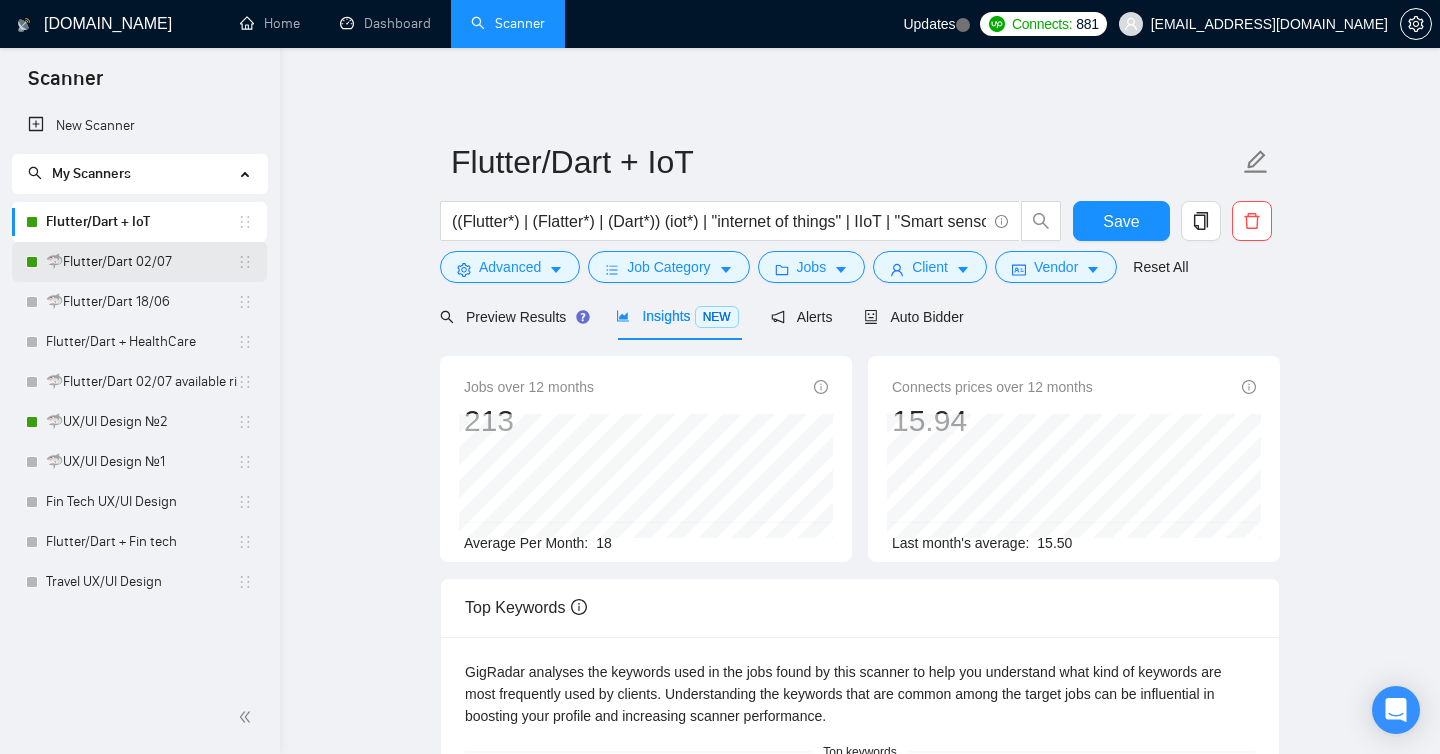 click on "🦈Flutter/Dart 02/07" at bounding box center (141, 262) 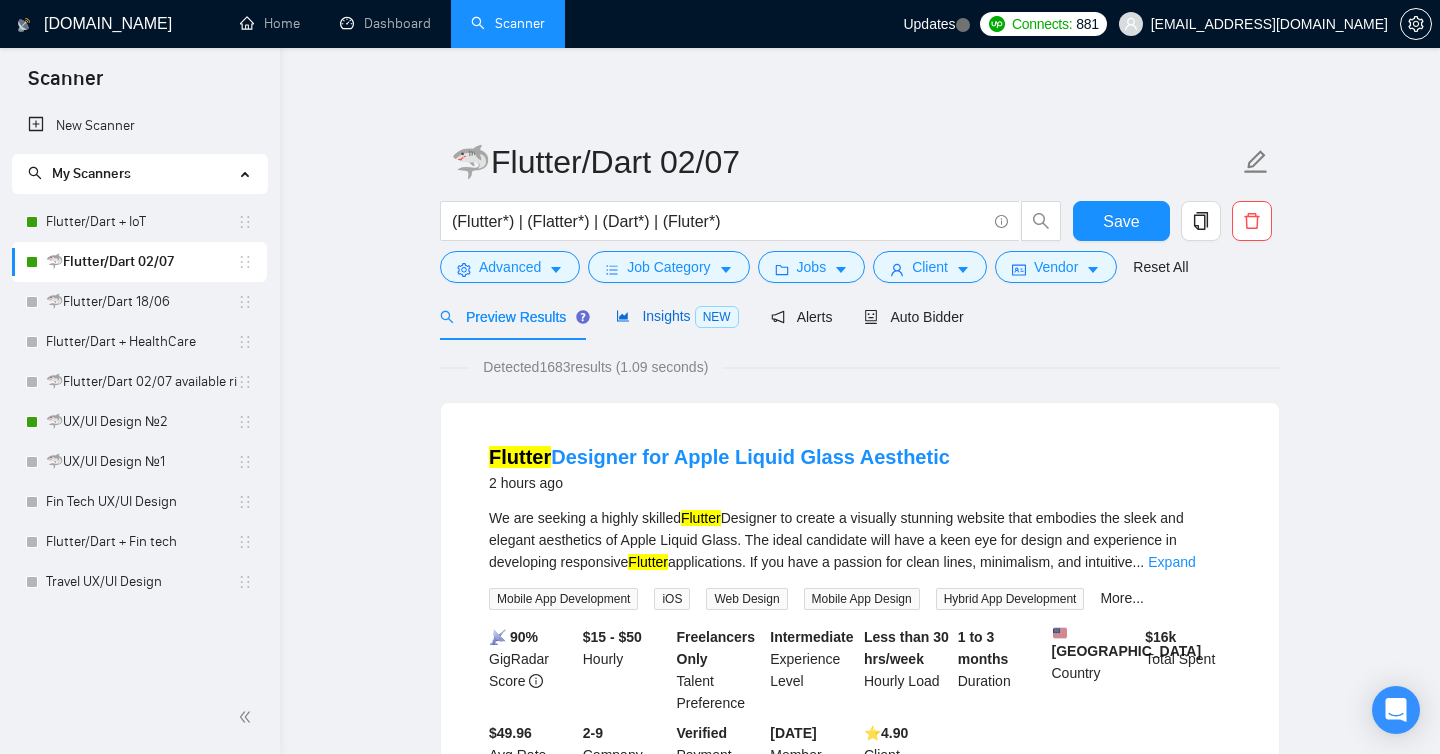 click on "Insights NEW" at bounding box center (677, 316) 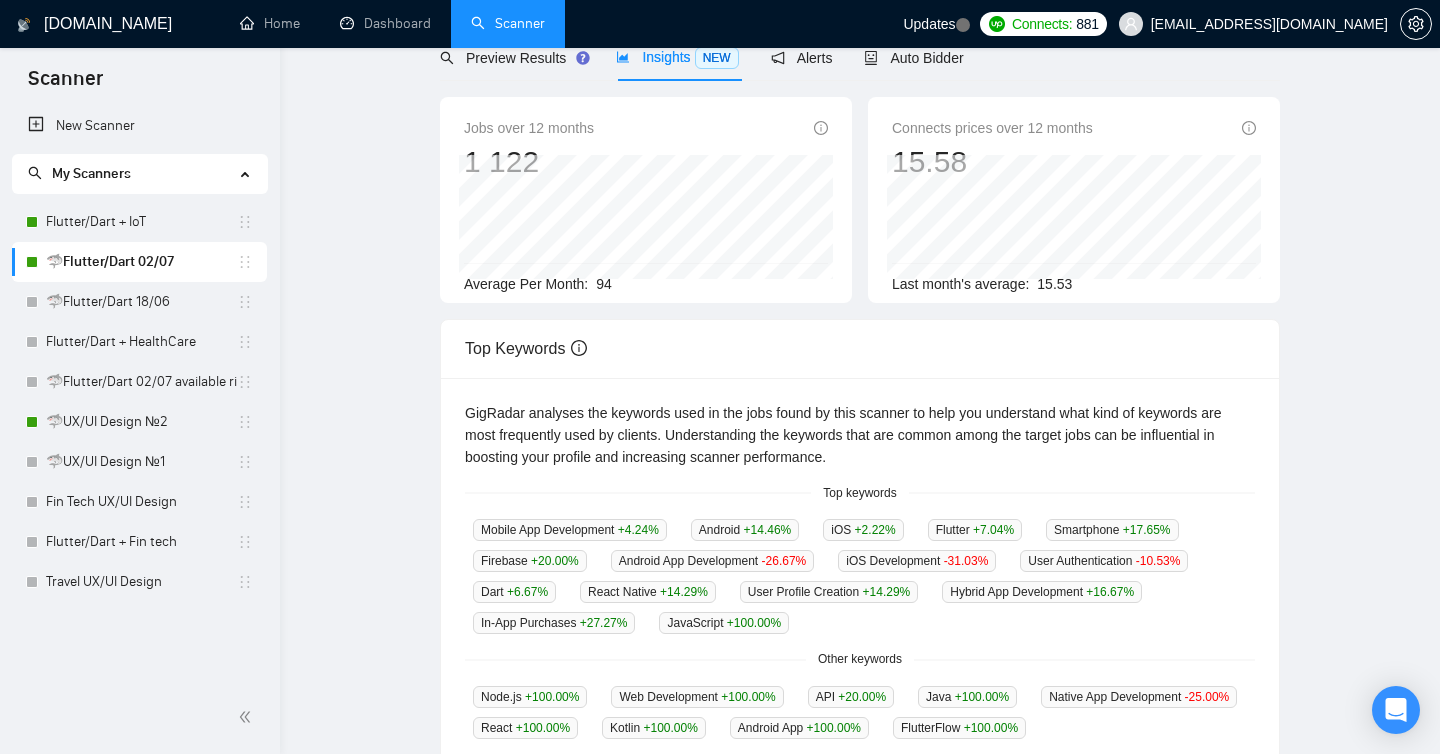 scroll, scrollTop: 0, scrollLeft: 0, axis: both 